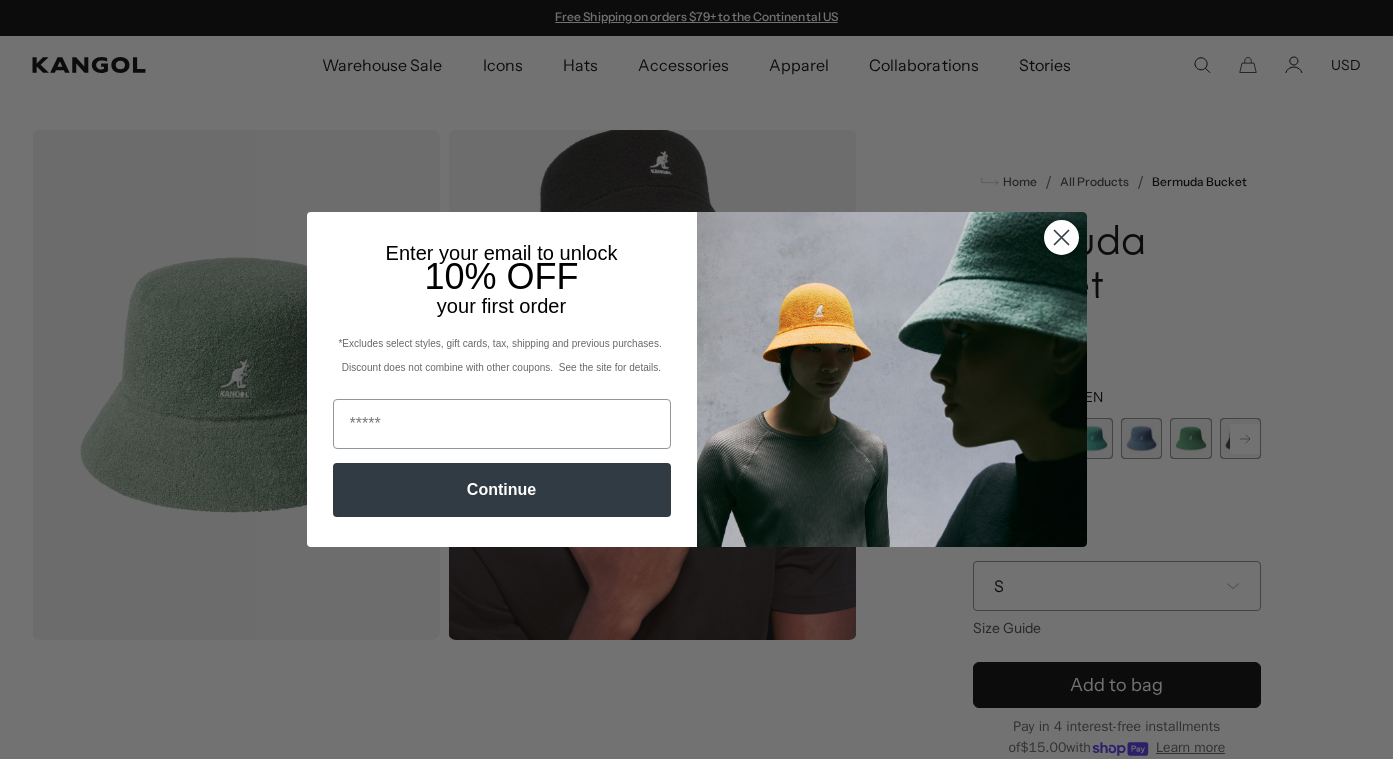 scroll, scrollTop: 0, scrollLeft: 0, axis: both 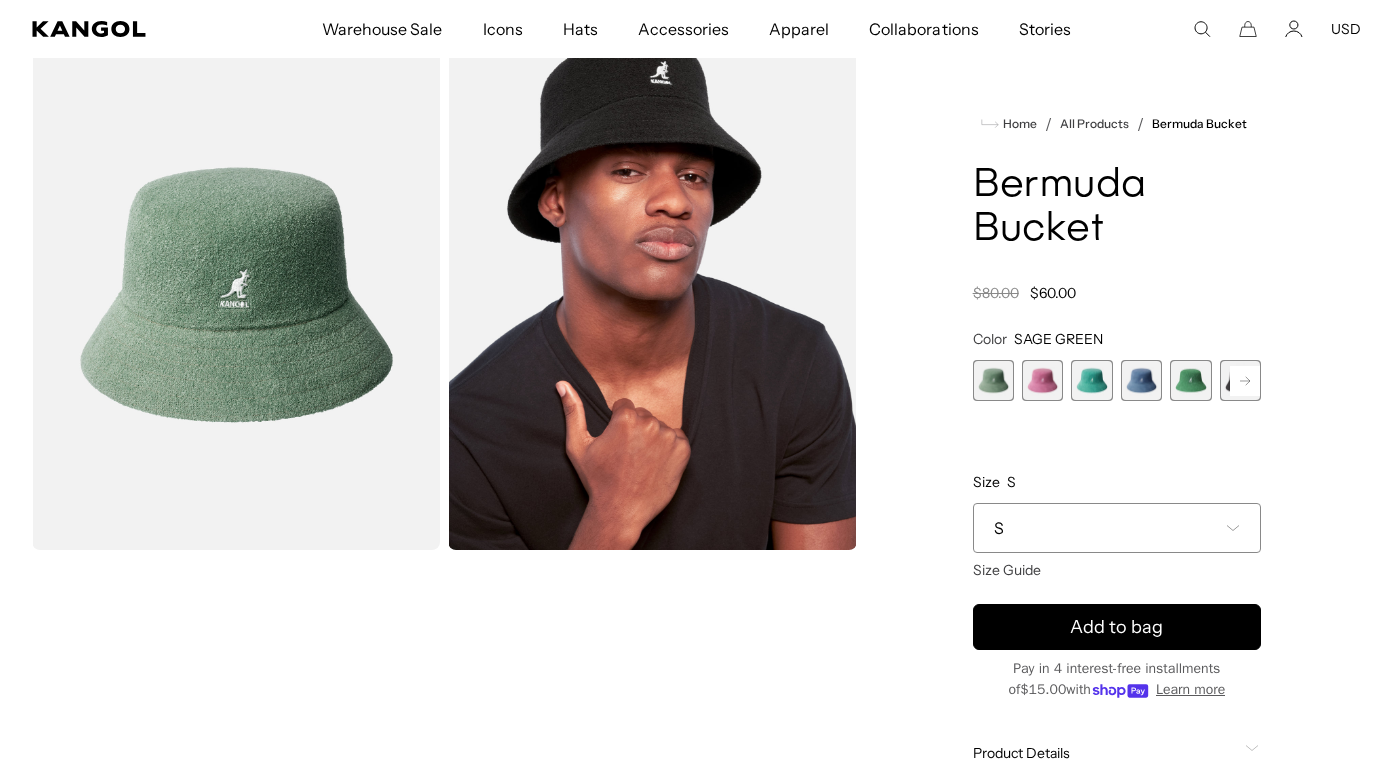 click at bounding box center (1042, 380) 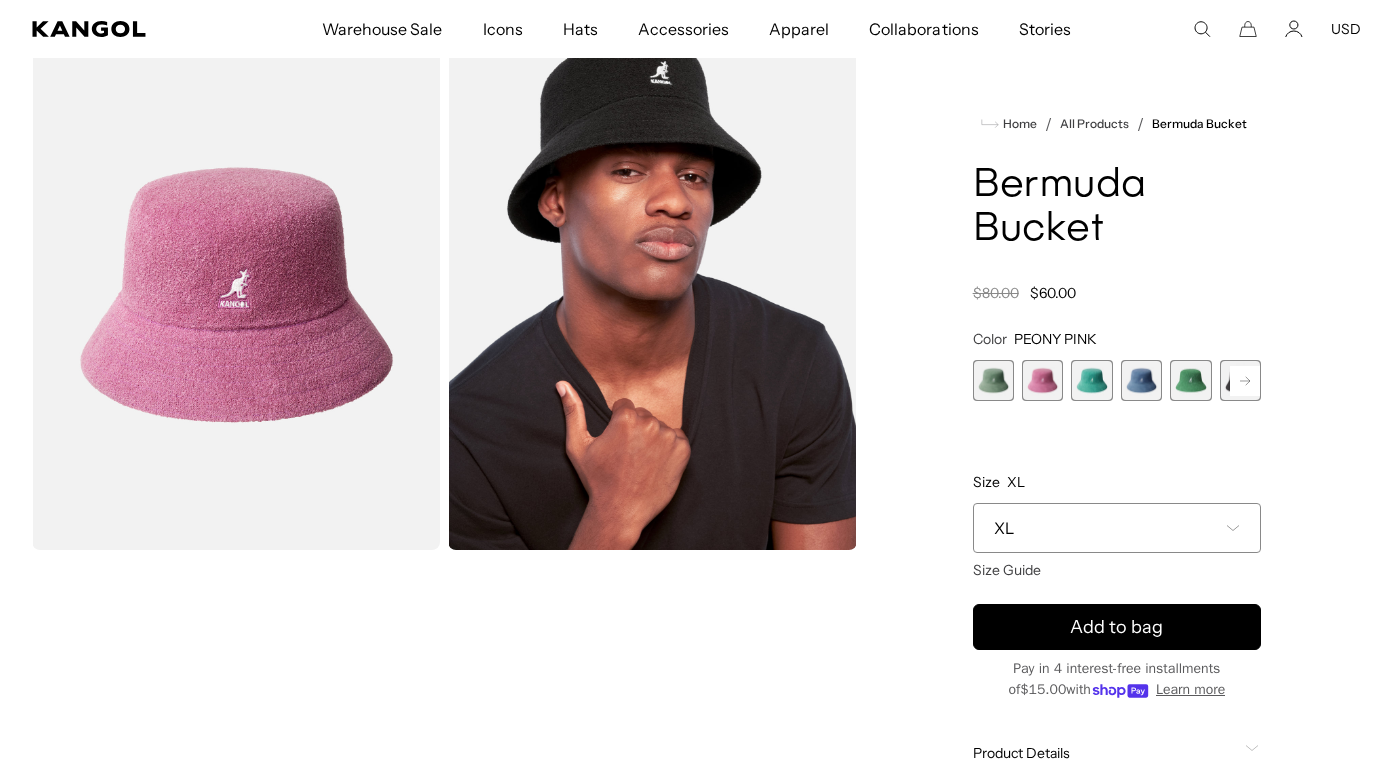 click at bounding box center (1091, 380) 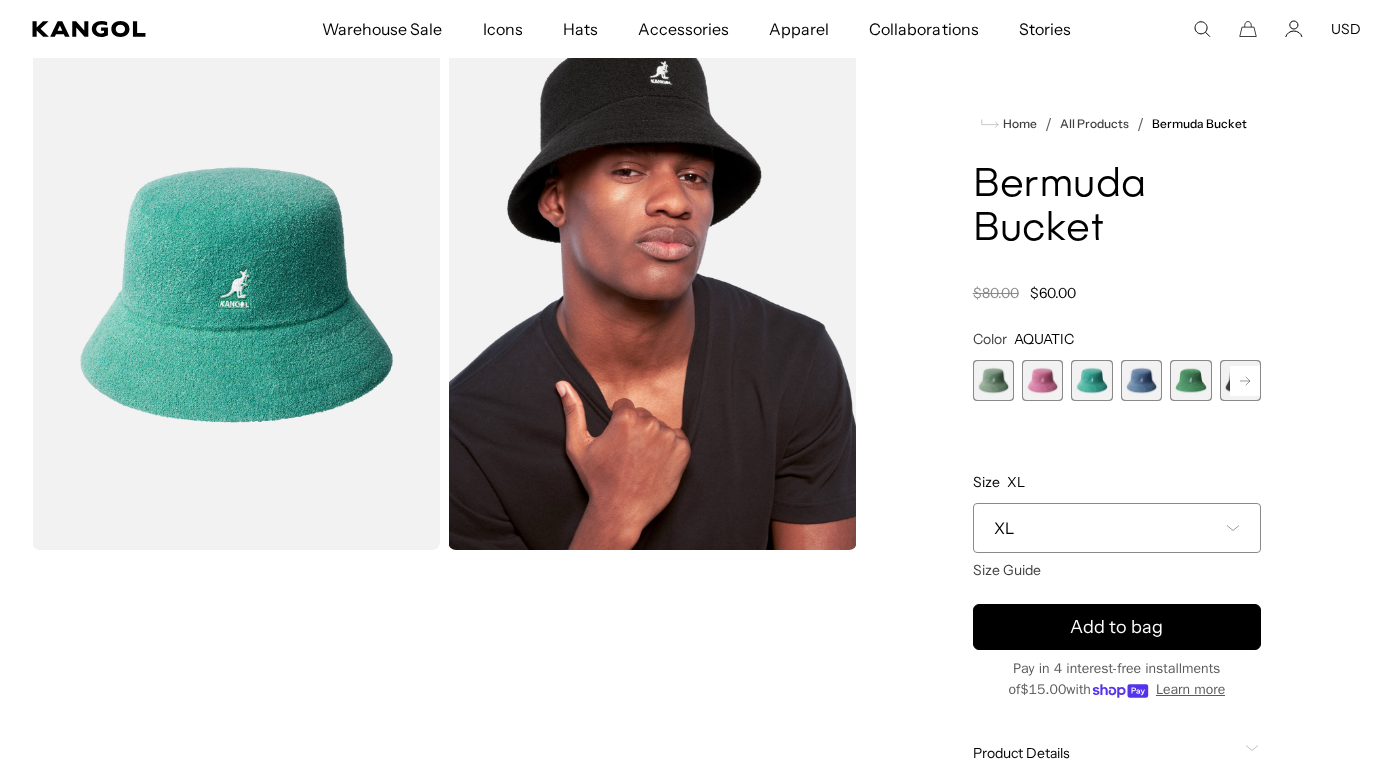 scroll, scrollTop: 0, scrollLeft: 412, axis: horizontal 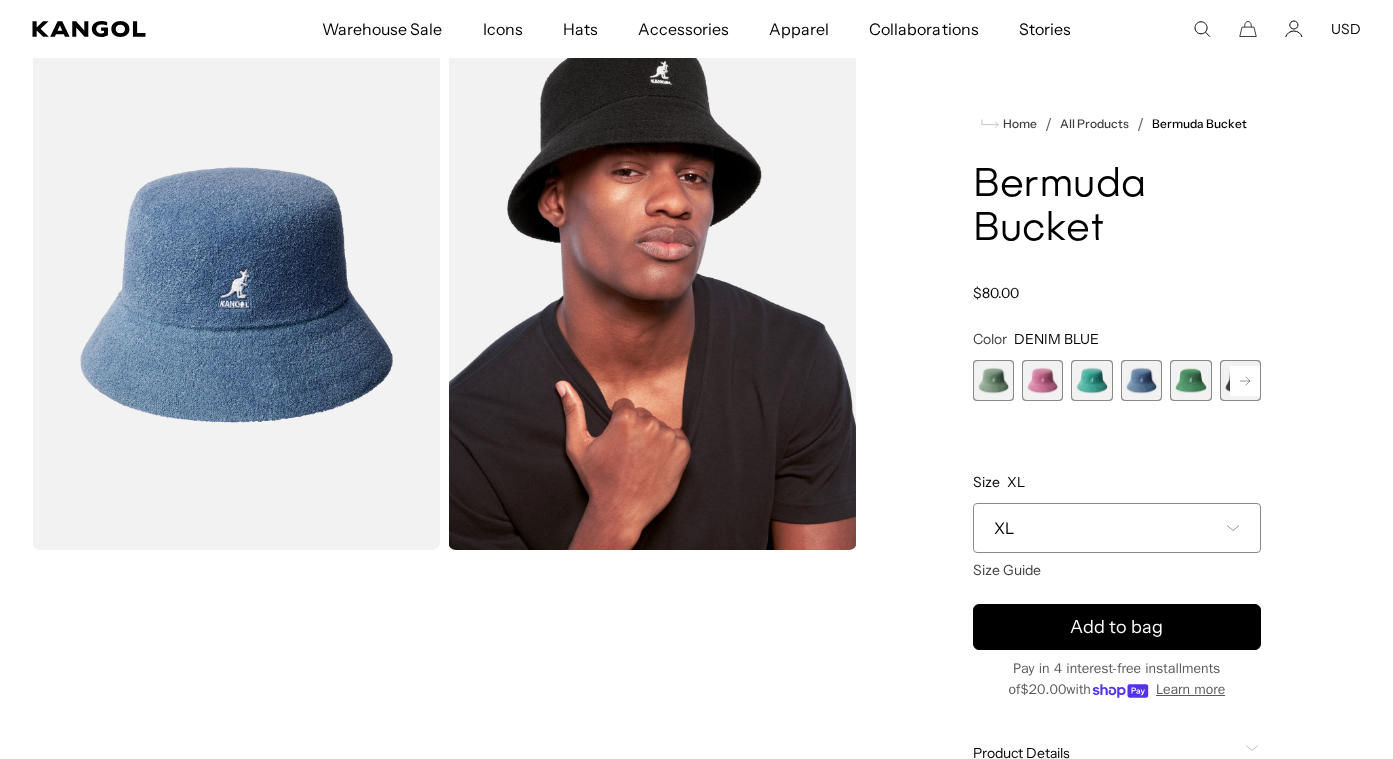 click at bounding box center [1190, 380] 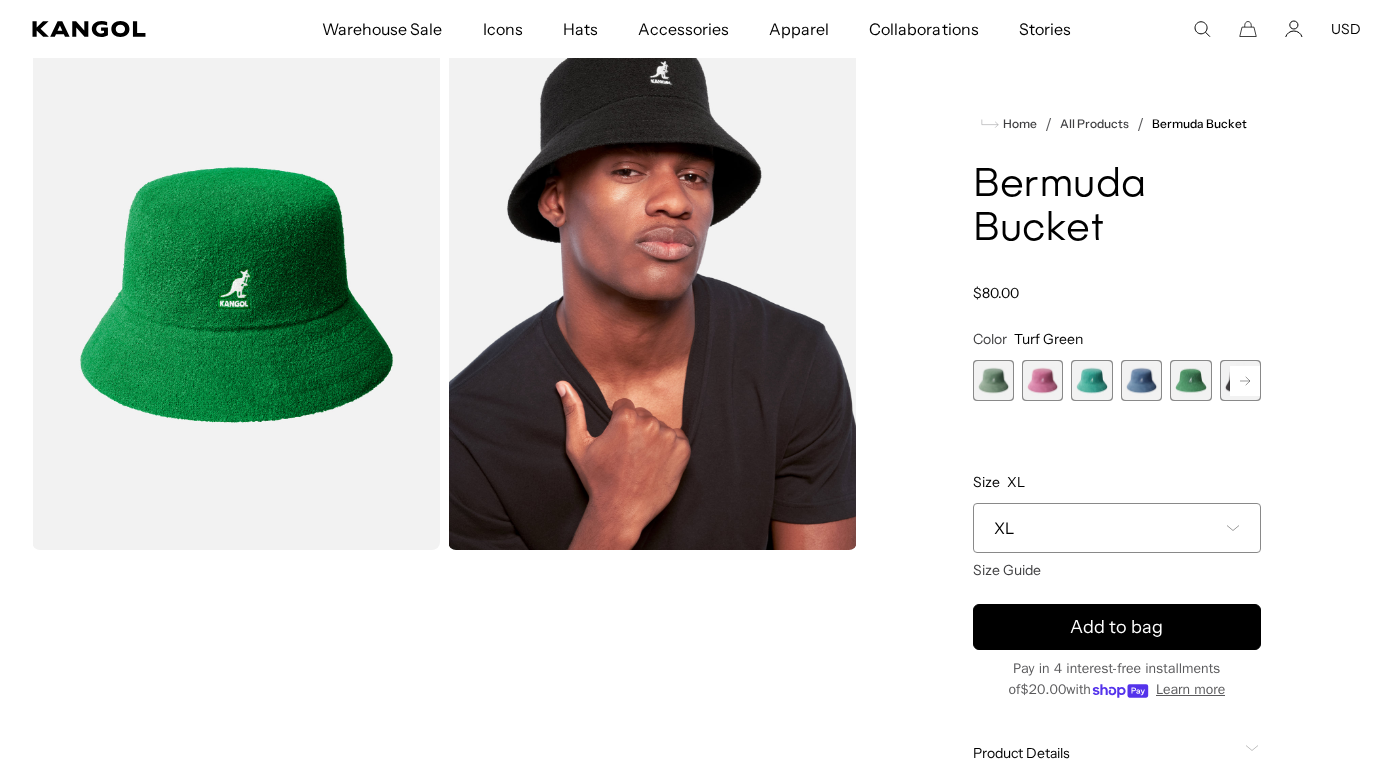 scroll, scrollTop: 0, scrollLeft: 0, axis: both 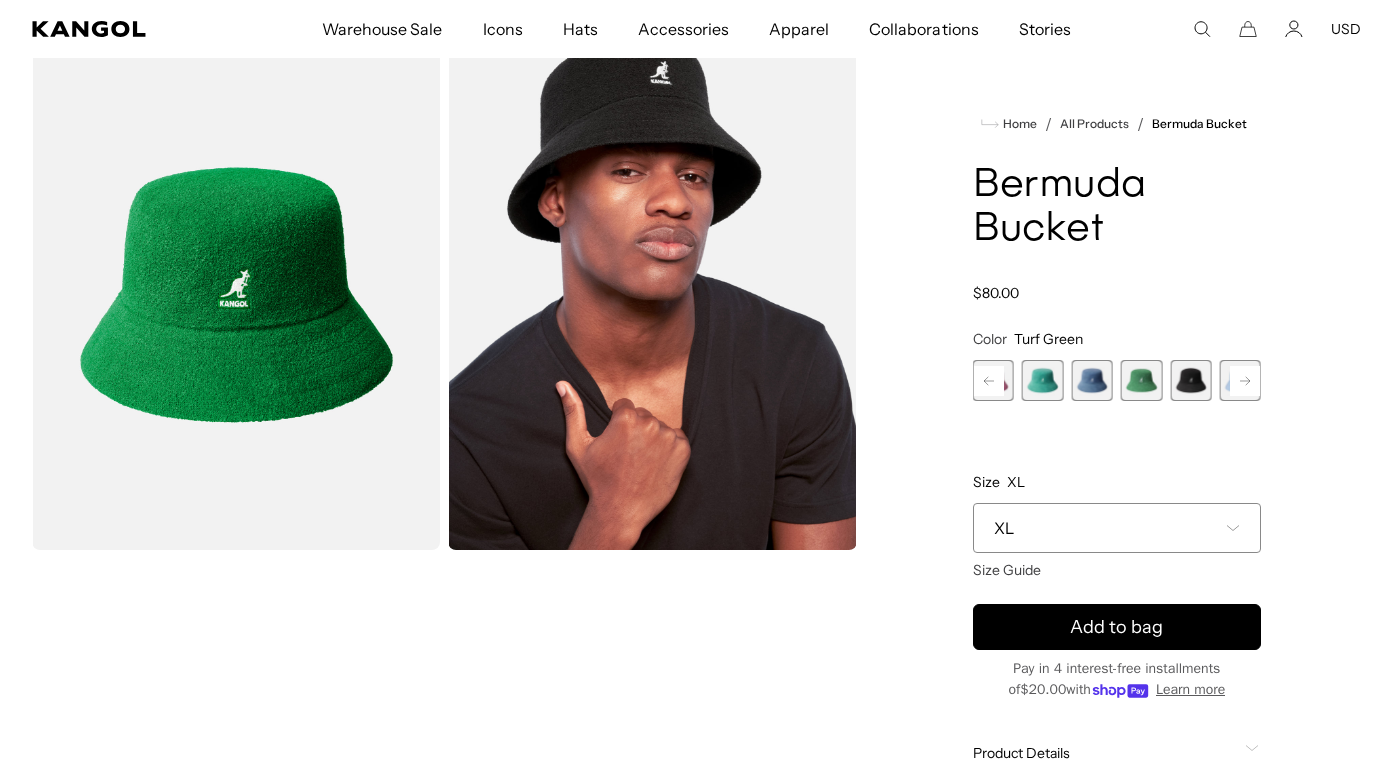 click at bounding box center (1190, 380) 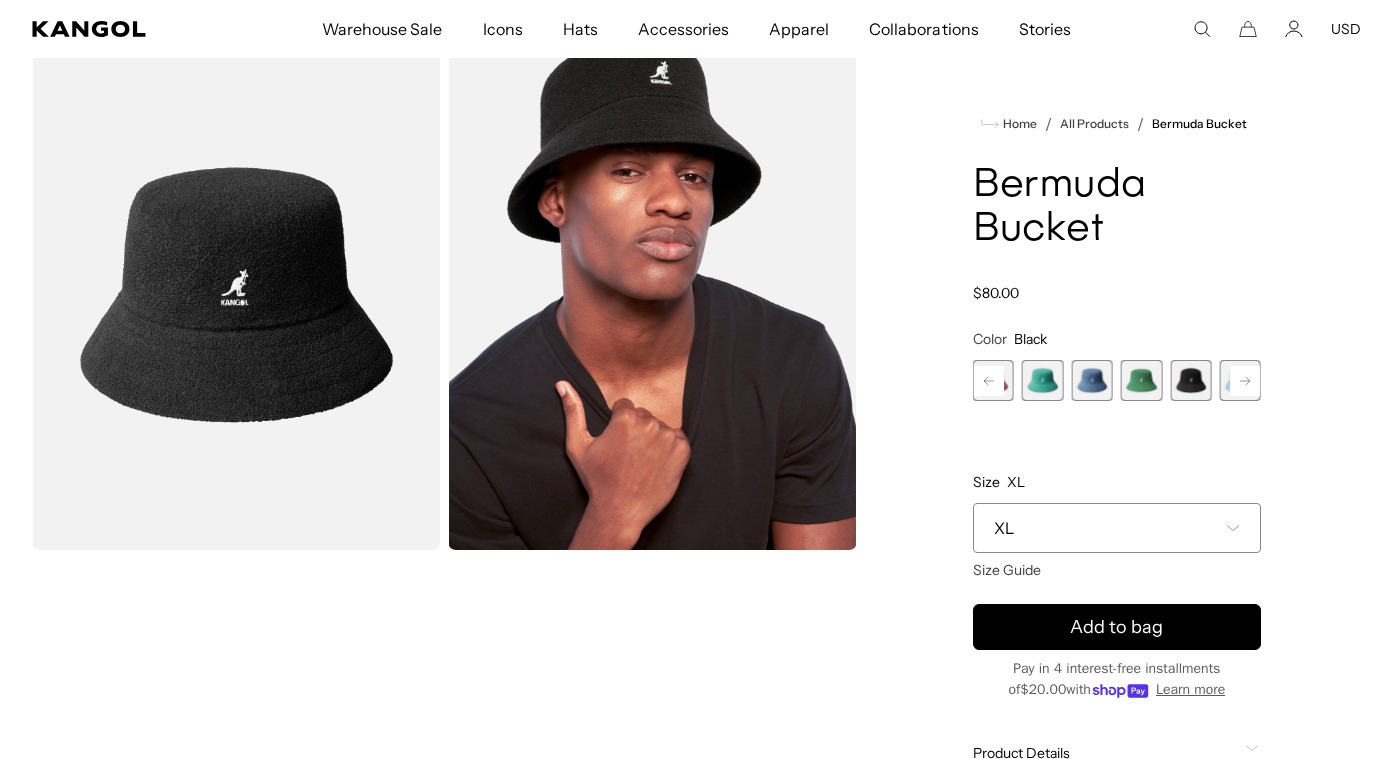 click 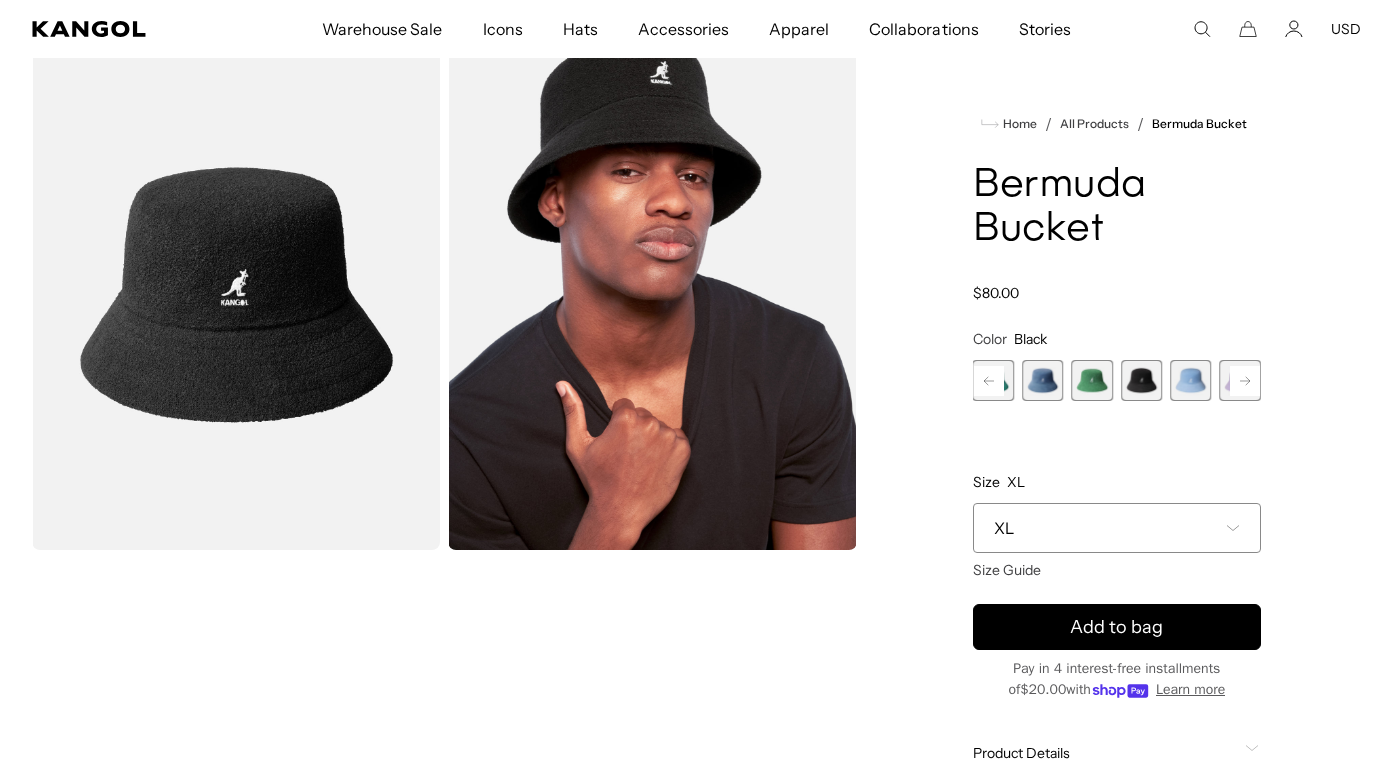 scroll, scrollTop: 0, scrollLeft: 412, axis: horizontal 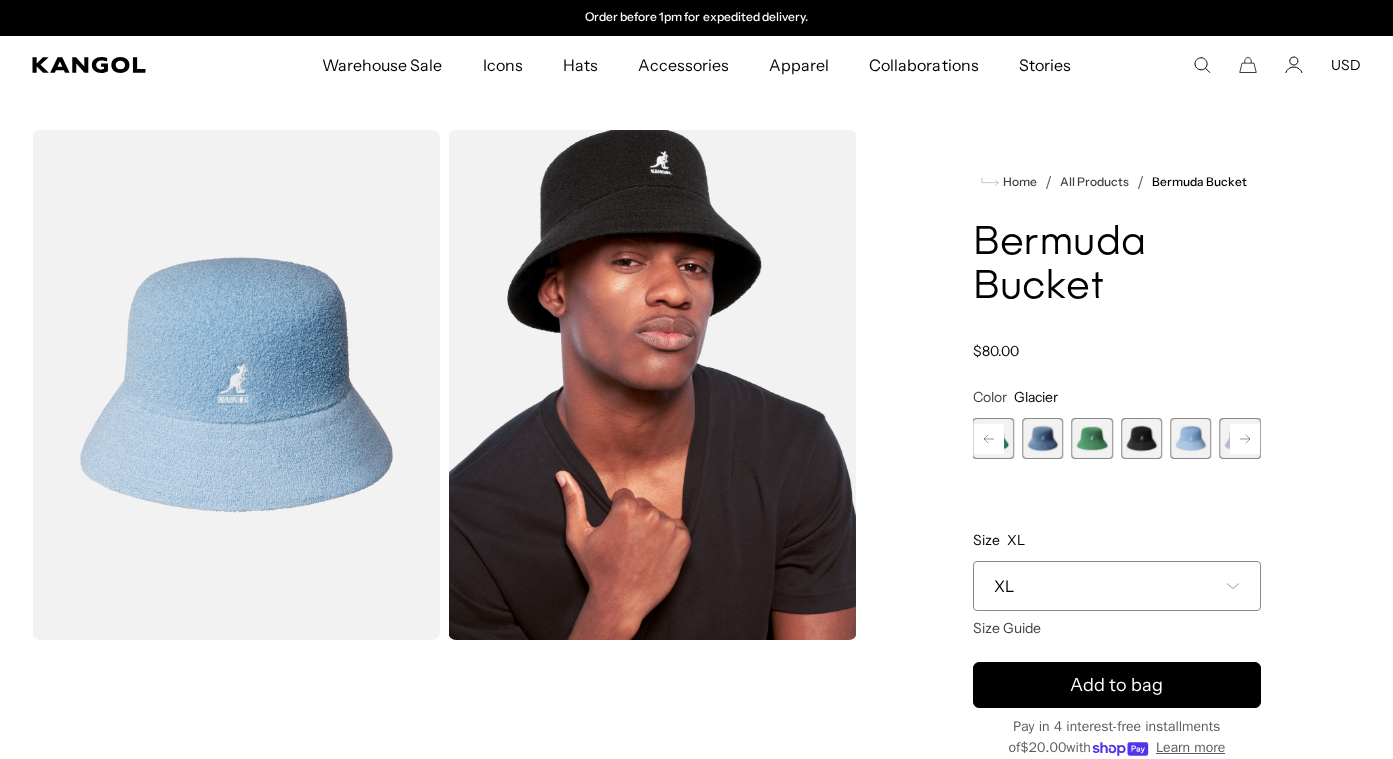 click 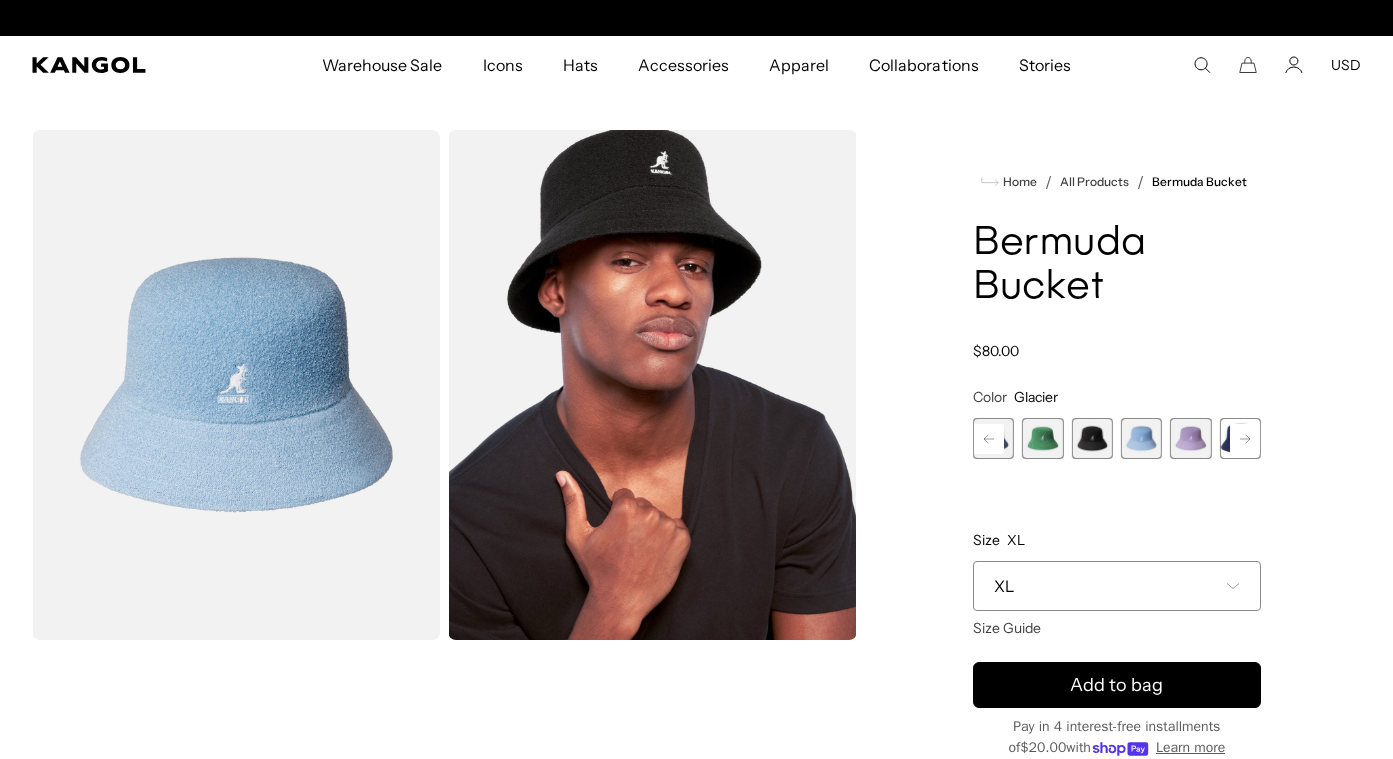 click 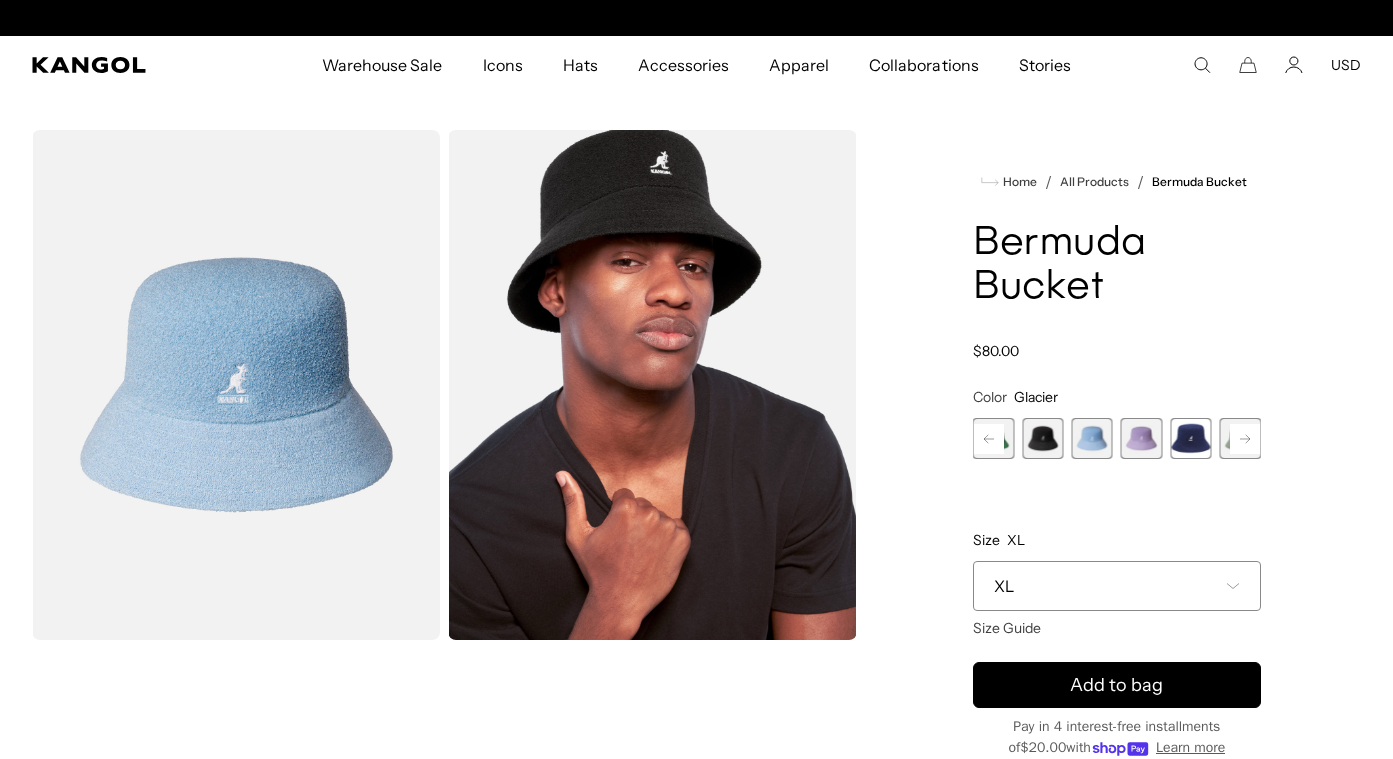 scroll, scrollTop: 0, scrollLeft: 0, axis: both 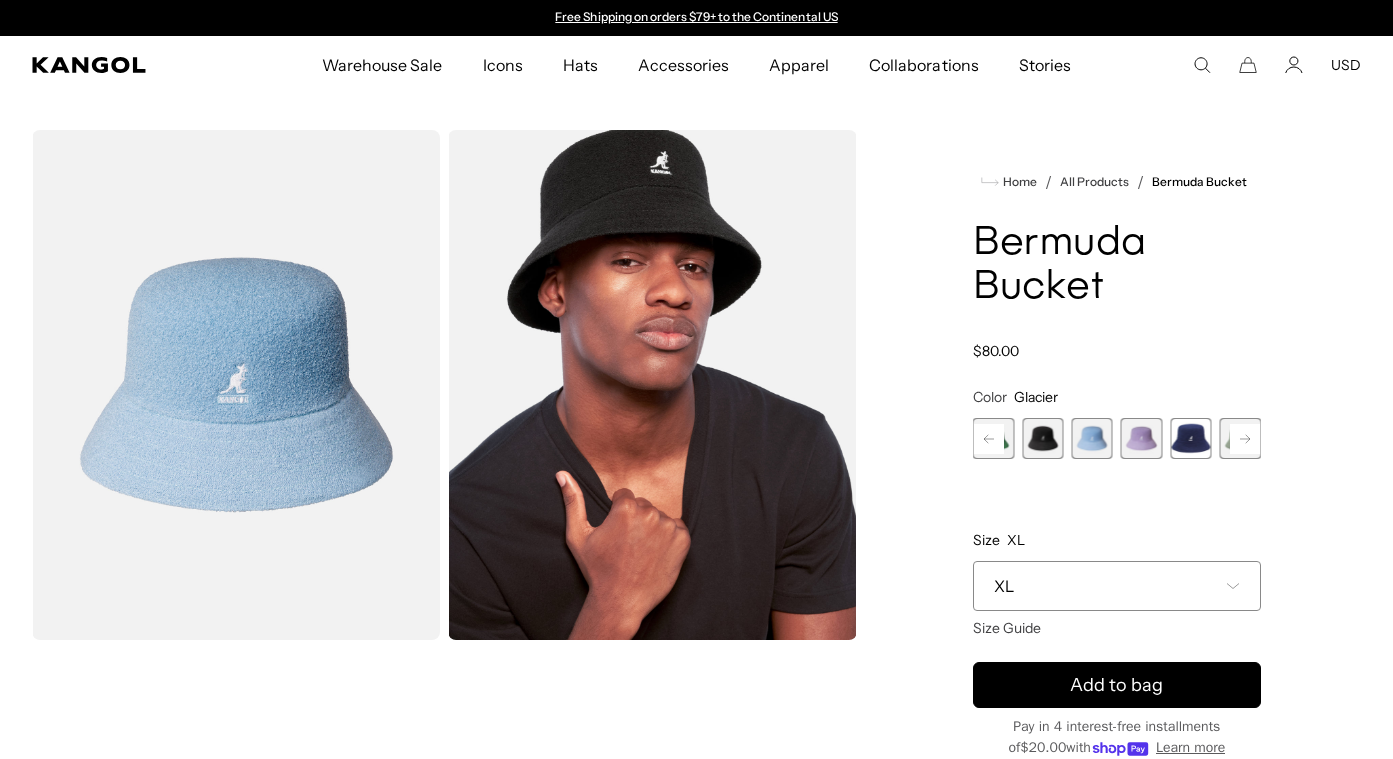 click 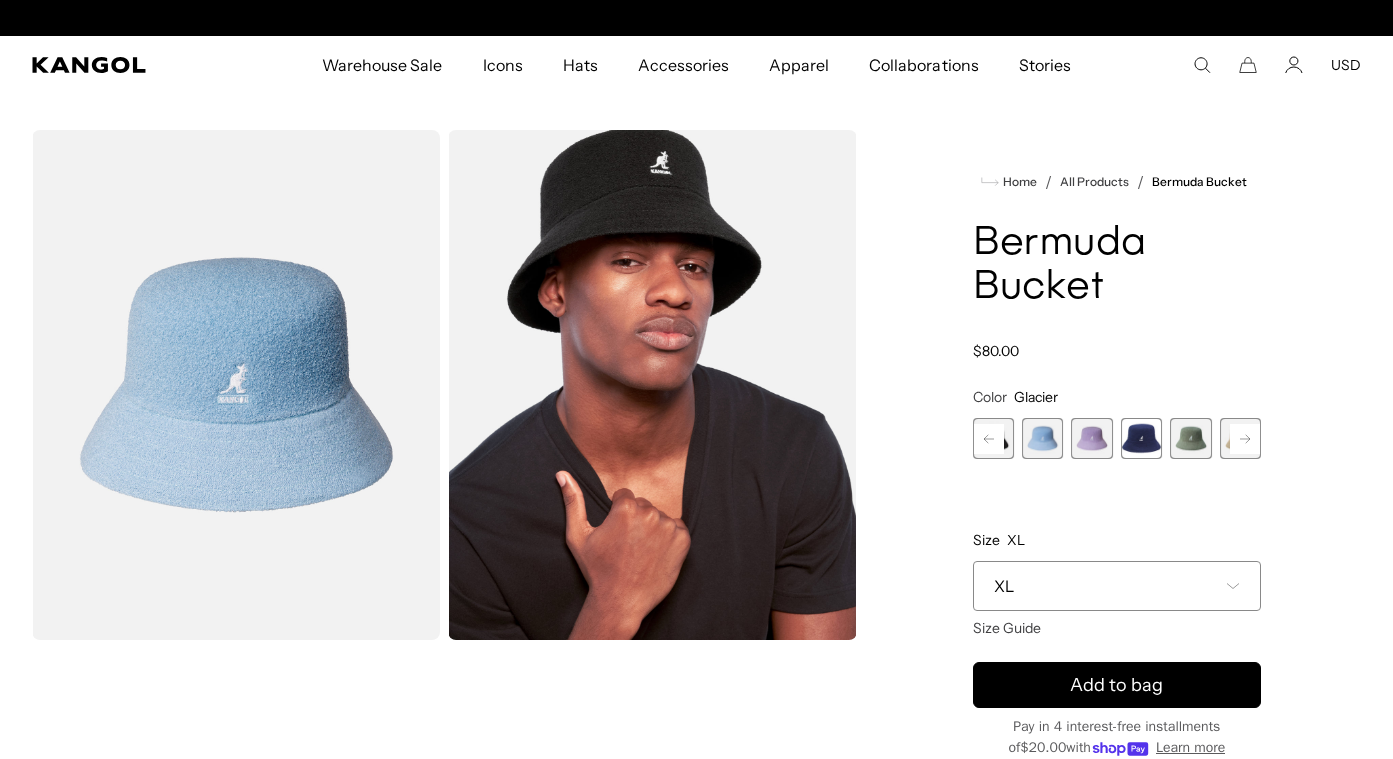 scroll, scrollTop: 0, scrollLeft: 412, axis: horizontal 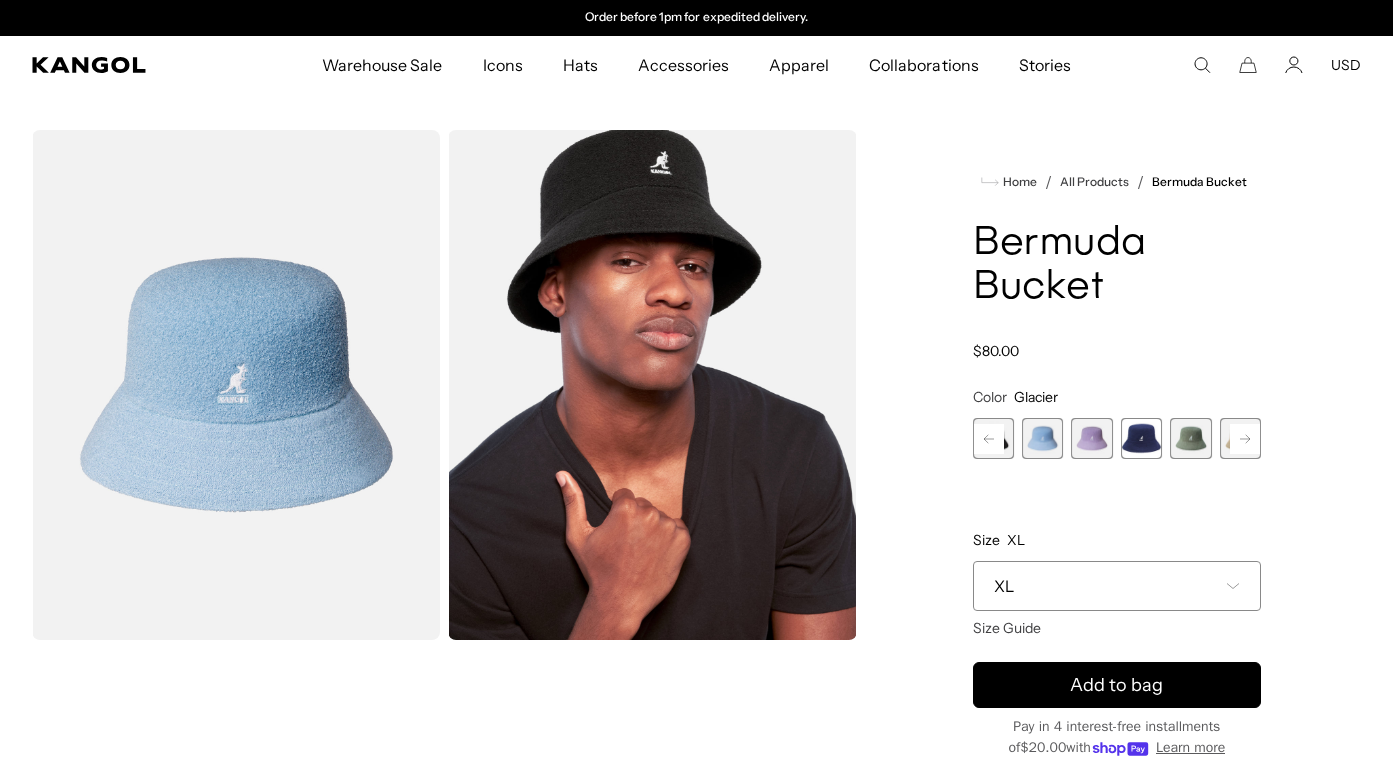 click 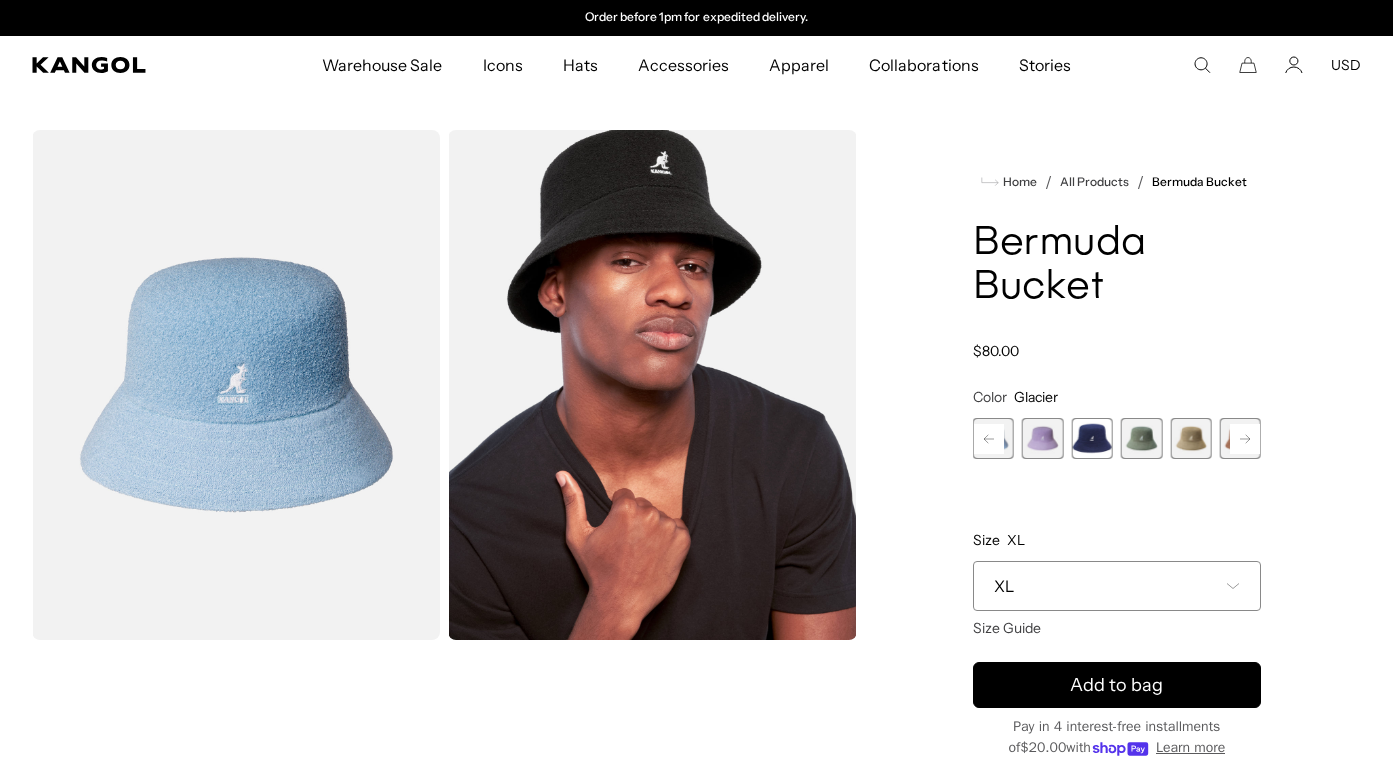 click 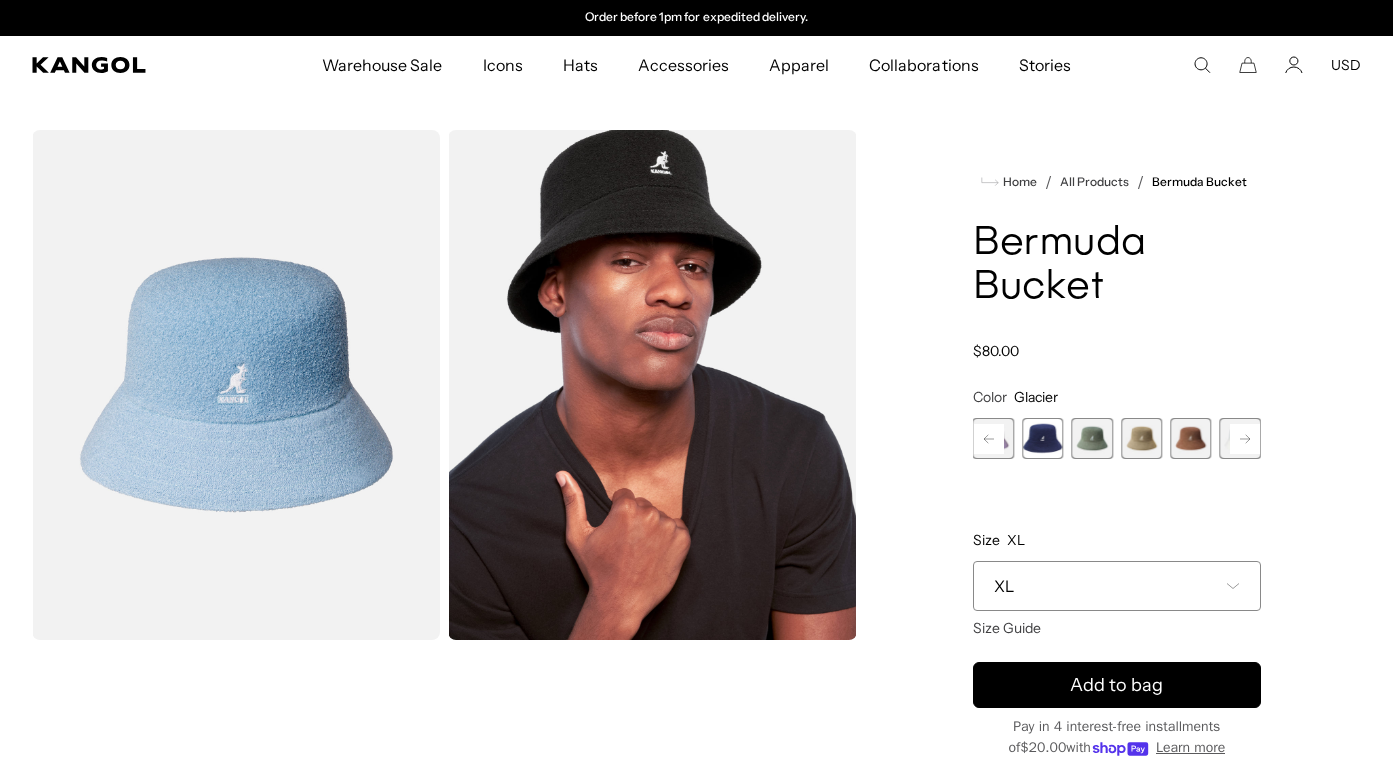 click at bounding box center (1190, 438) 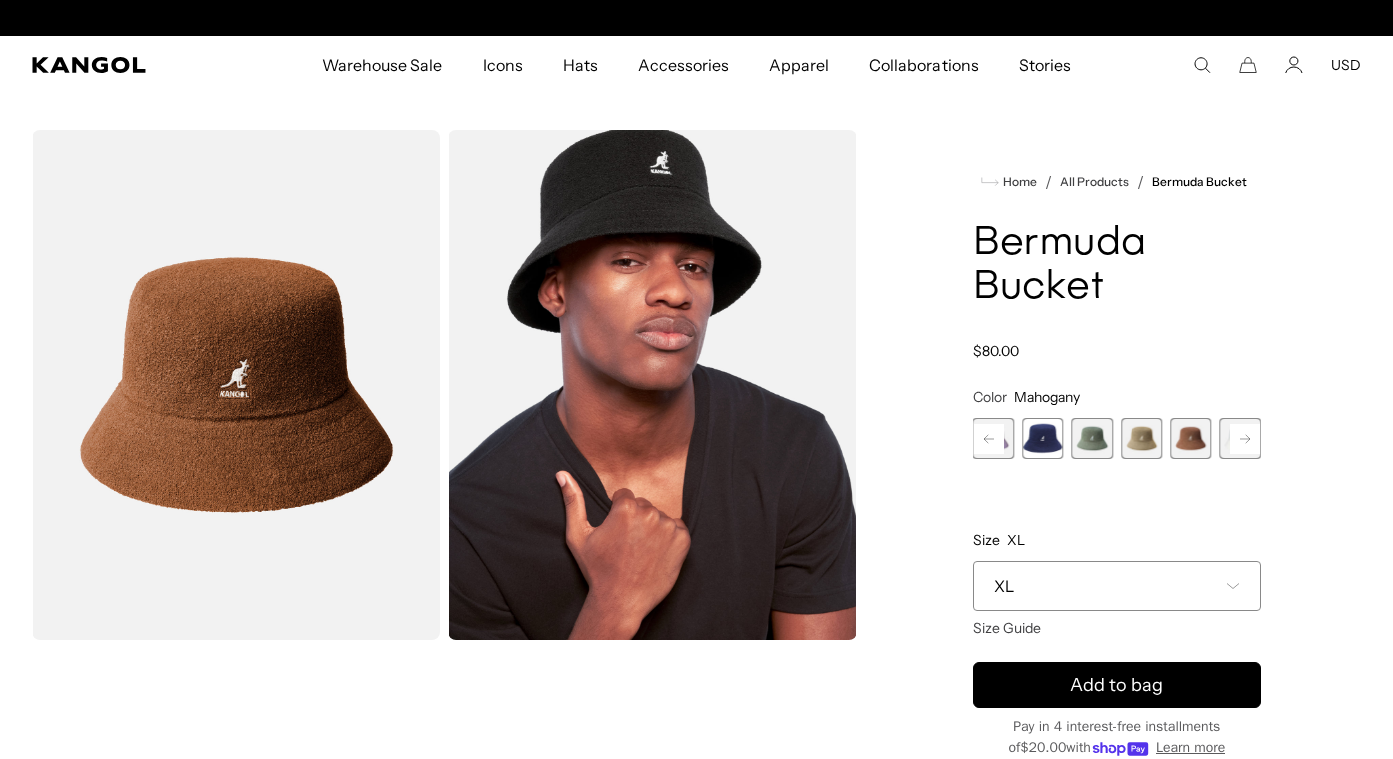 scroll, scrollTop: 0, scrollLeft: 0, axis: both 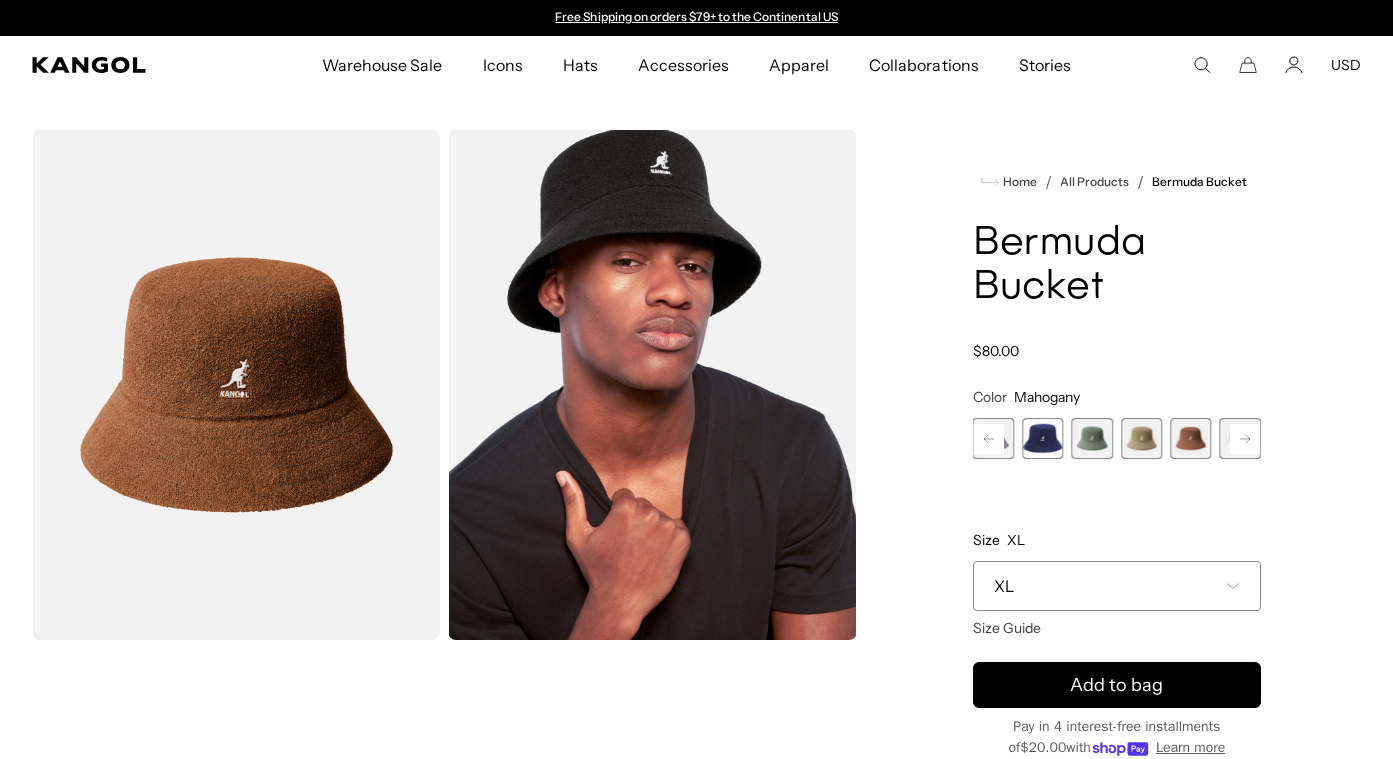 click at bounding box center [1141, 438] 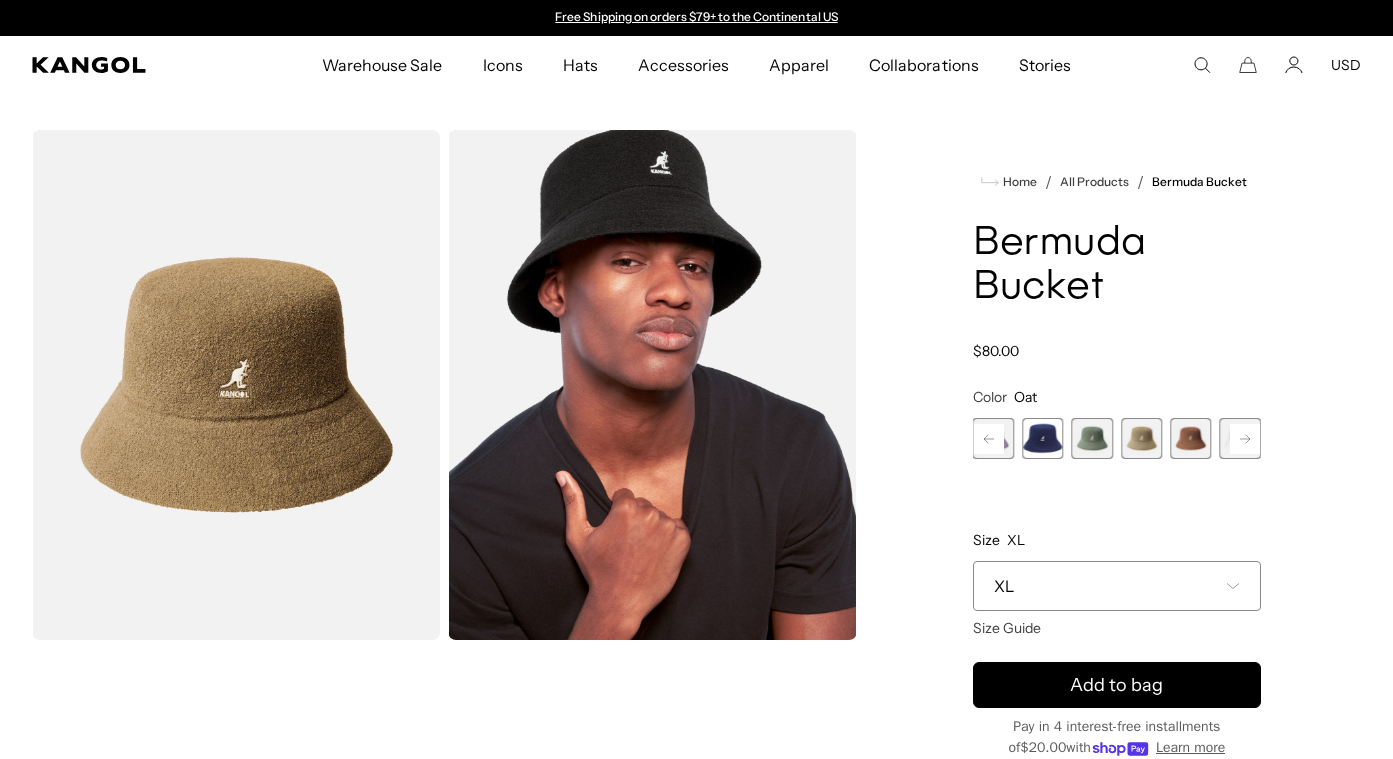 click at bounding box center [1091, 438] 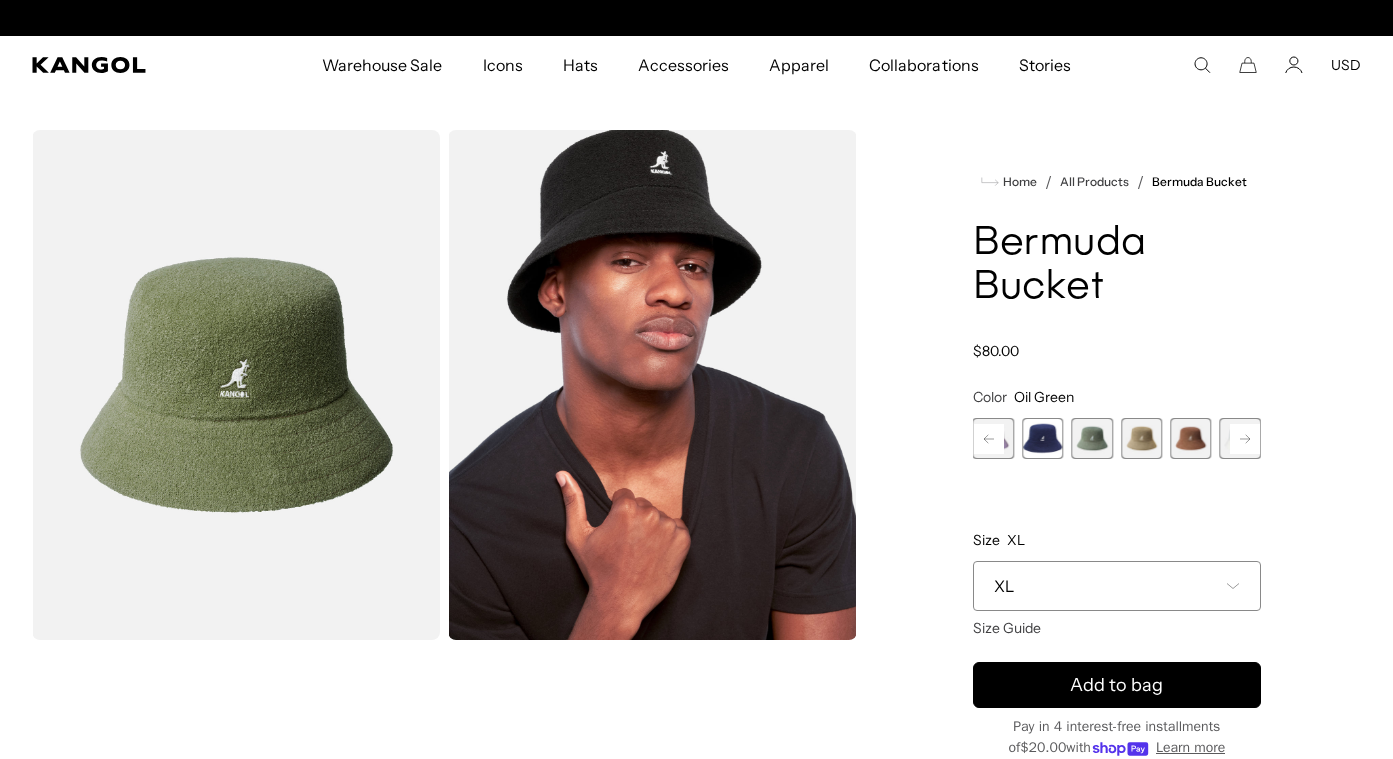 scroll, scrollTop: 0, scrollLeft: 412, axis: horizontal 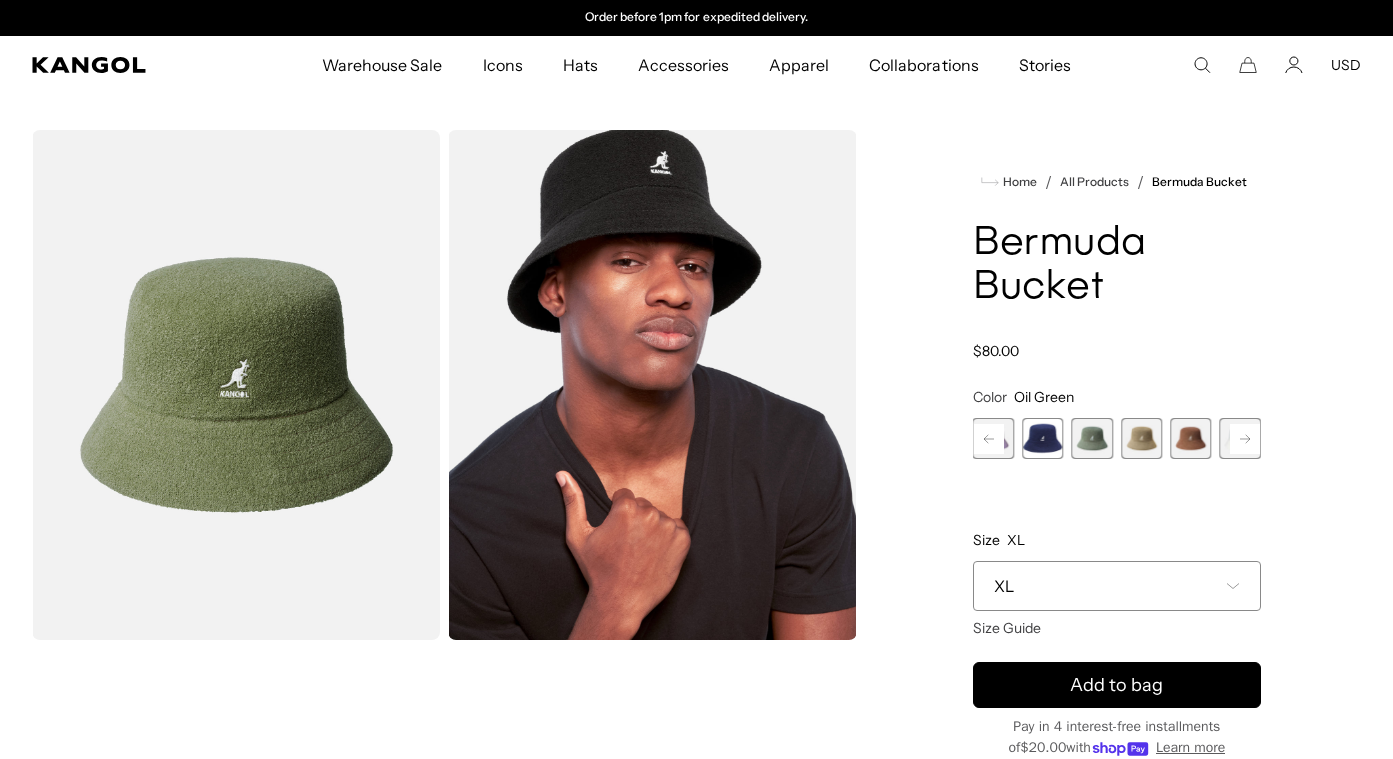 click at bounding box center [1042, 438] 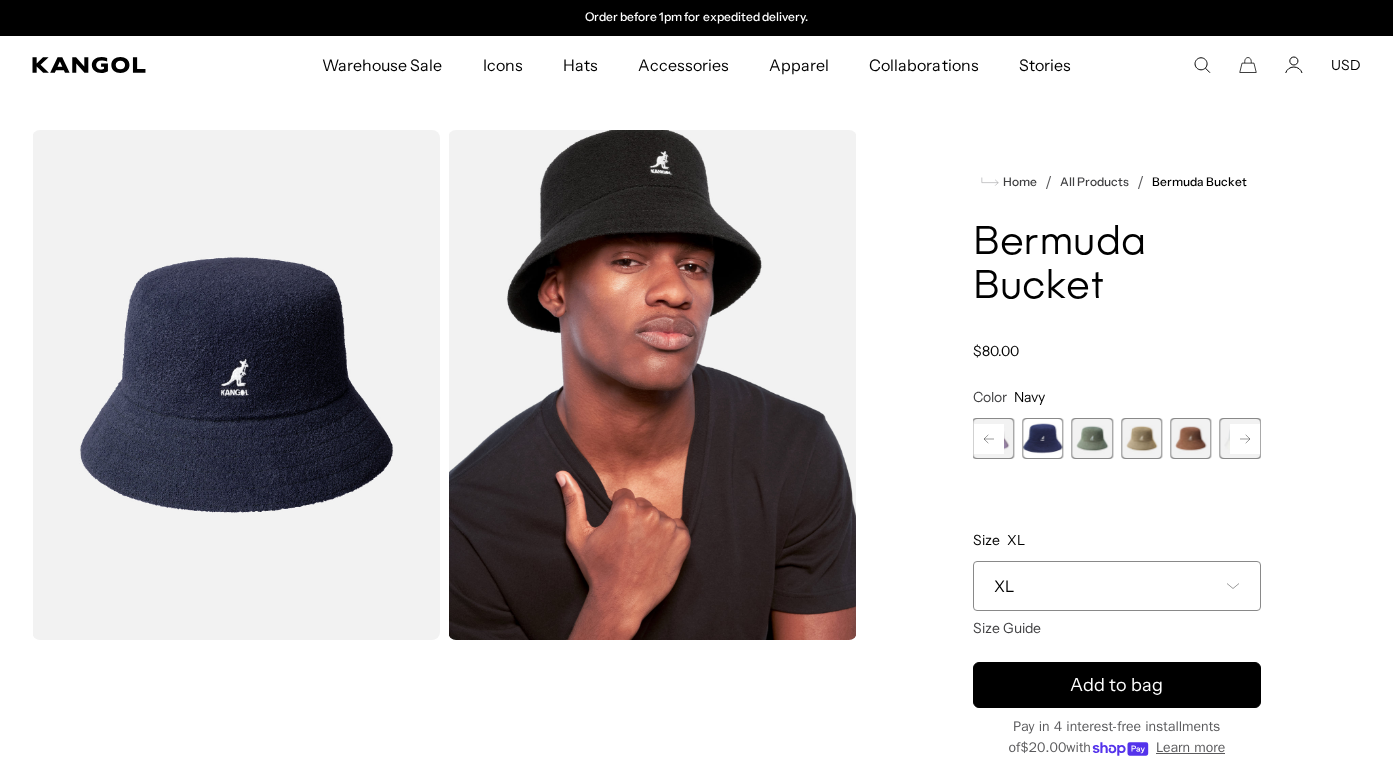 click at bounding box center [1091, 438] 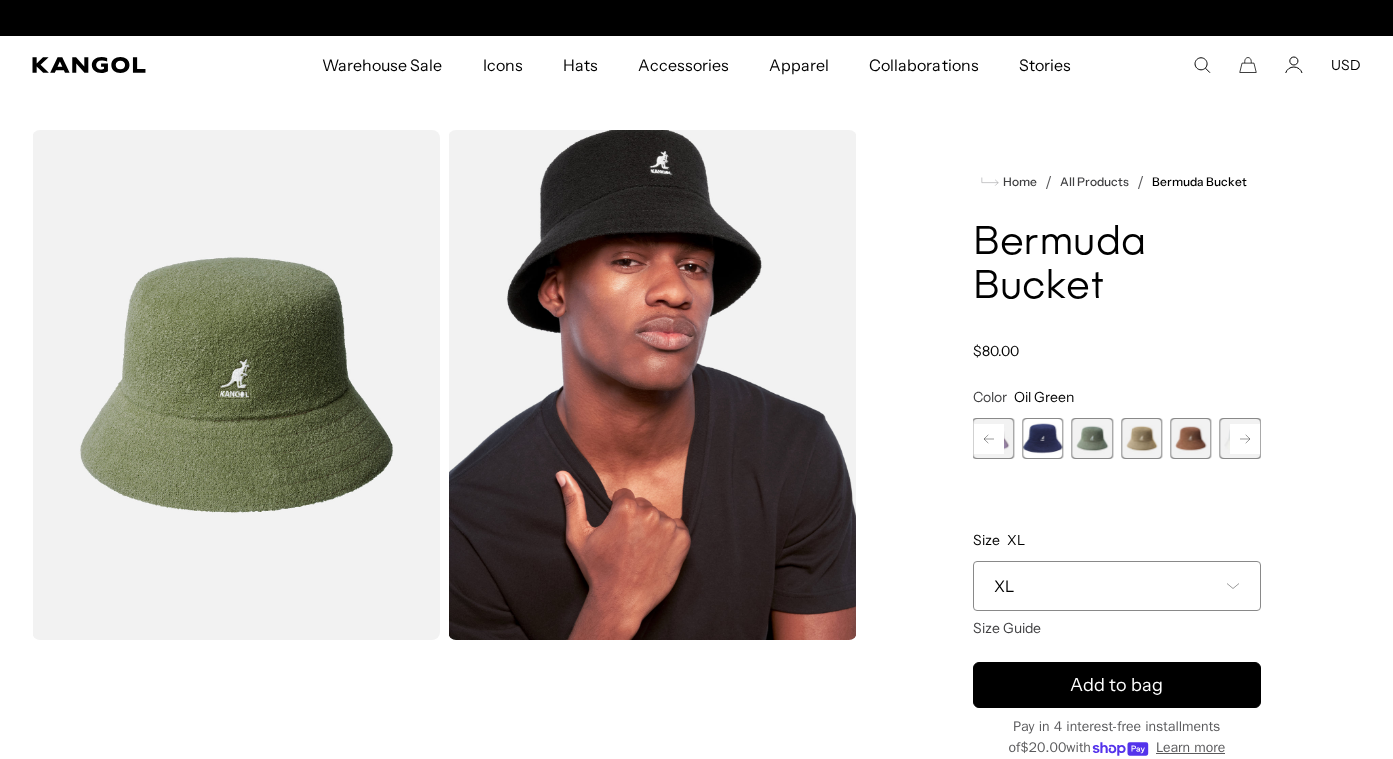scroll, scrollTop: 0, scrollLeft: 0, axis: both 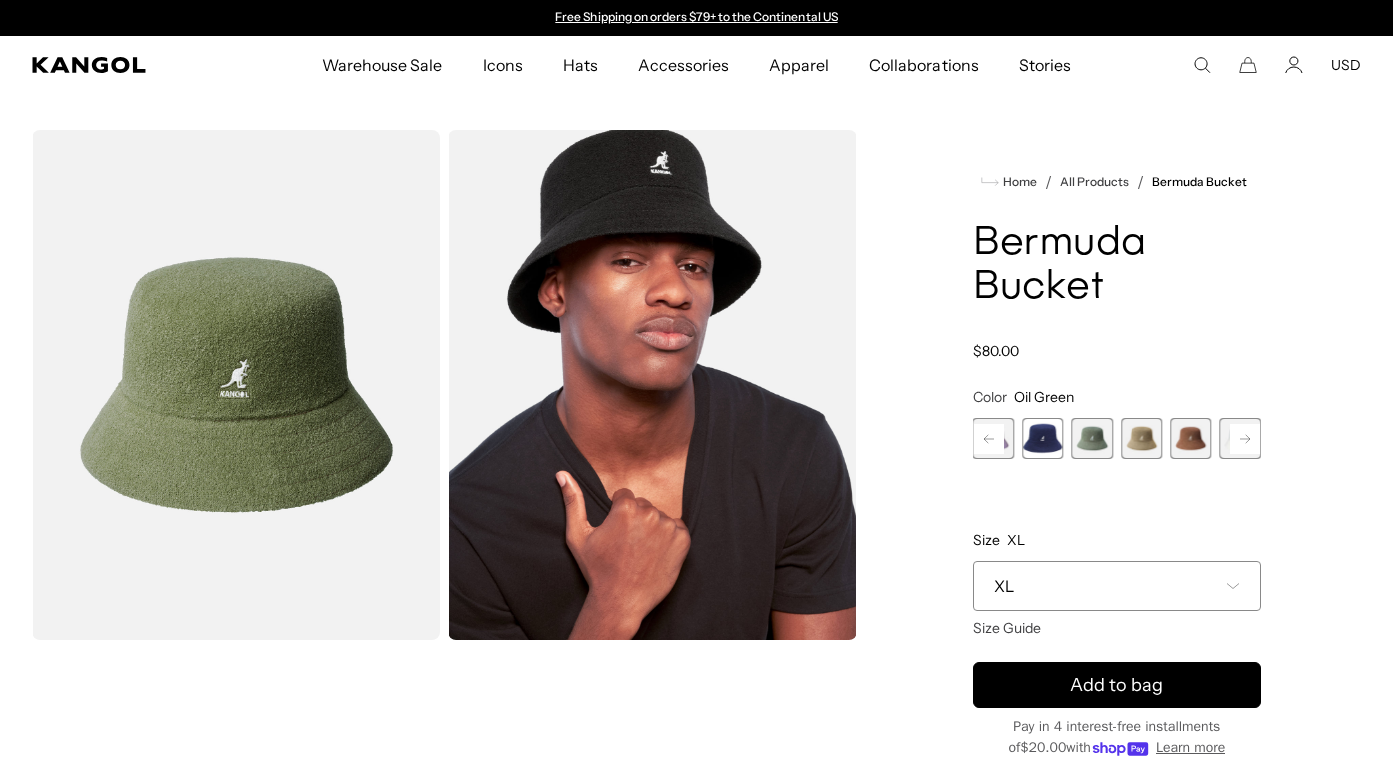 click at bounding box center [1141, 438] 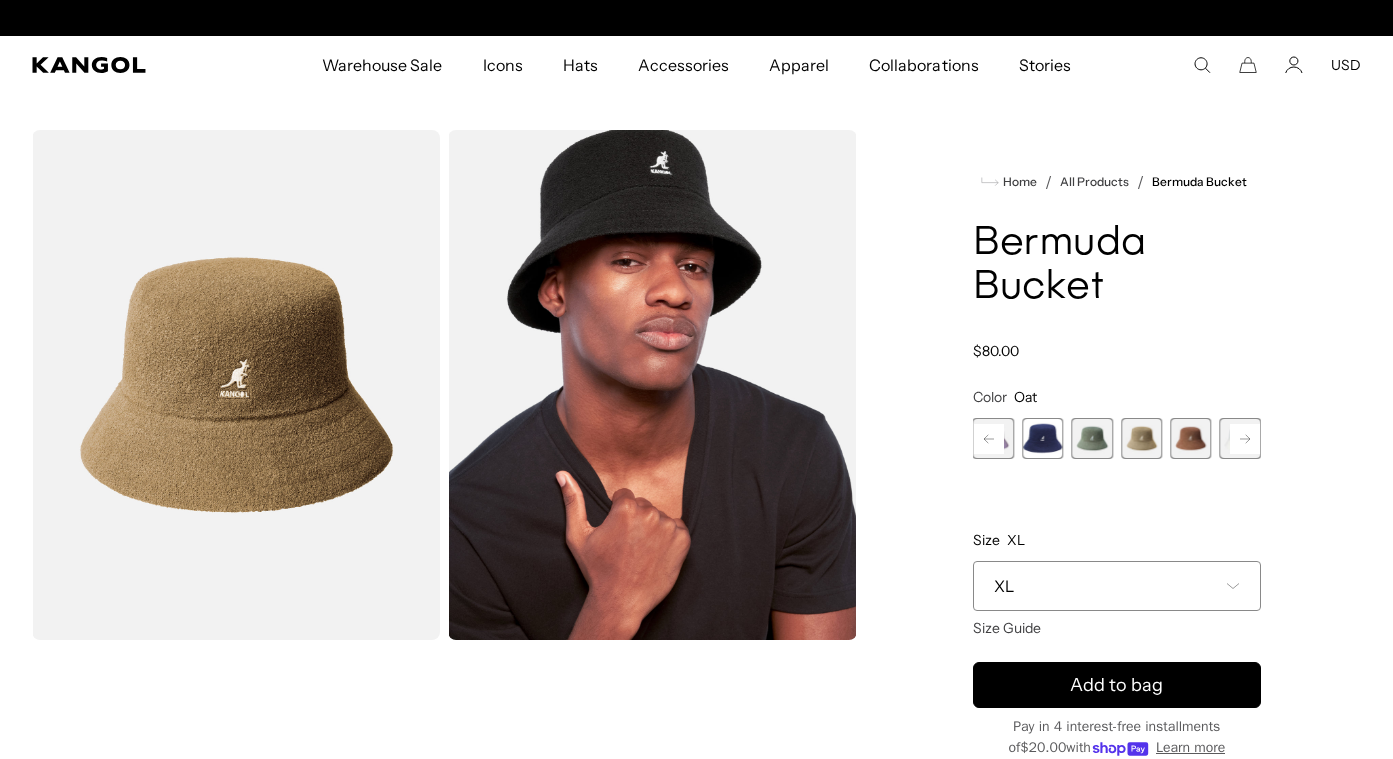 scroll, scrollTop: 0, scrollLeft: 412, axis: horizontal 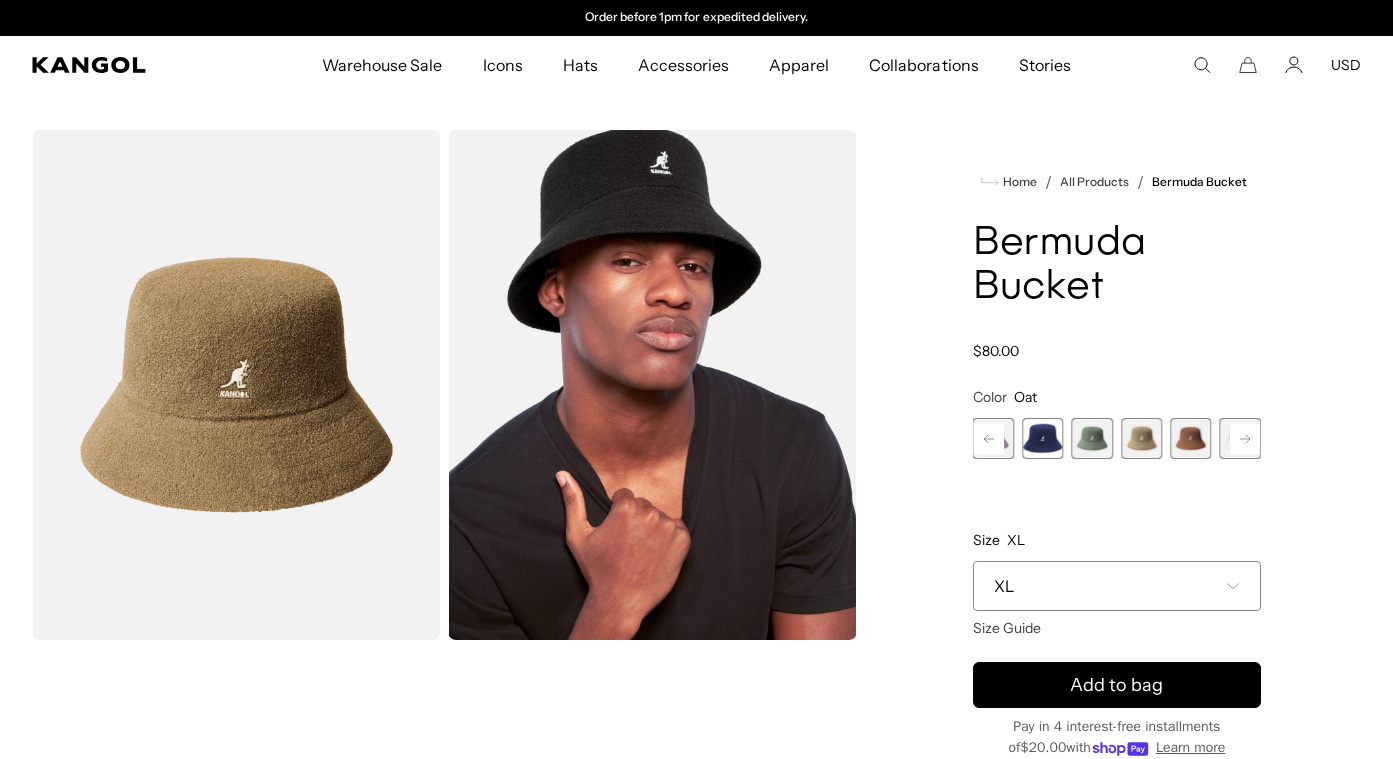 click at bounding box center (1190, 438) 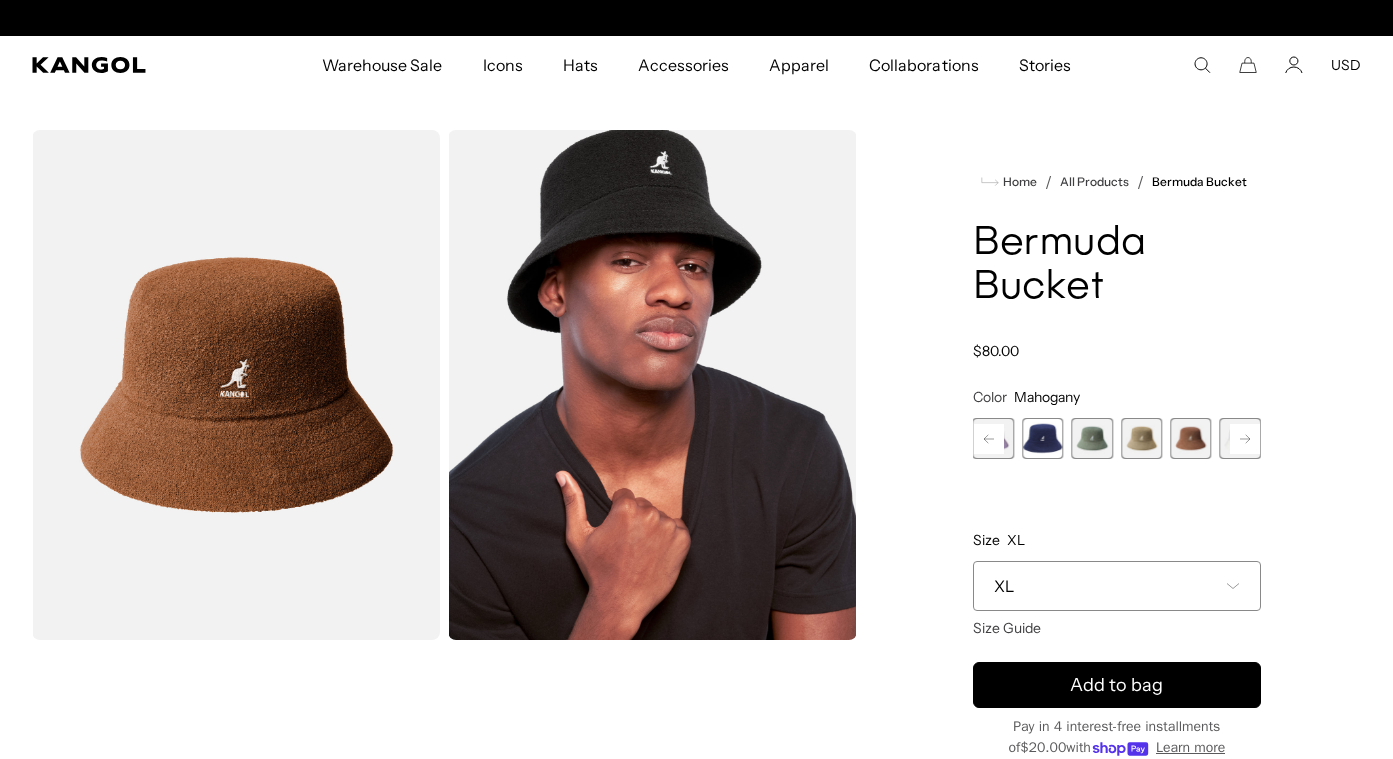 scroll, scrollTop: 0, scrollLeft: 412, axis: horizontal 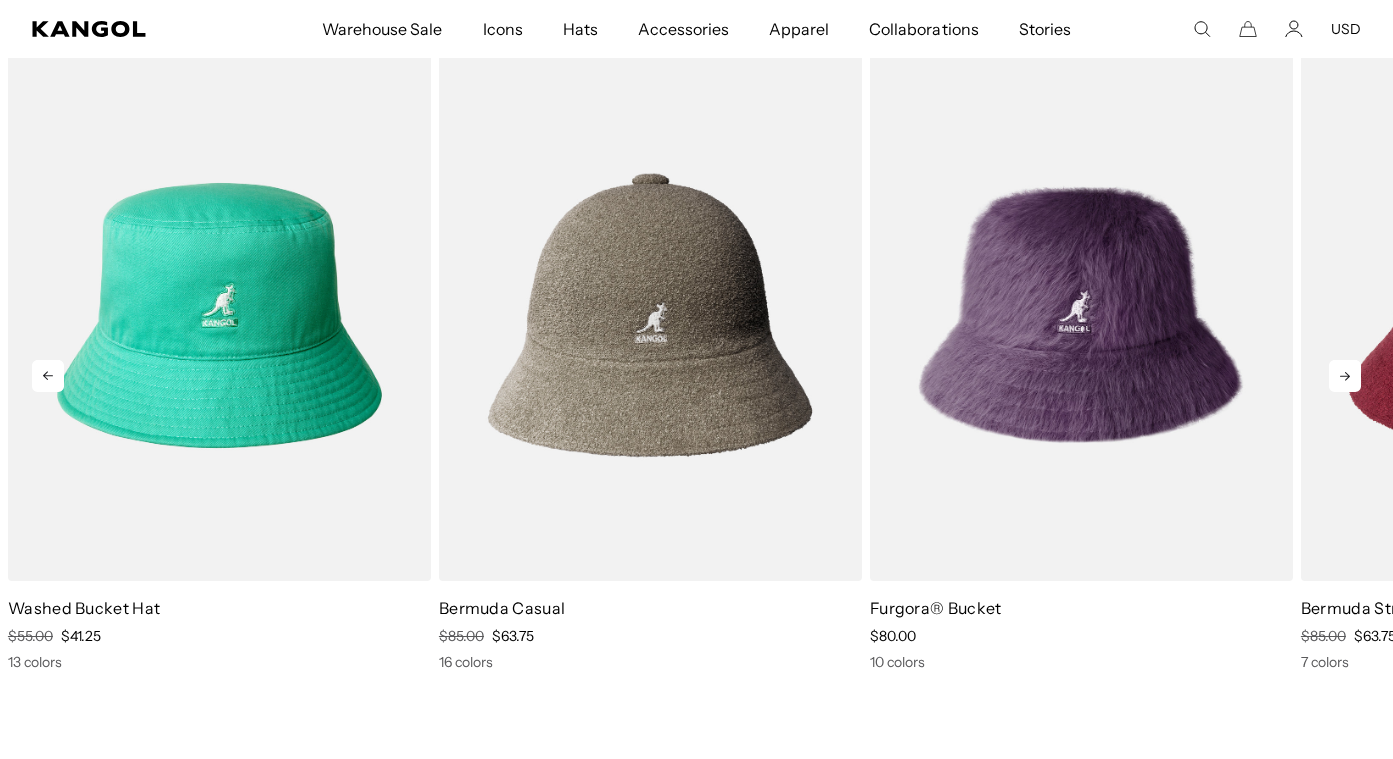 click 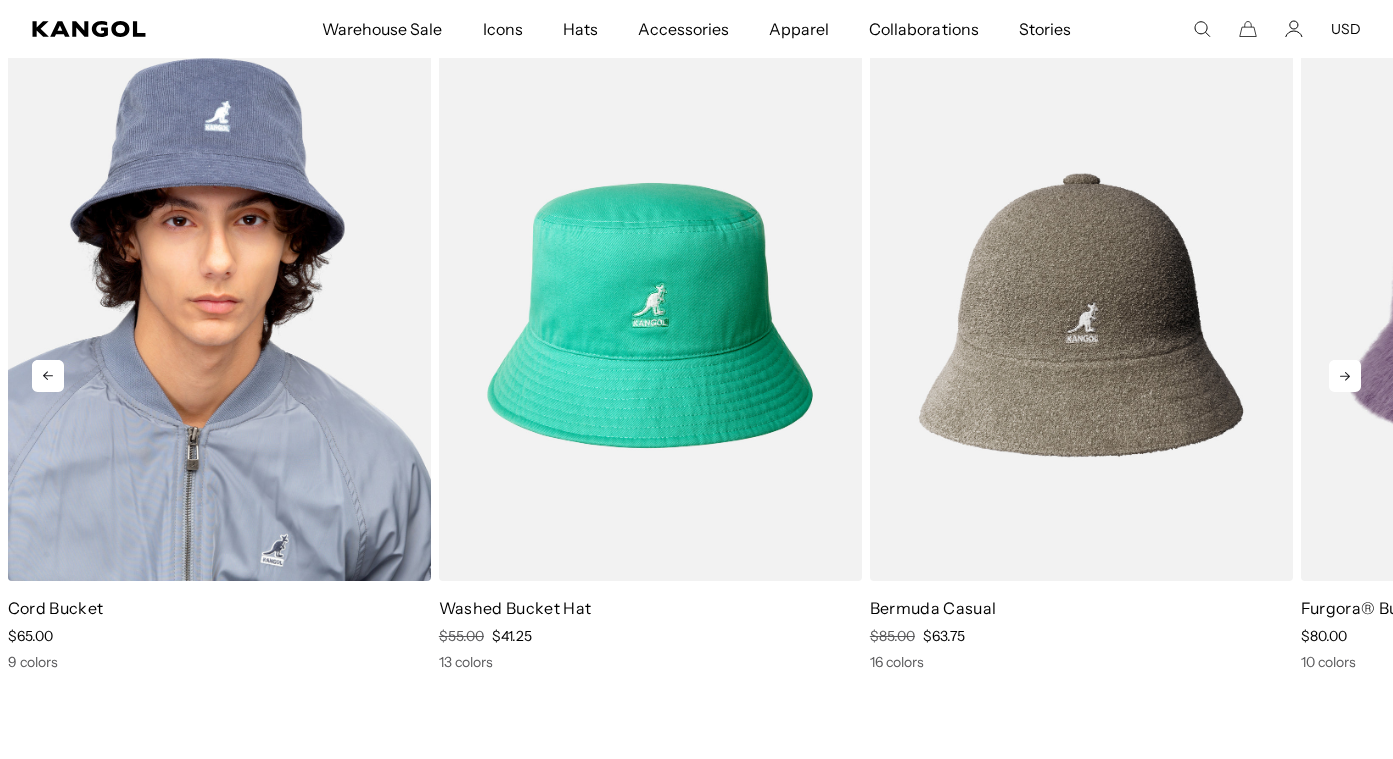 scroll, scrollTop: 0, scrollLeft: 412, axis: horizontal 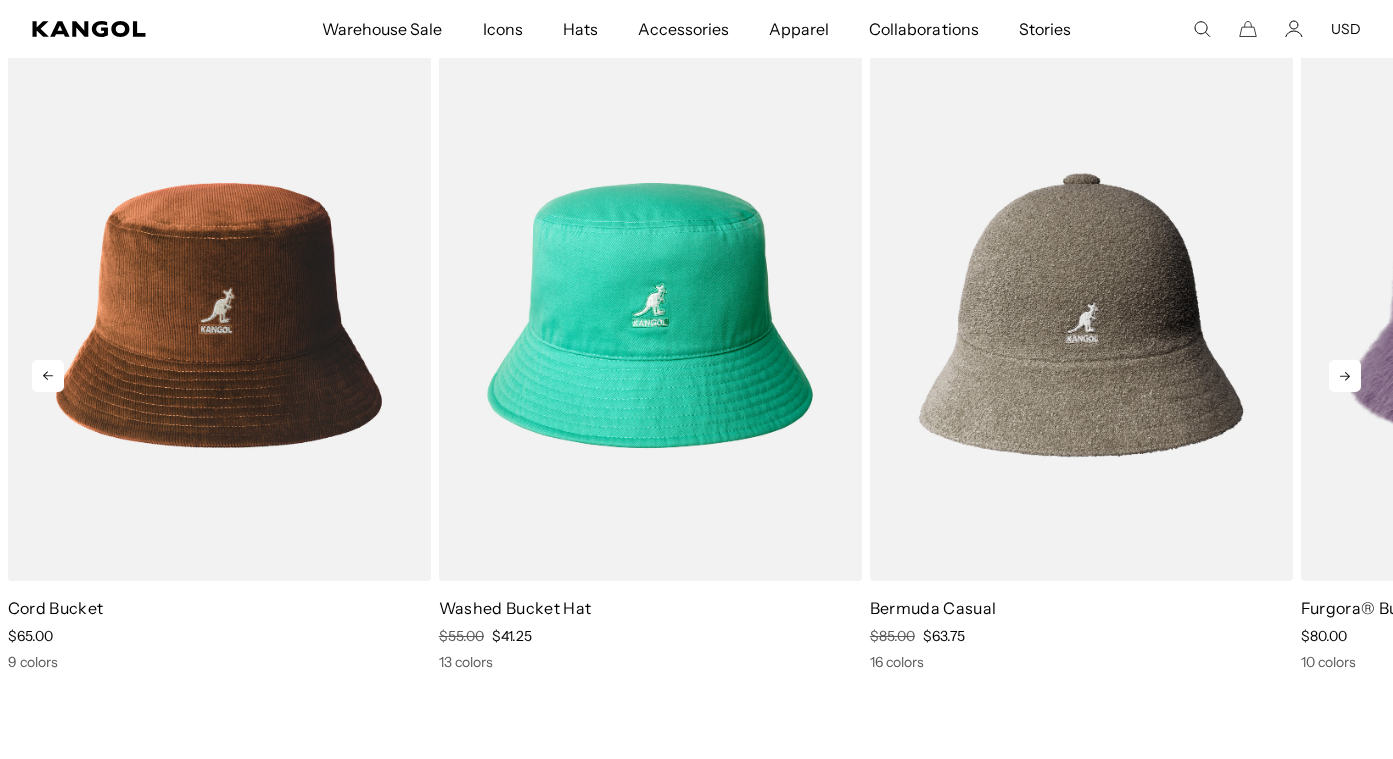 click 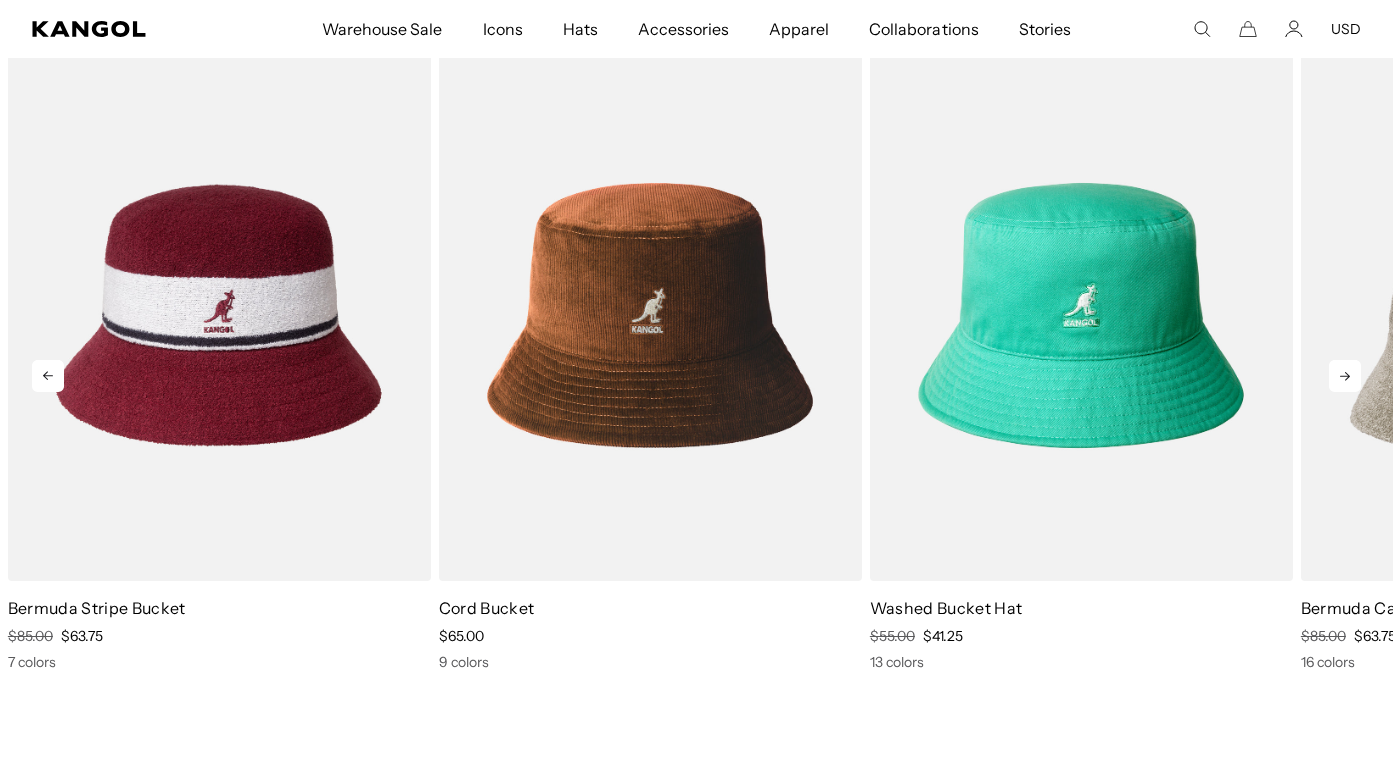 click 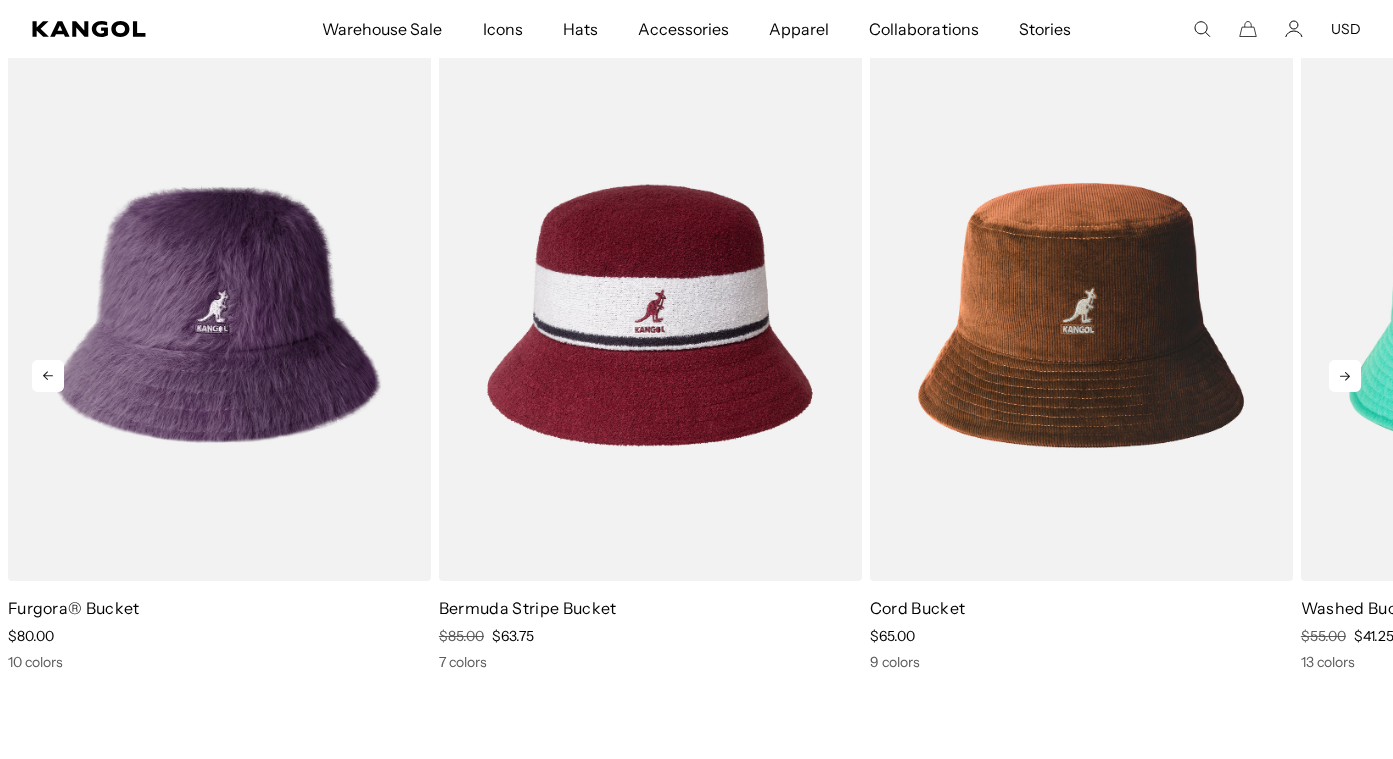 scroll, scrollTop: 0, scrollLeft: 0, axis: both 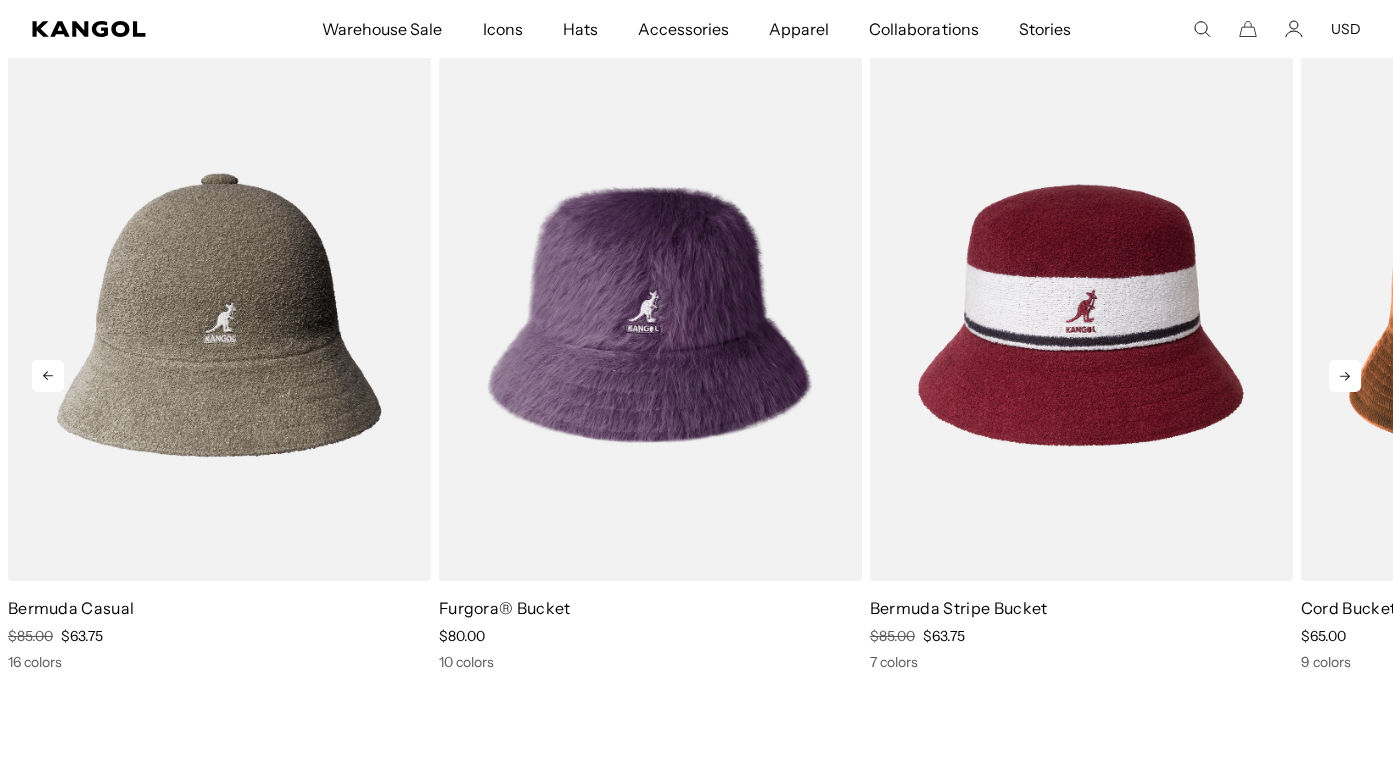 click 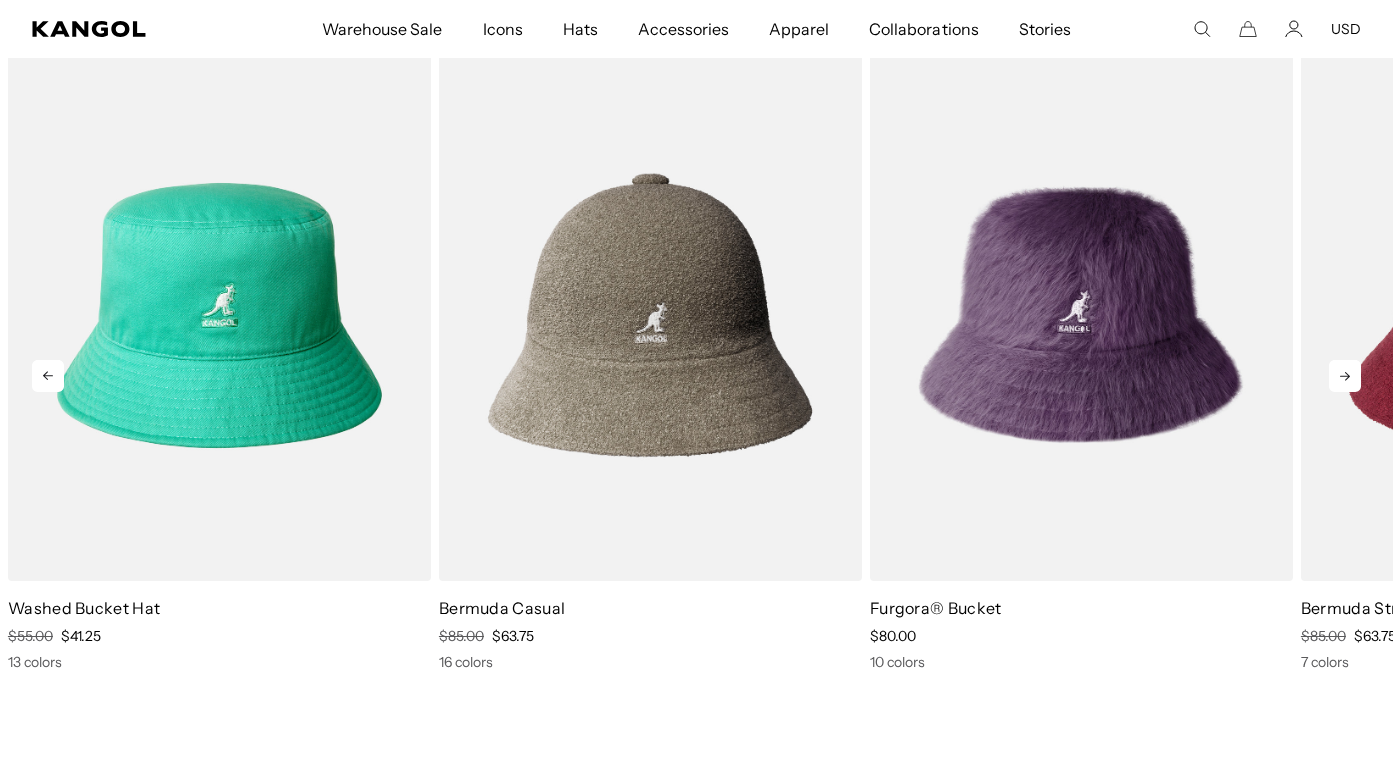 click 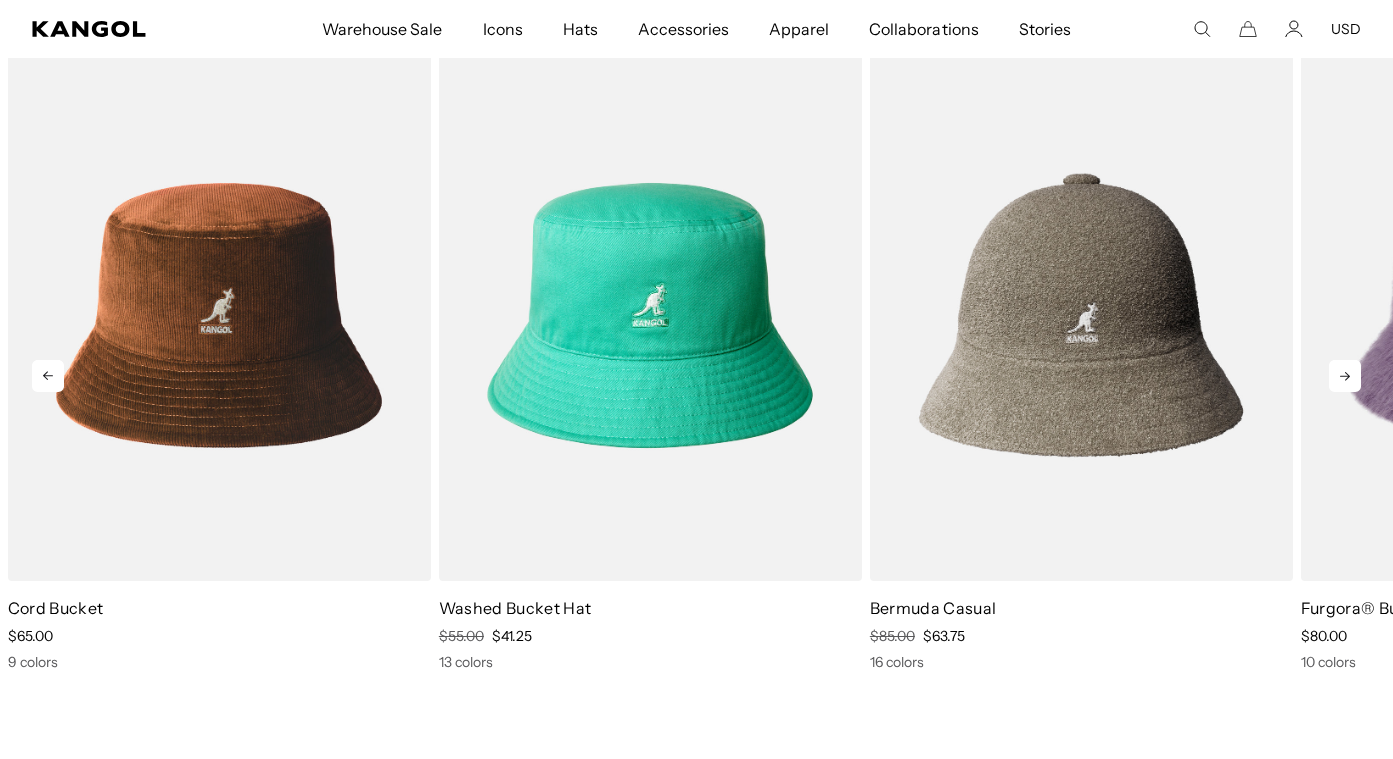 click 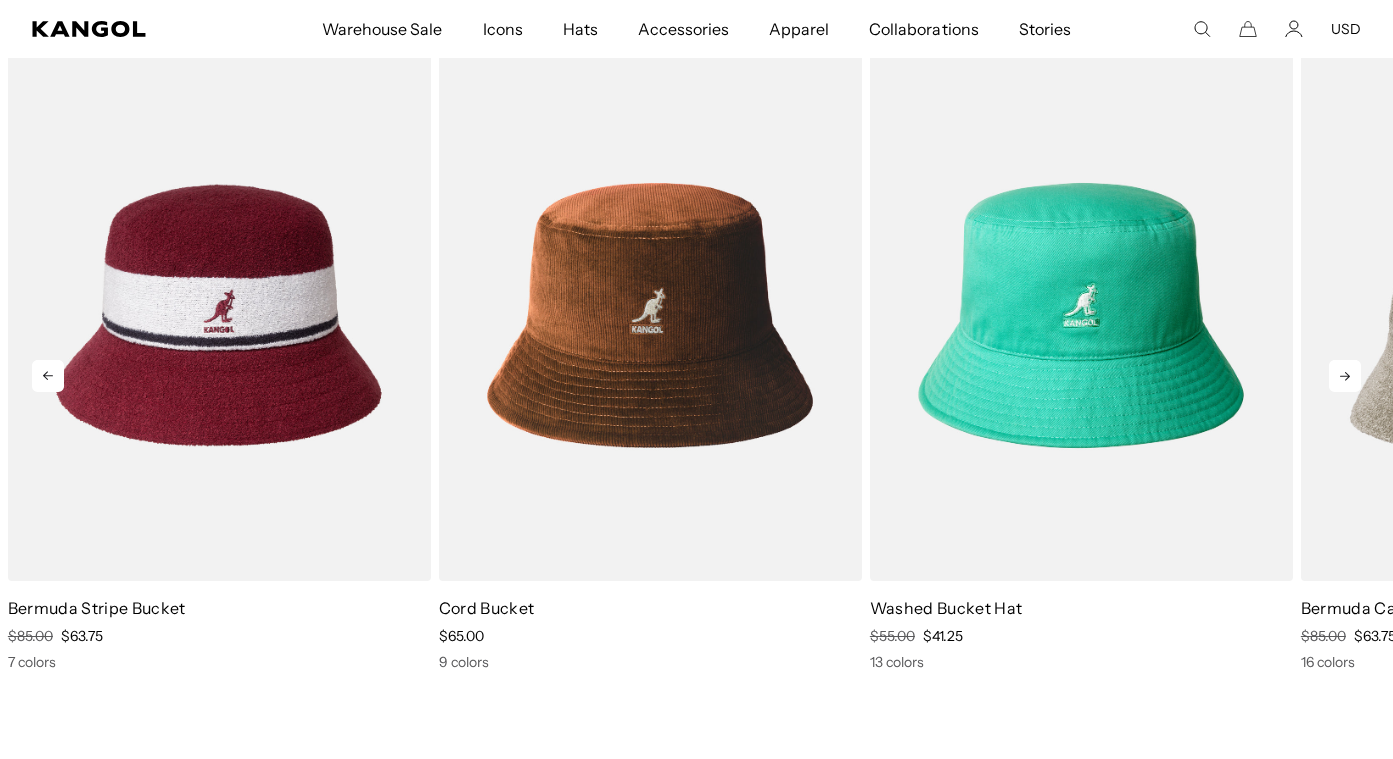 scroll, scrollTop: 0, scrollLeft: 412, axis: horizontal 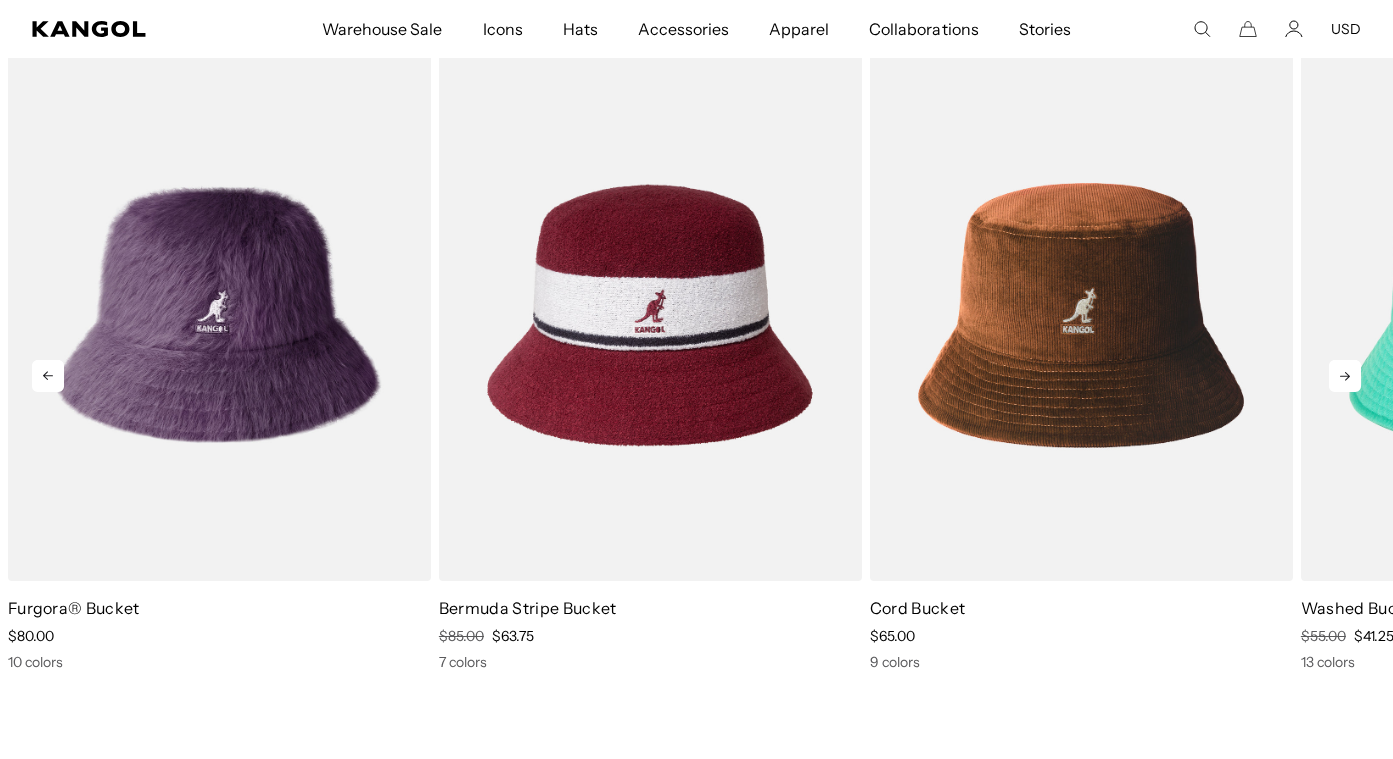 click 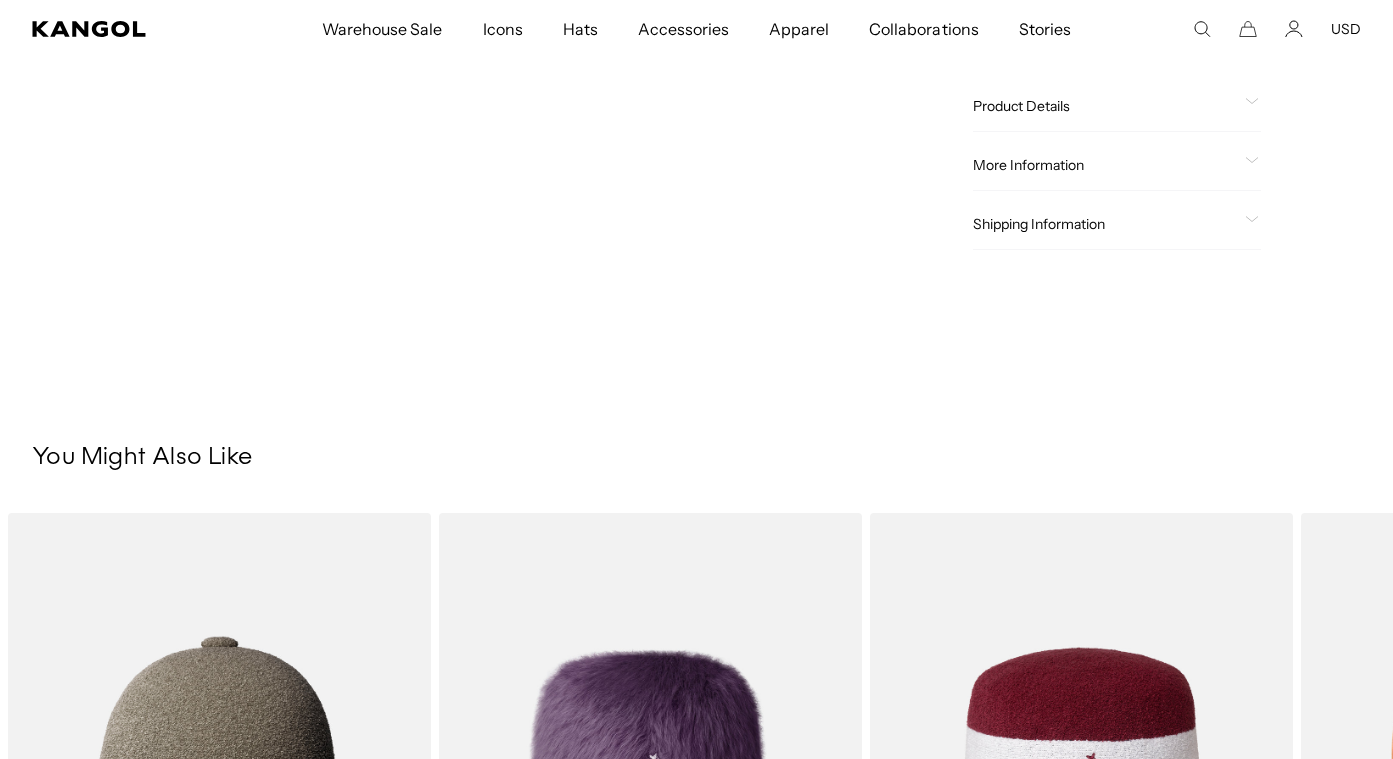 scroll, scrollTop: 690, scrollLeft: 0, axis: vertical 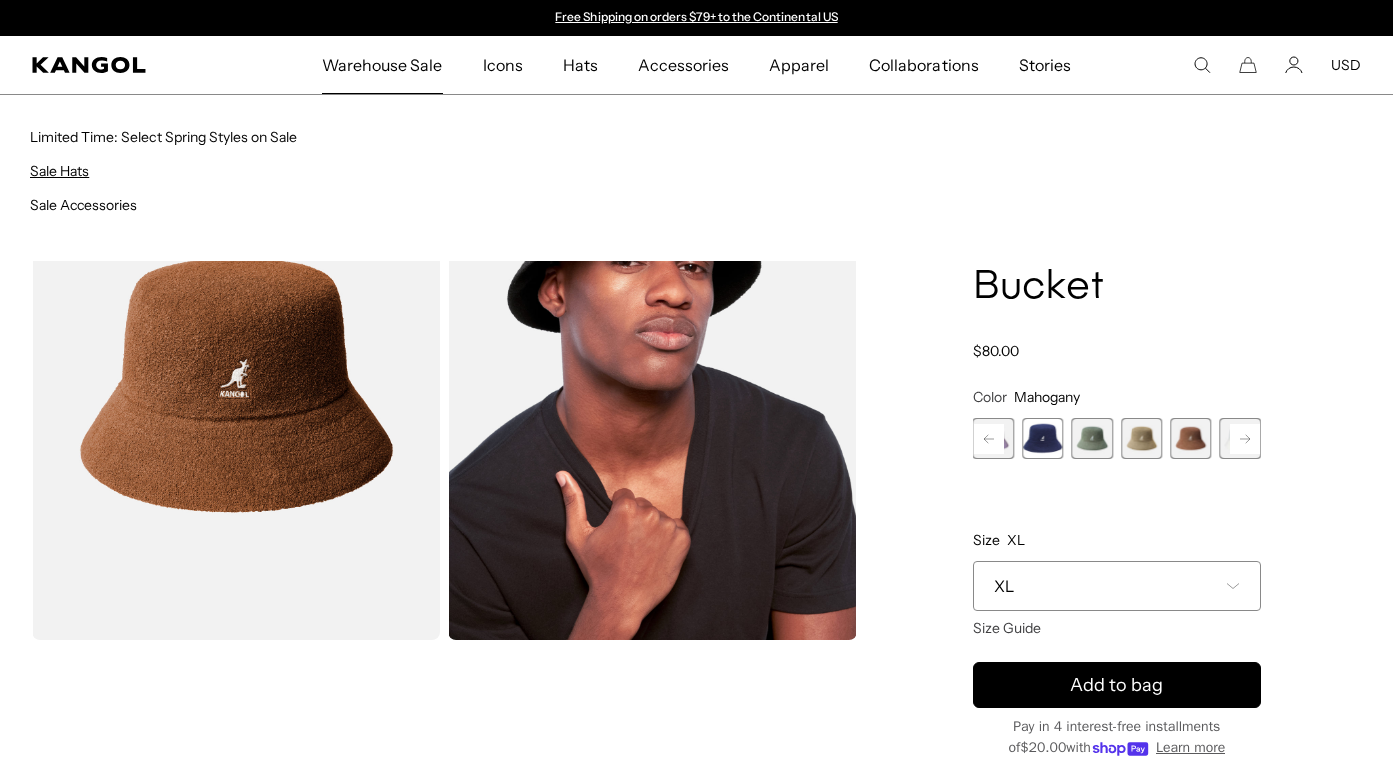 click on "Sale Hats" at bounding box center [59, 171] 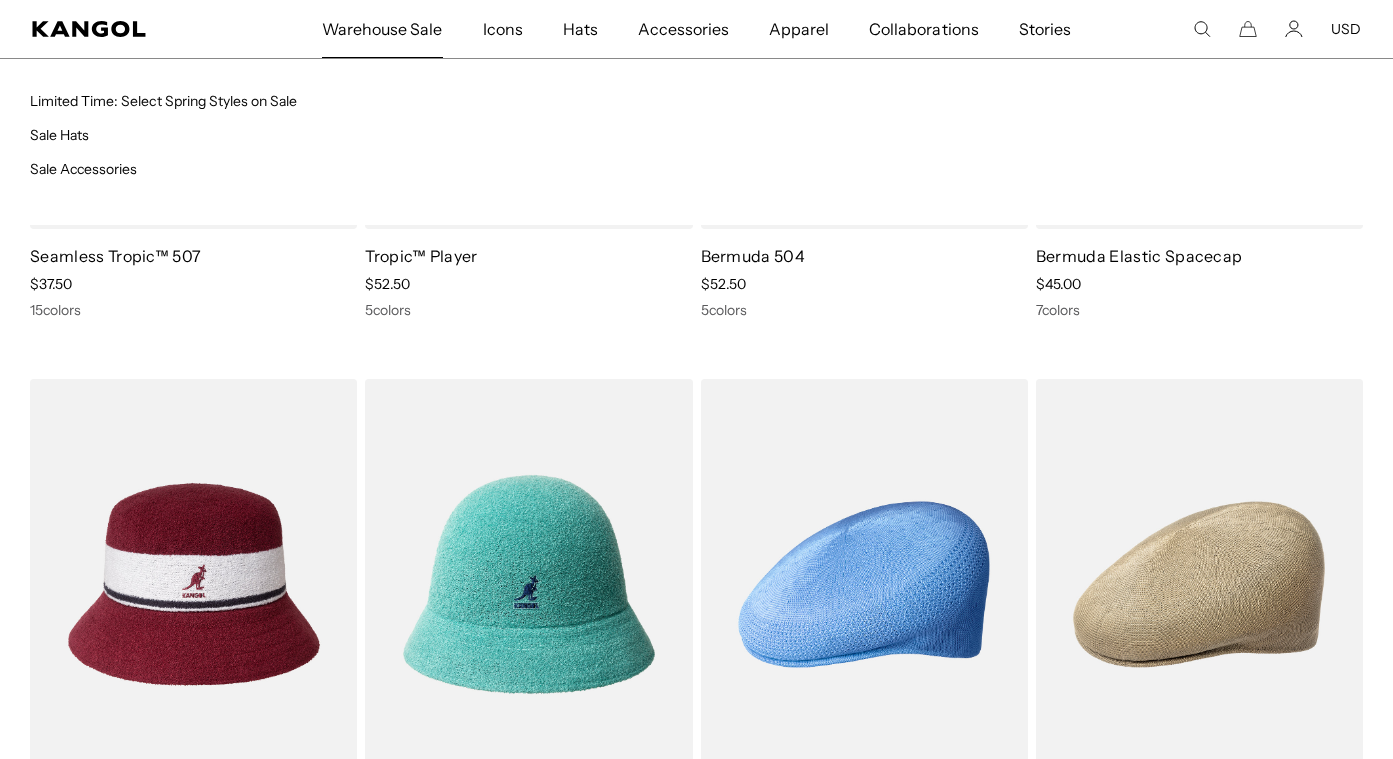 scroll, scrollTop: 523, scrollLeft: 0, axis: vertical 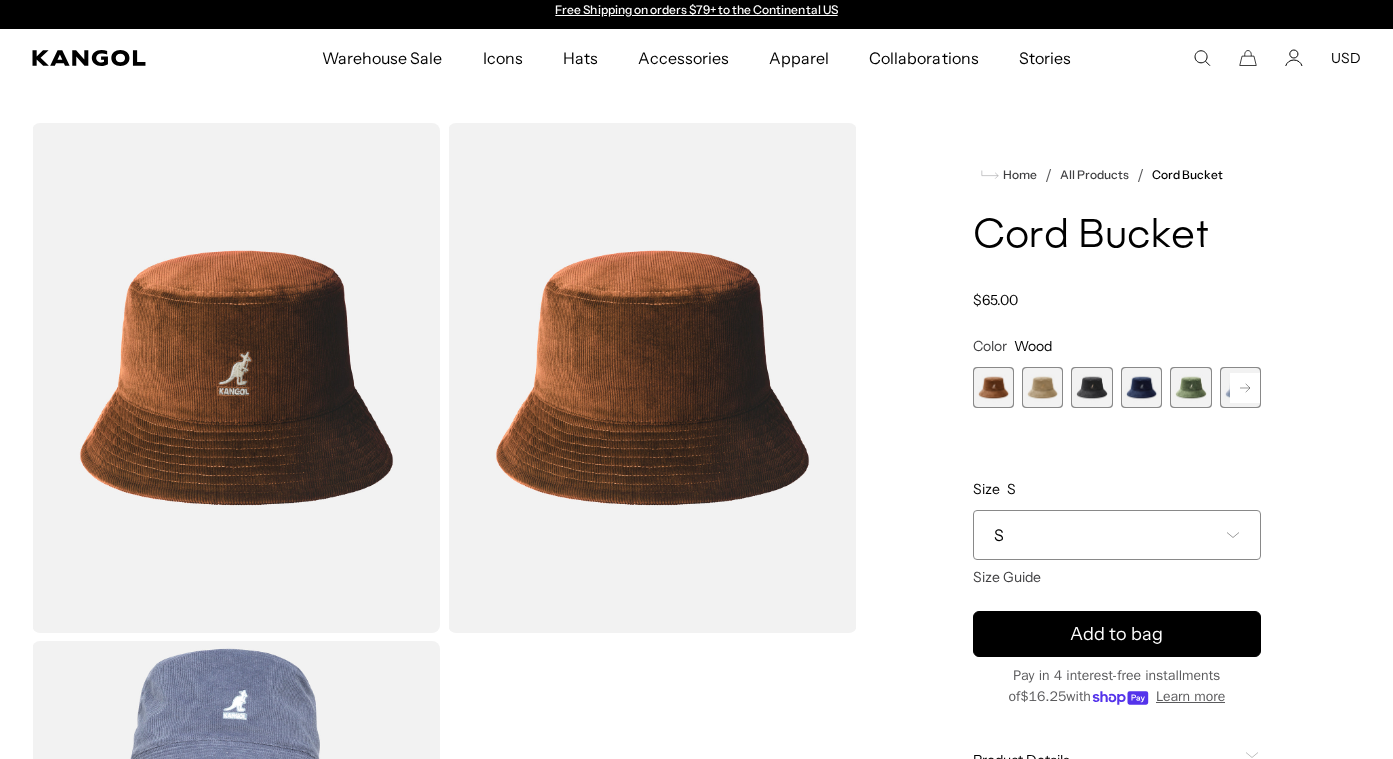 click at bounding box center [1042, 387] 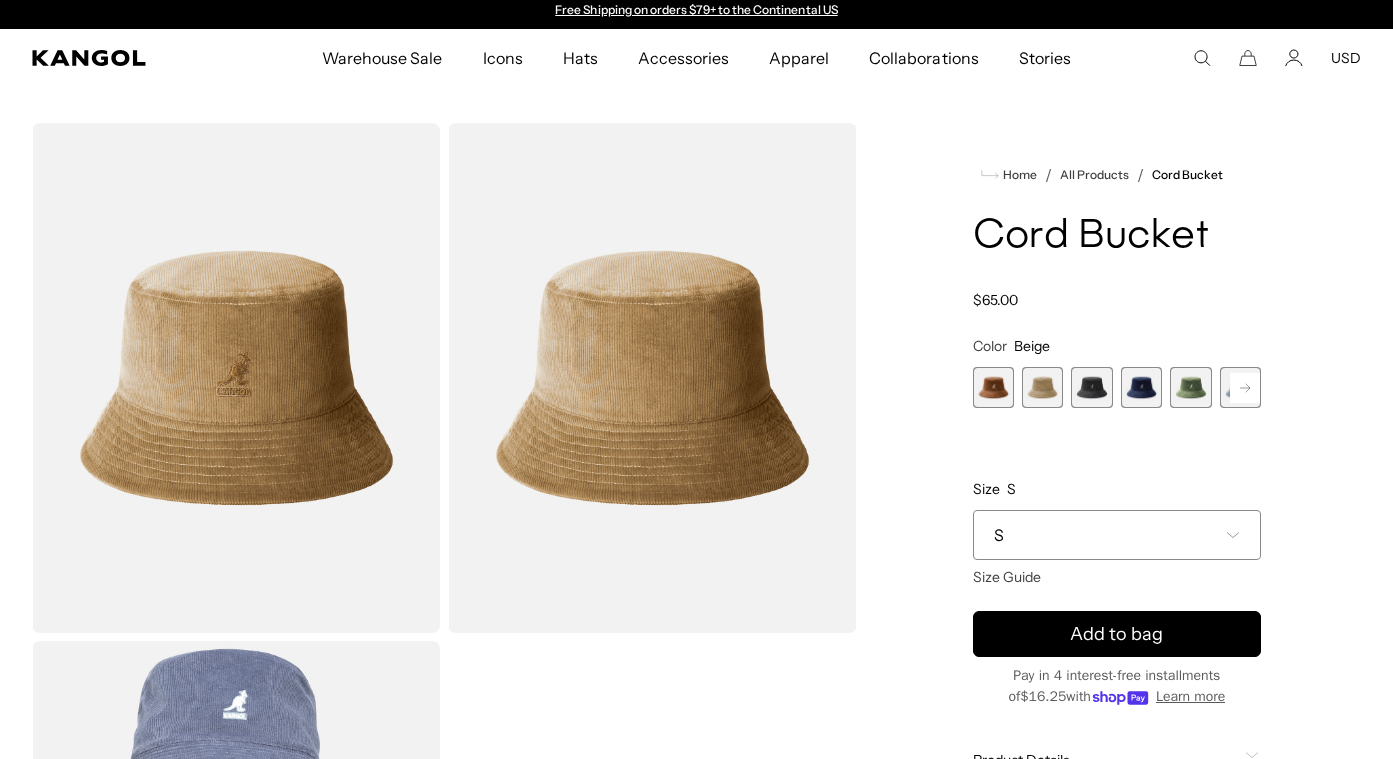 click at bounding box center [1091, 387] 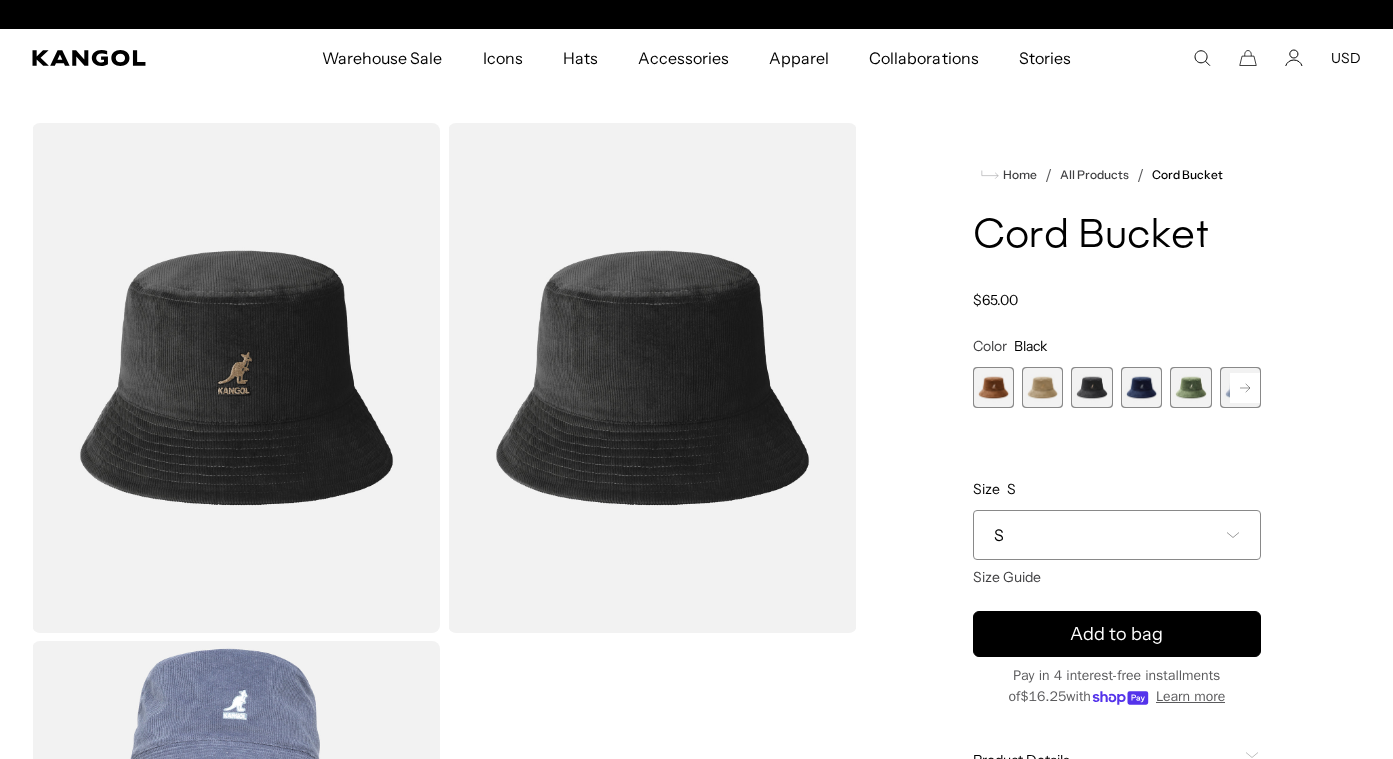 scroll, scrollTop: 0, scrollLeft: 412, axis: horizontal 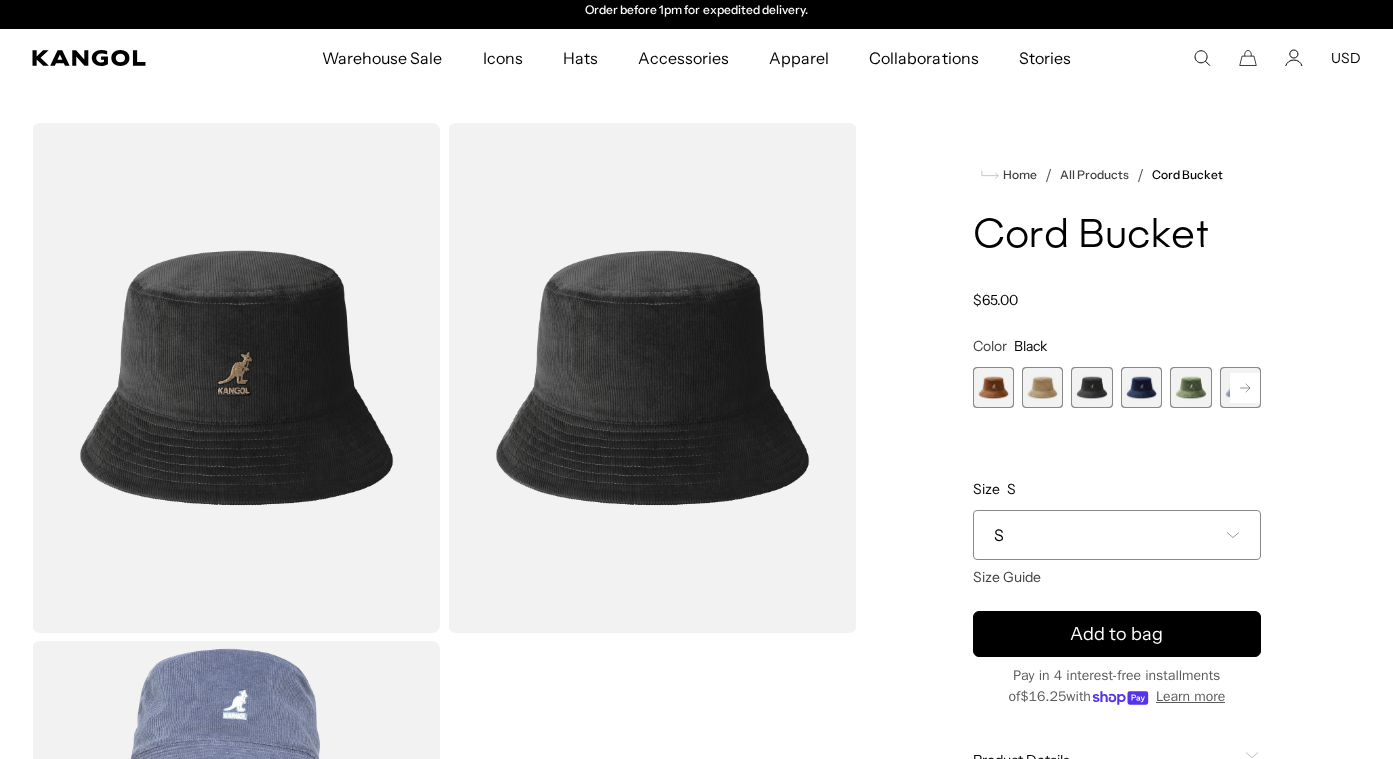 click at bounding box center (1141, 387) 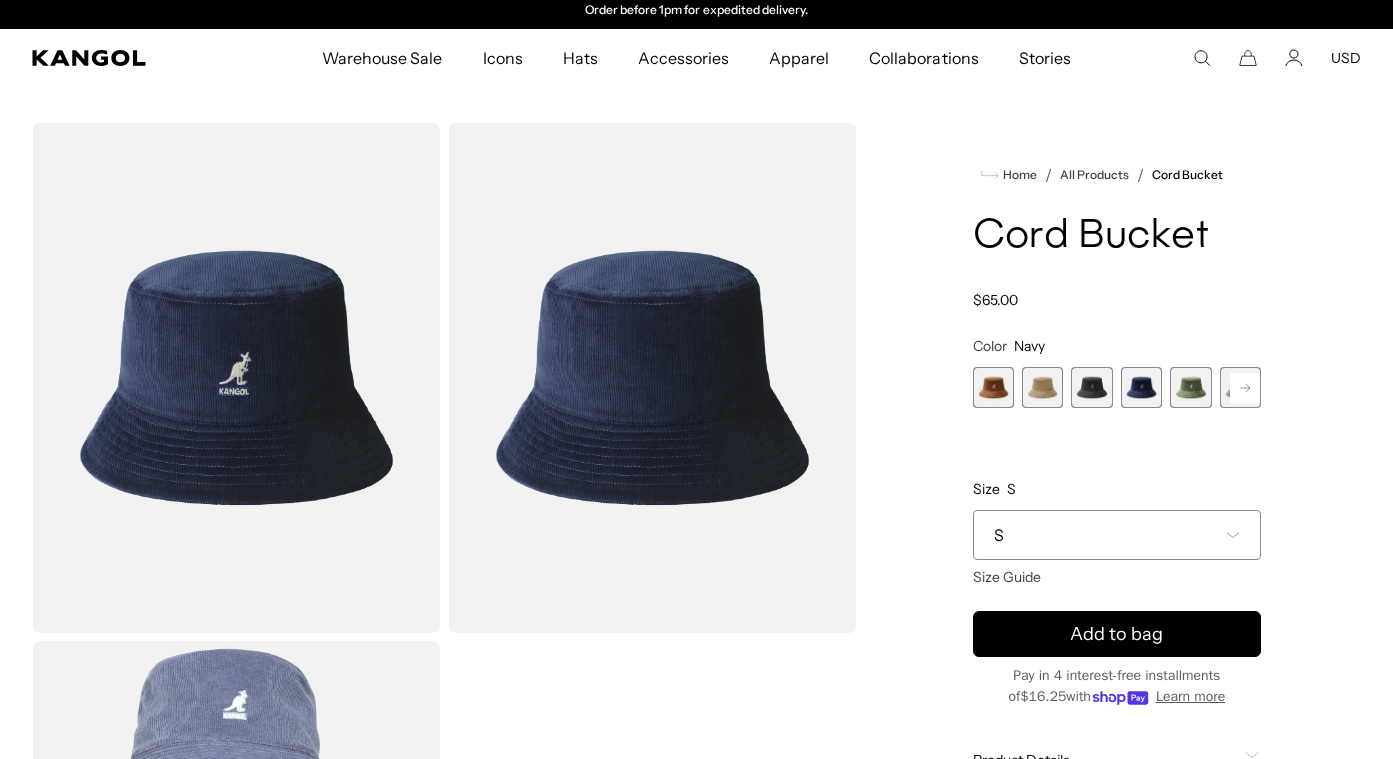 click at bounding box center (1190, 387) 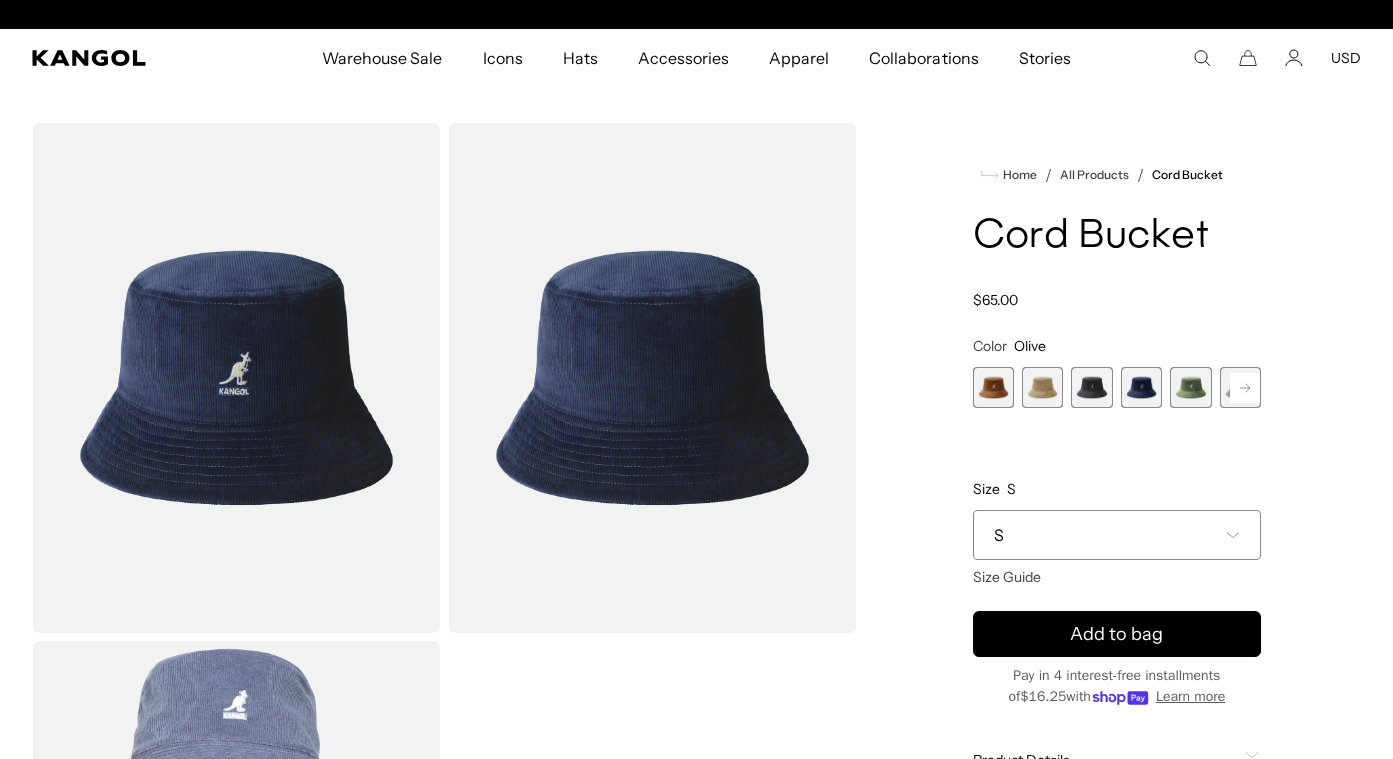 scroll, scrollTop: 0, scrollLeft: 0, axis: both 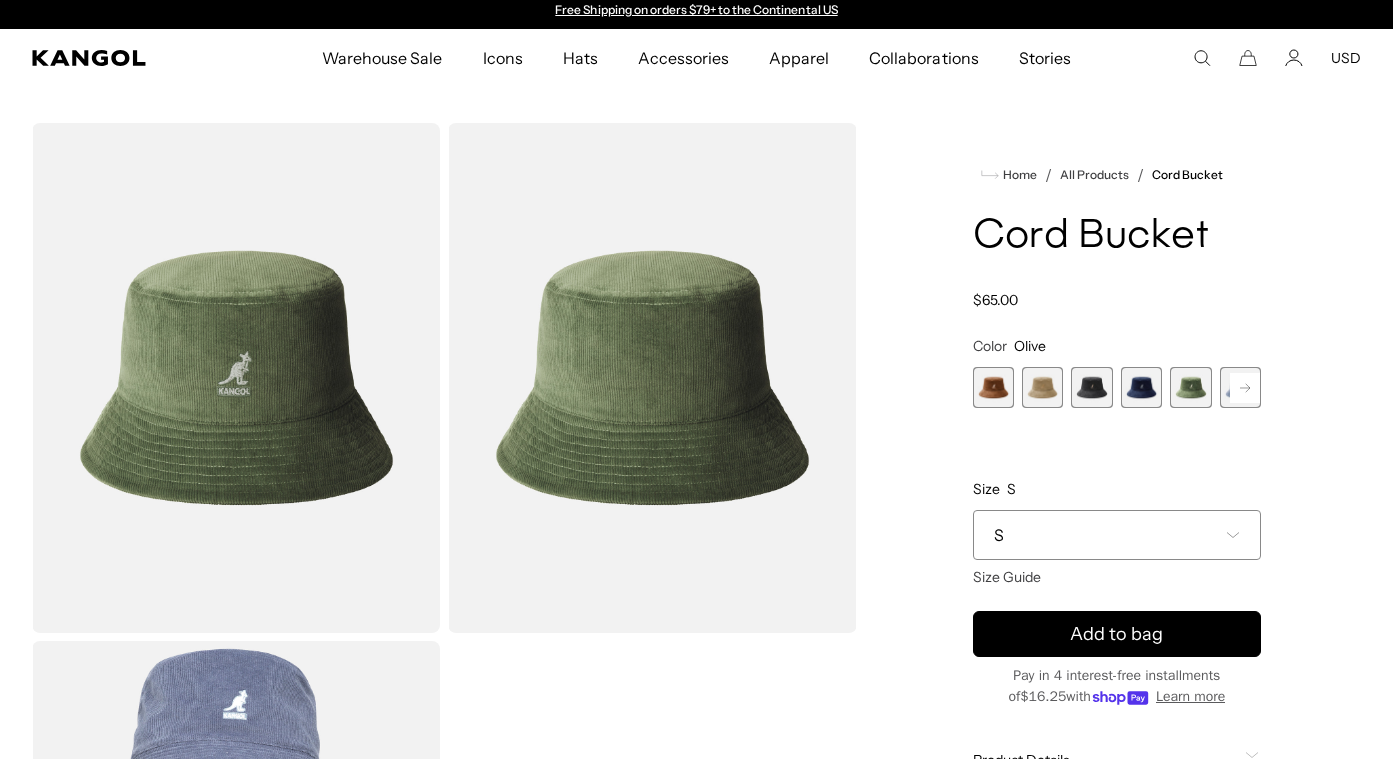 click 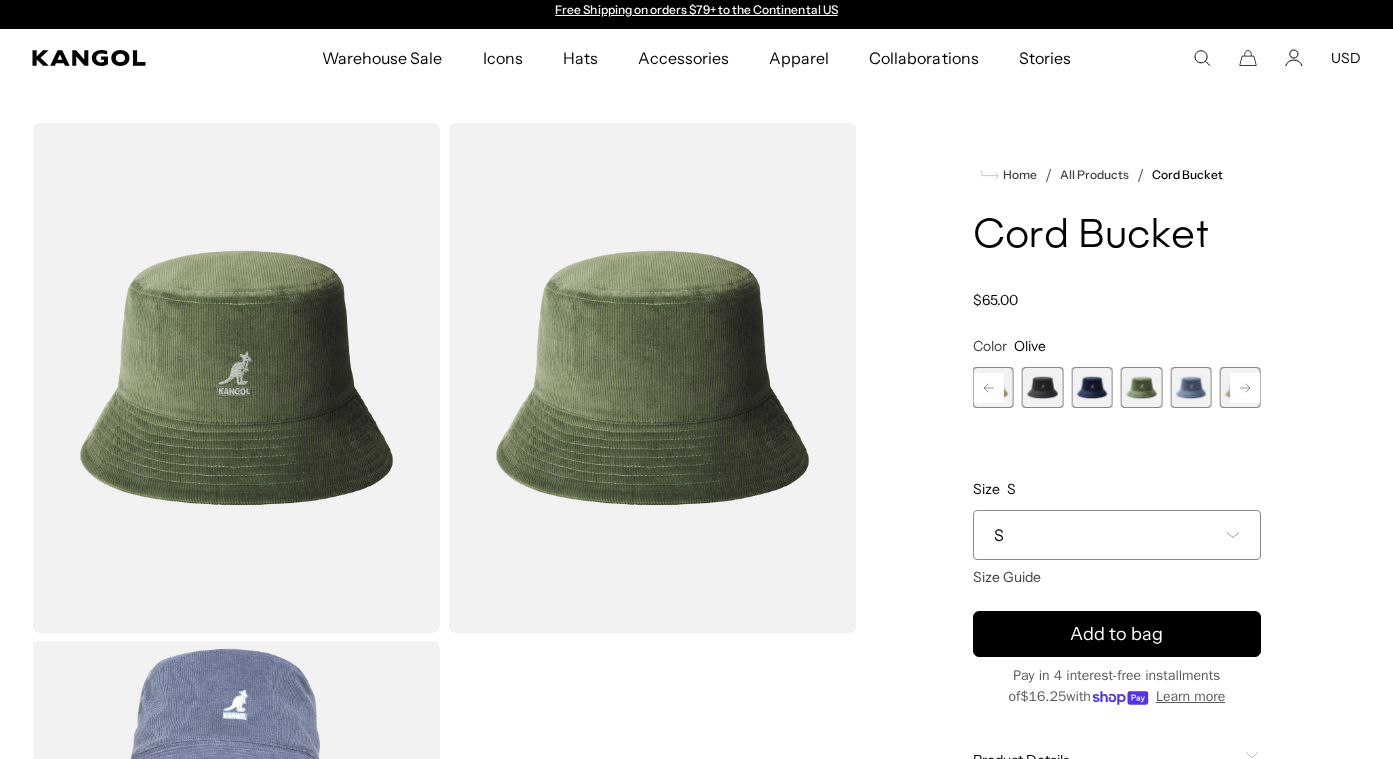 click at bounding box center (1190, 387) 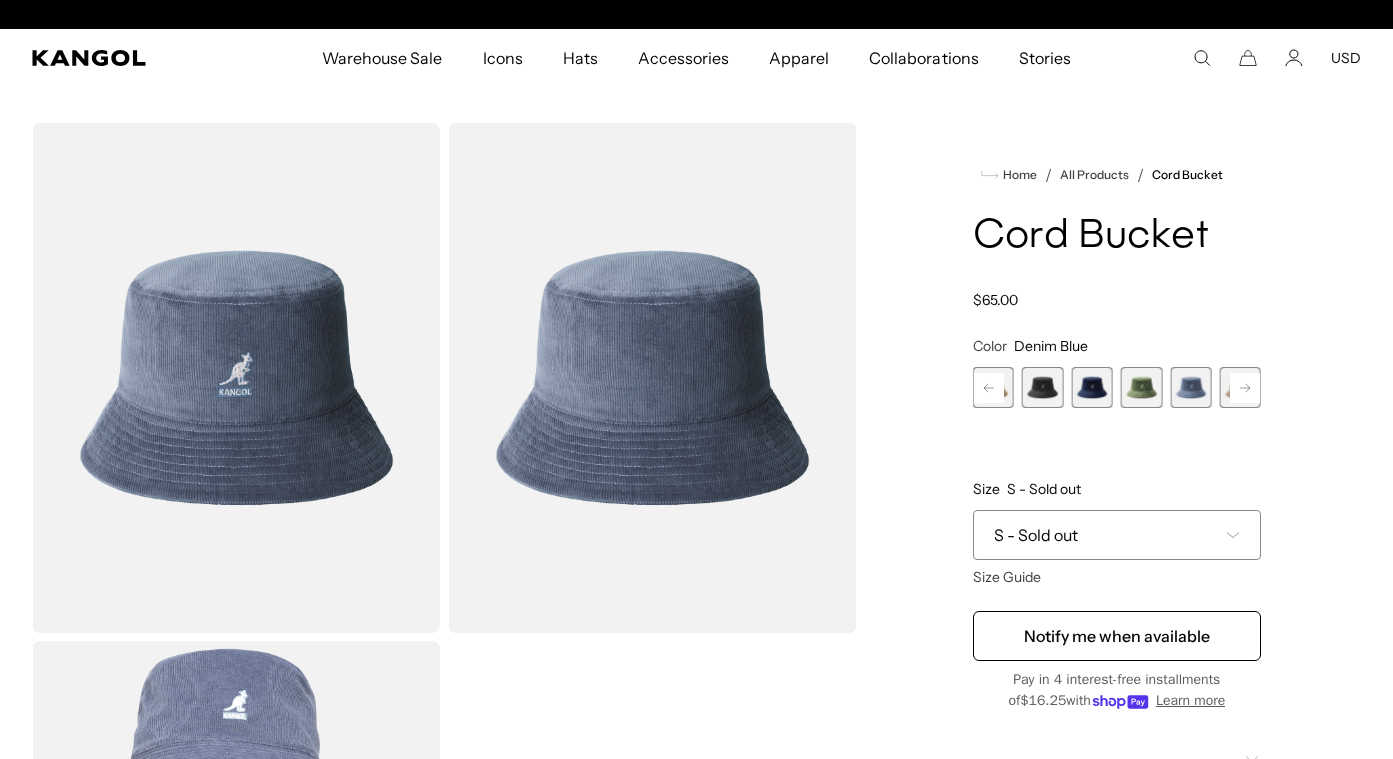 scroll, scrollTop: 0, scrollLeft: 412, axis: horizontal 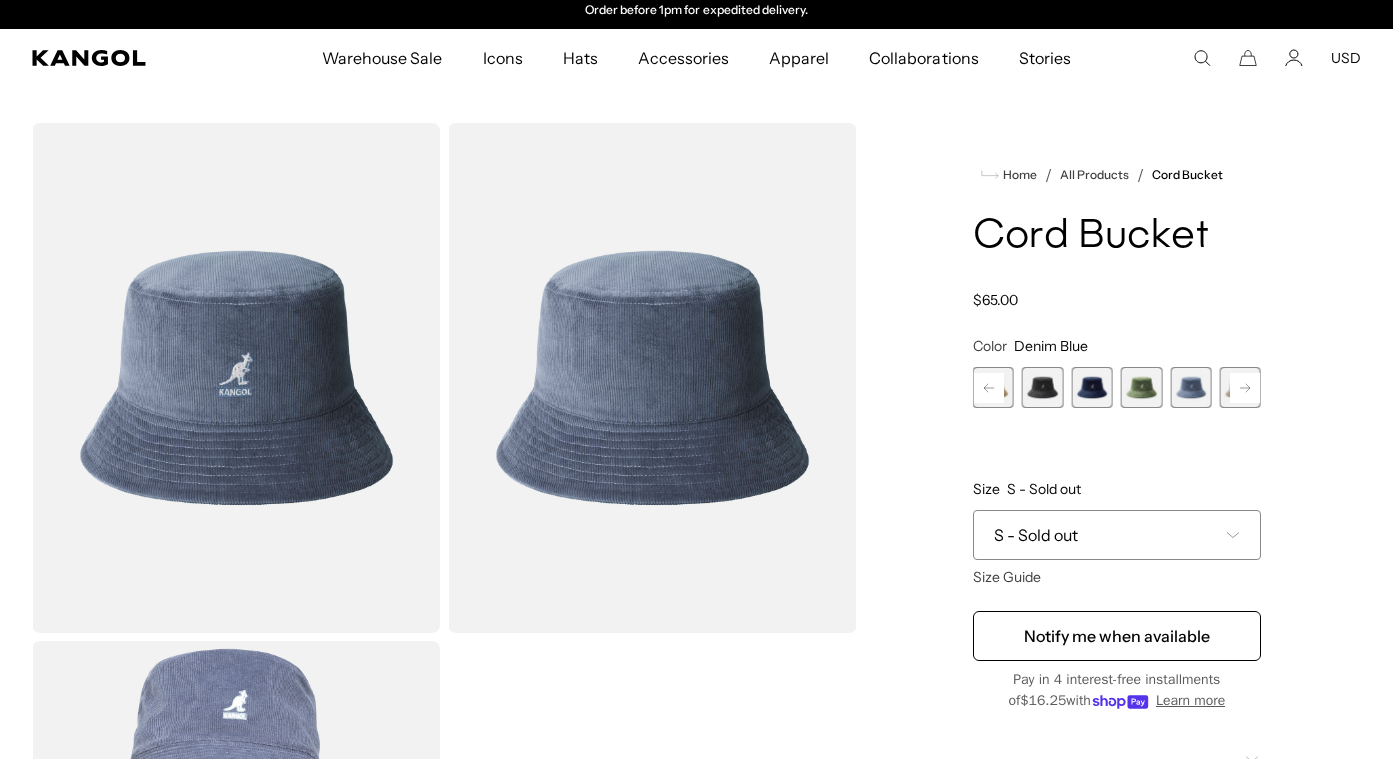 click 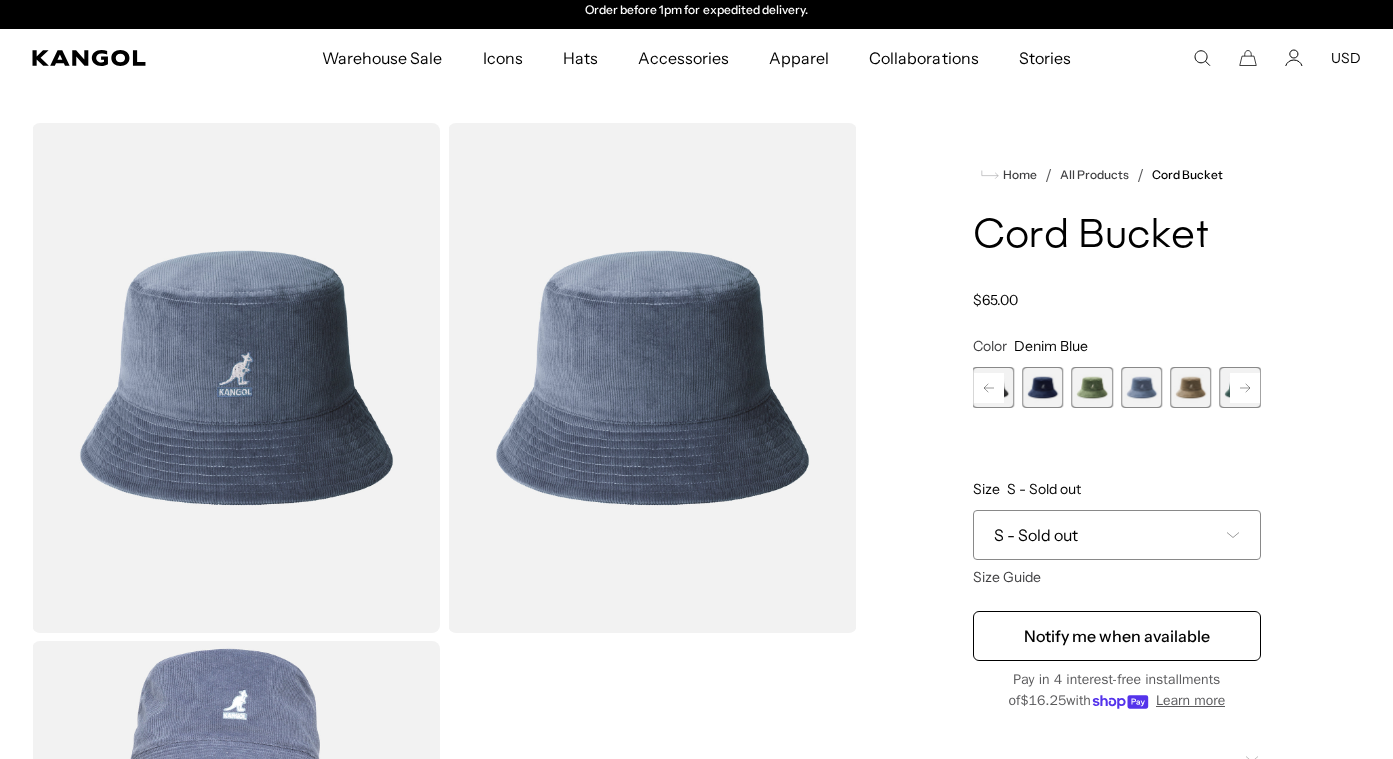 click 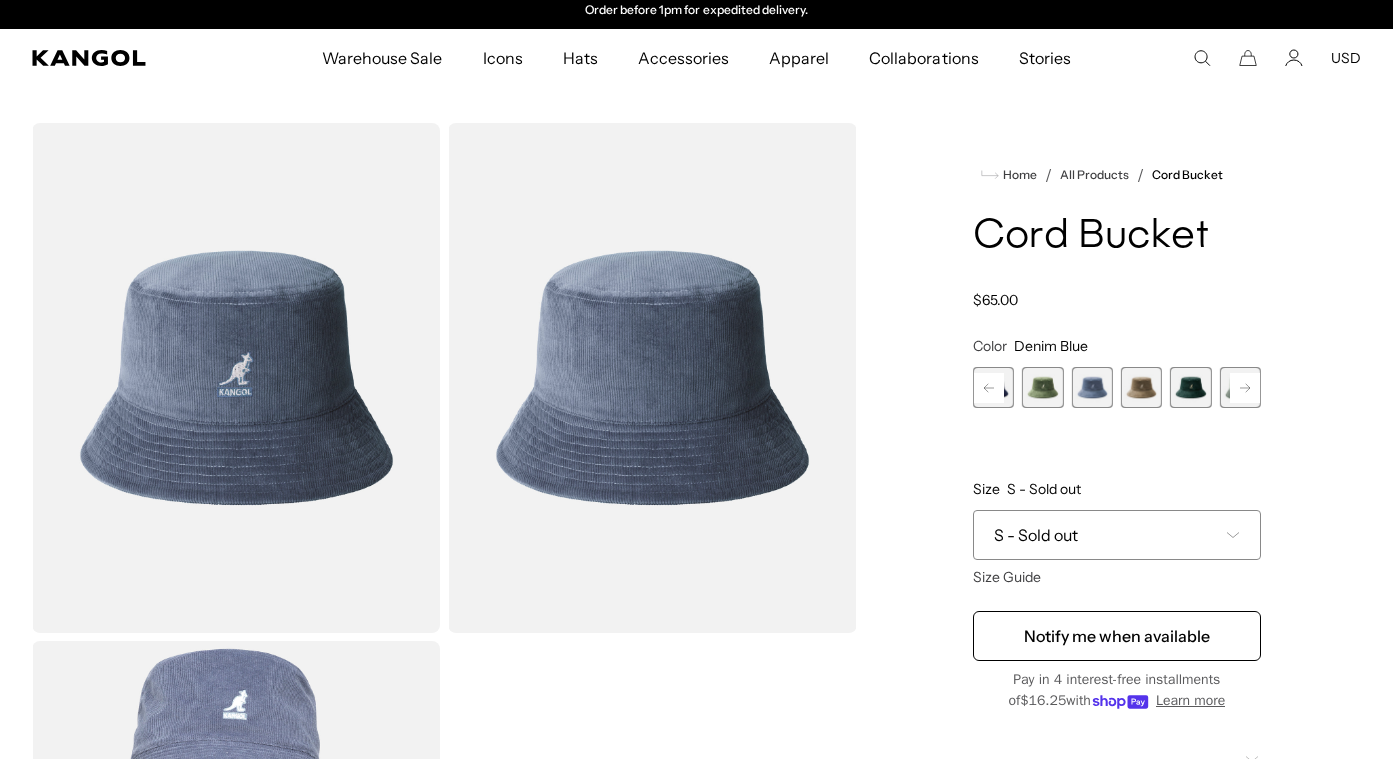 click on "Previous
Next
Wood
Variant sold out or unavailable
Beige
Variant sold out or unavailable
Black
Variant sold out or unavailable
Navy
Variant sold out or unavailable
Olive
Variant sold out or unavailable
Denim Blue
Variant sold out or unavailable
Nickel" at bounding box center [1117, 387] 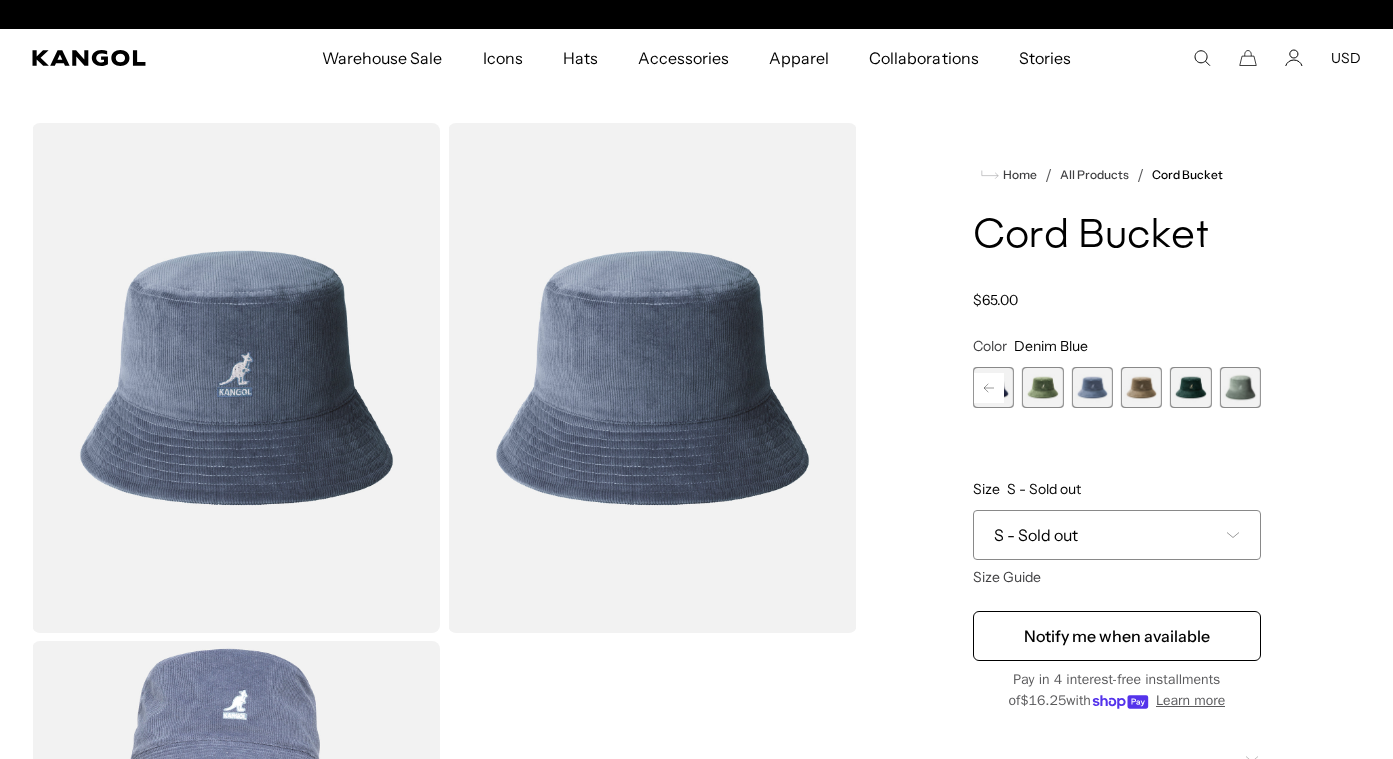 scroll, scrollTop: 0, scrollLeft: 0, axis: both 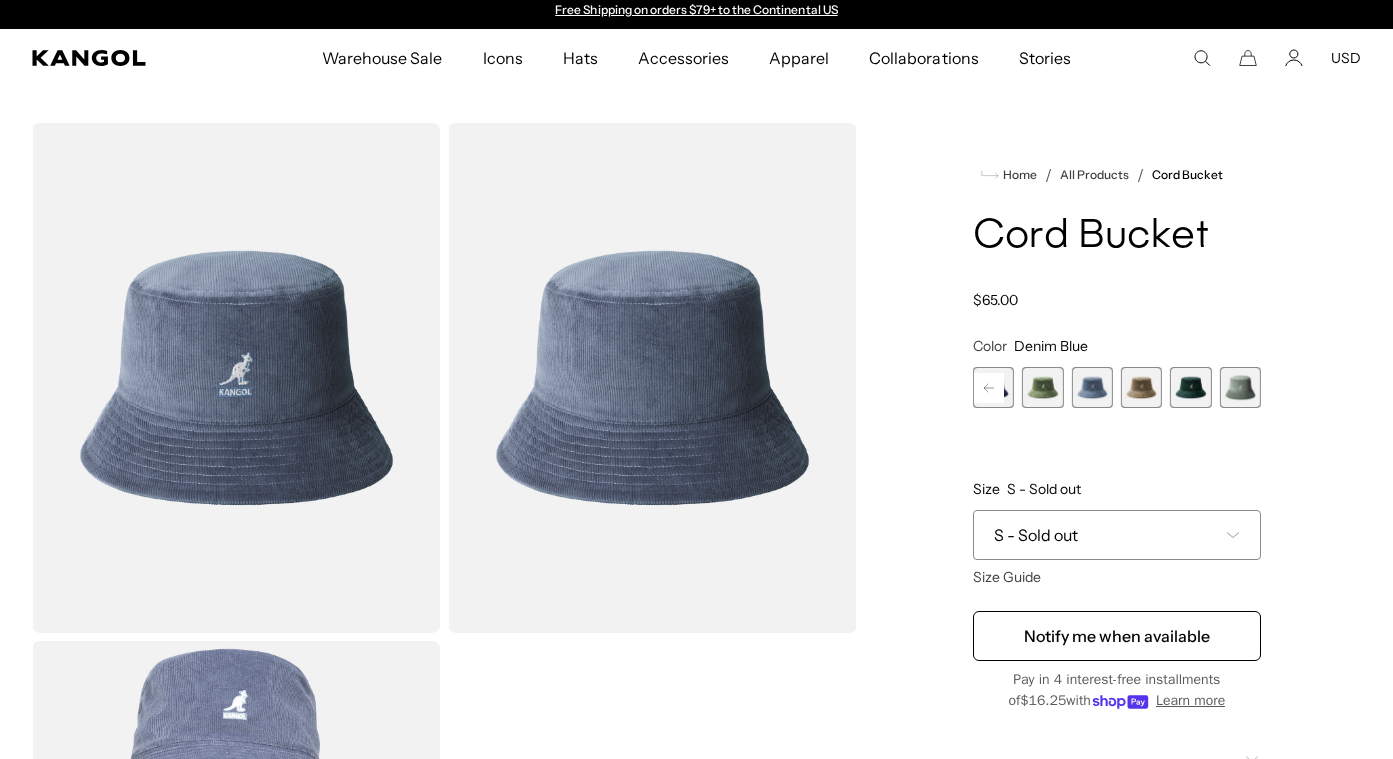 click at bounding box center (1240, 387) 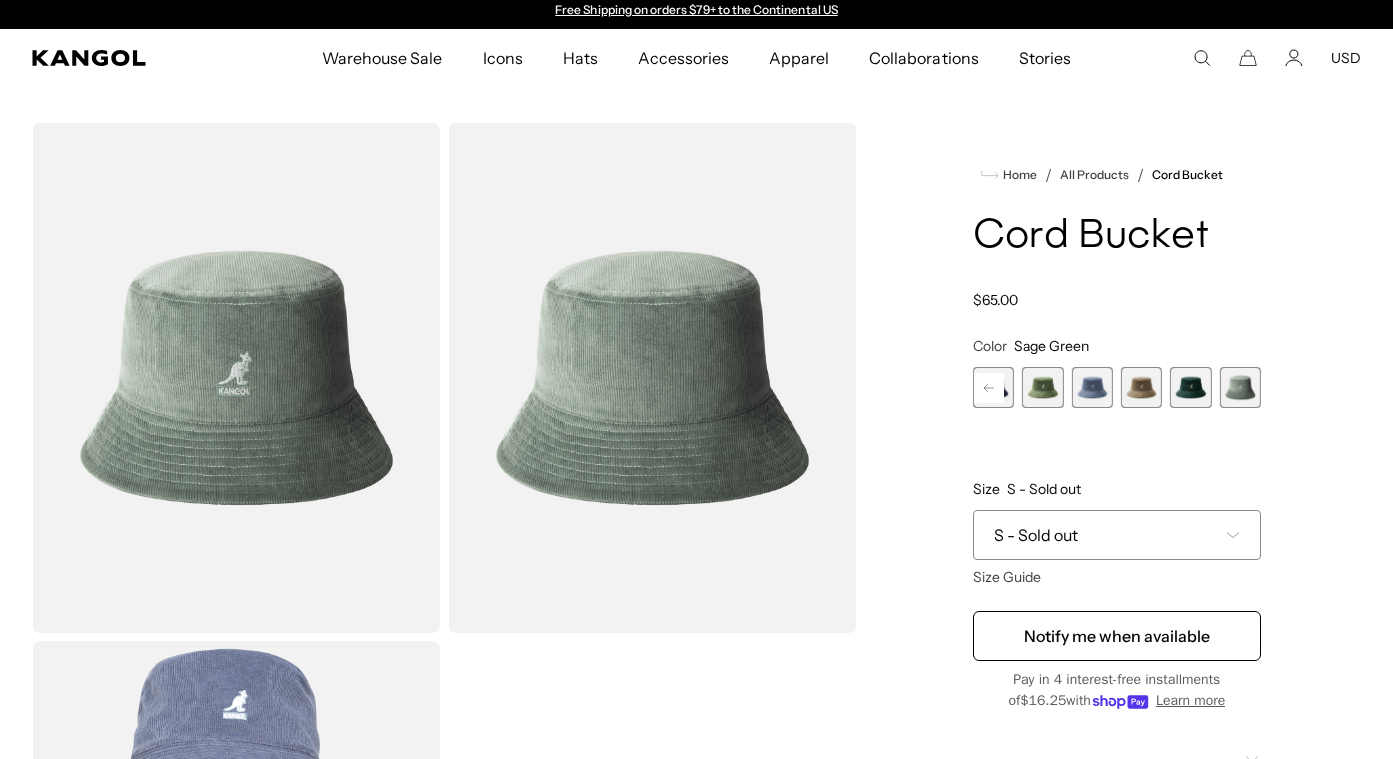 click at bounding box center (1190, 387) 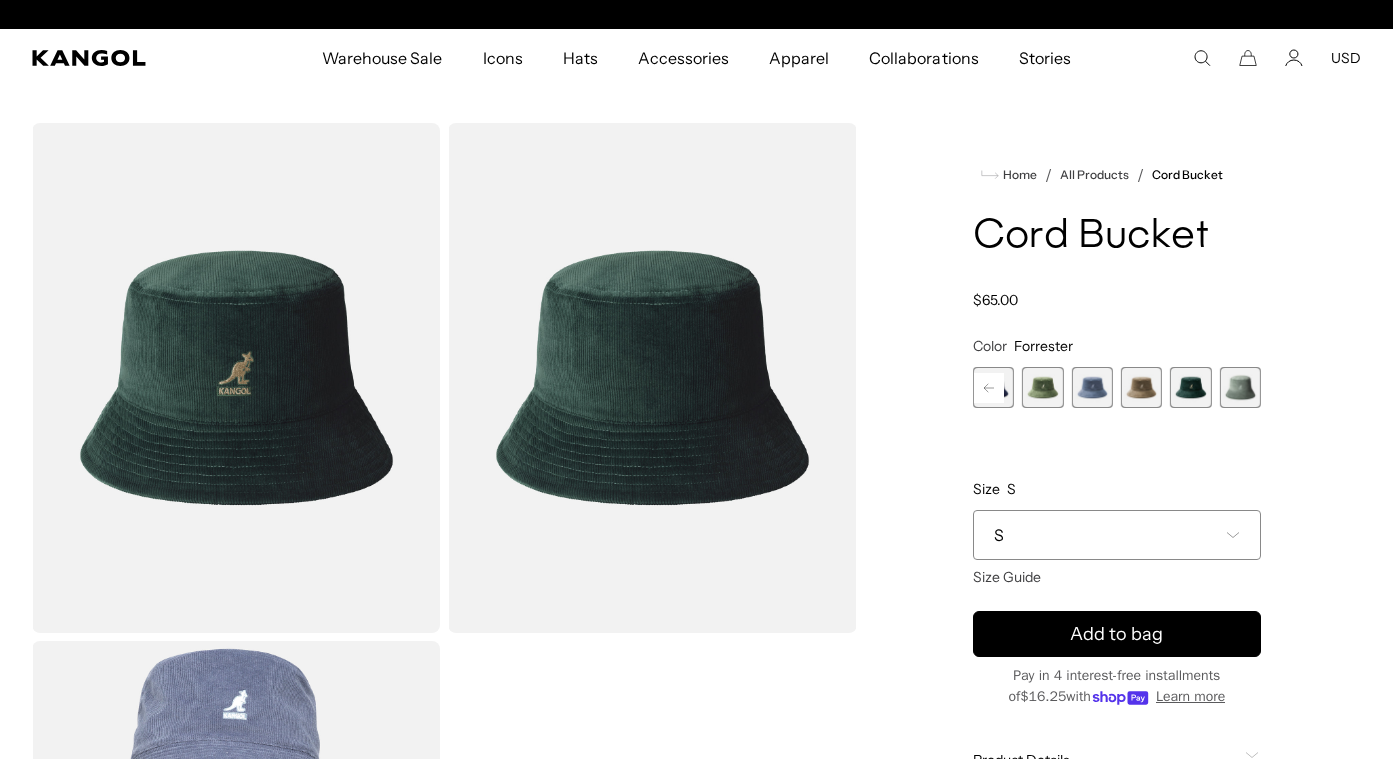 scroll, scrollTop: 0, scrollLeft: 412, axis: horizontal 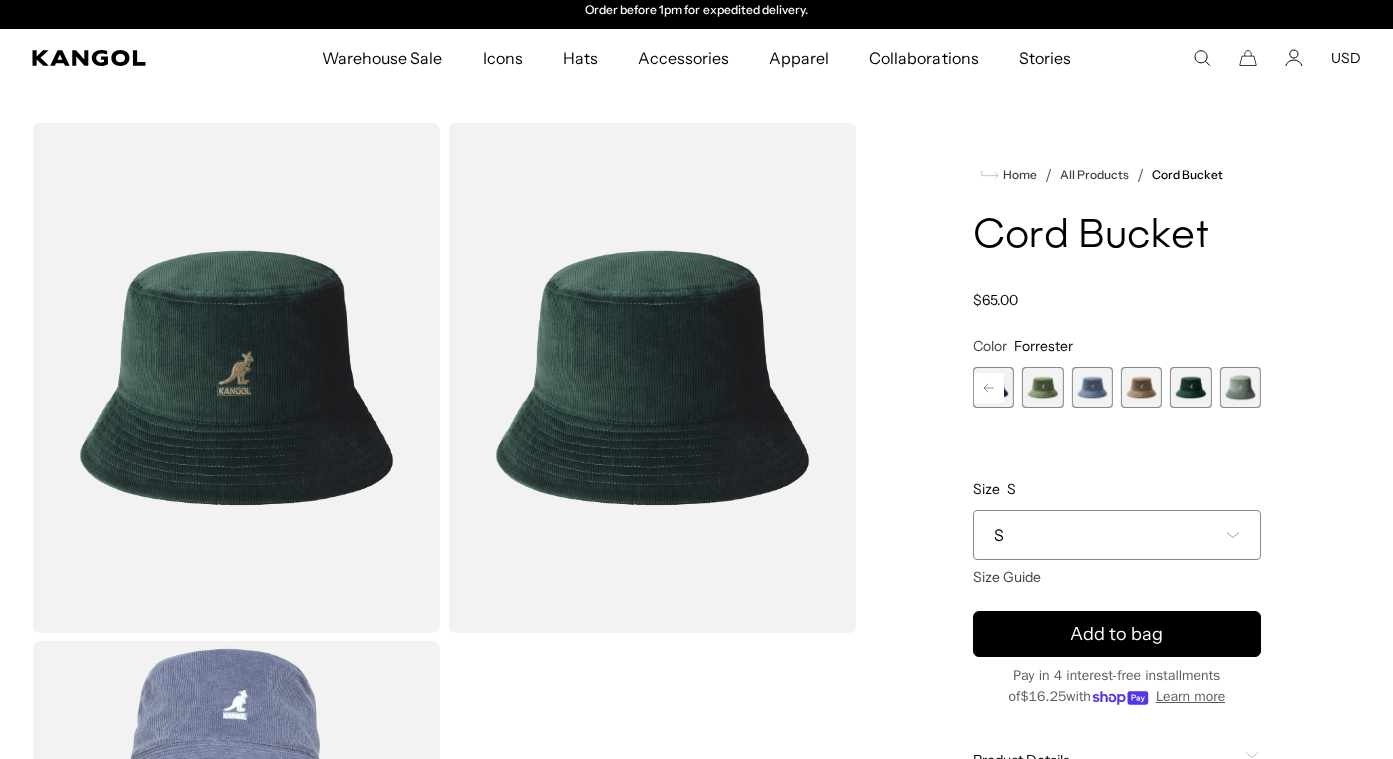 click at bounding box center (1240, 387) 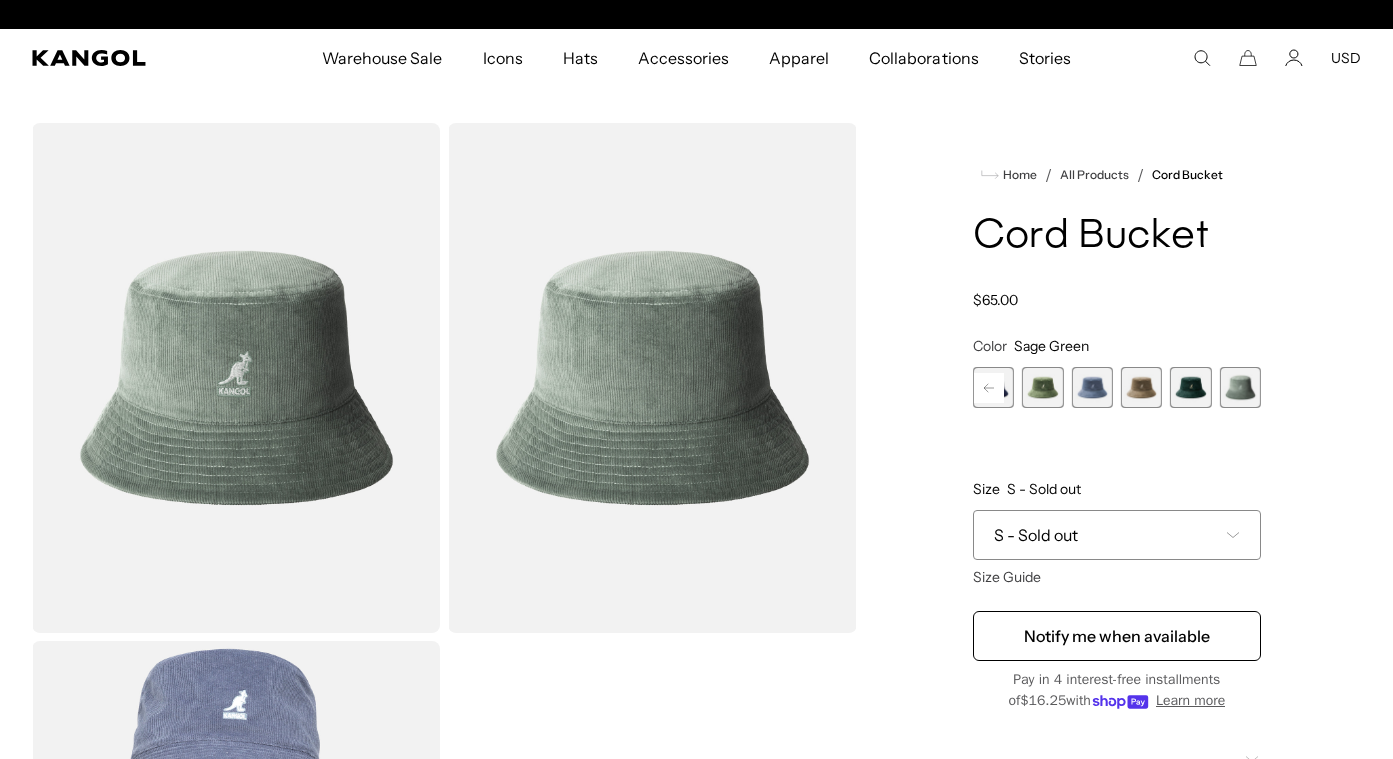 scroll, scrollTop: 0, scrollLeft: 0, axis: both 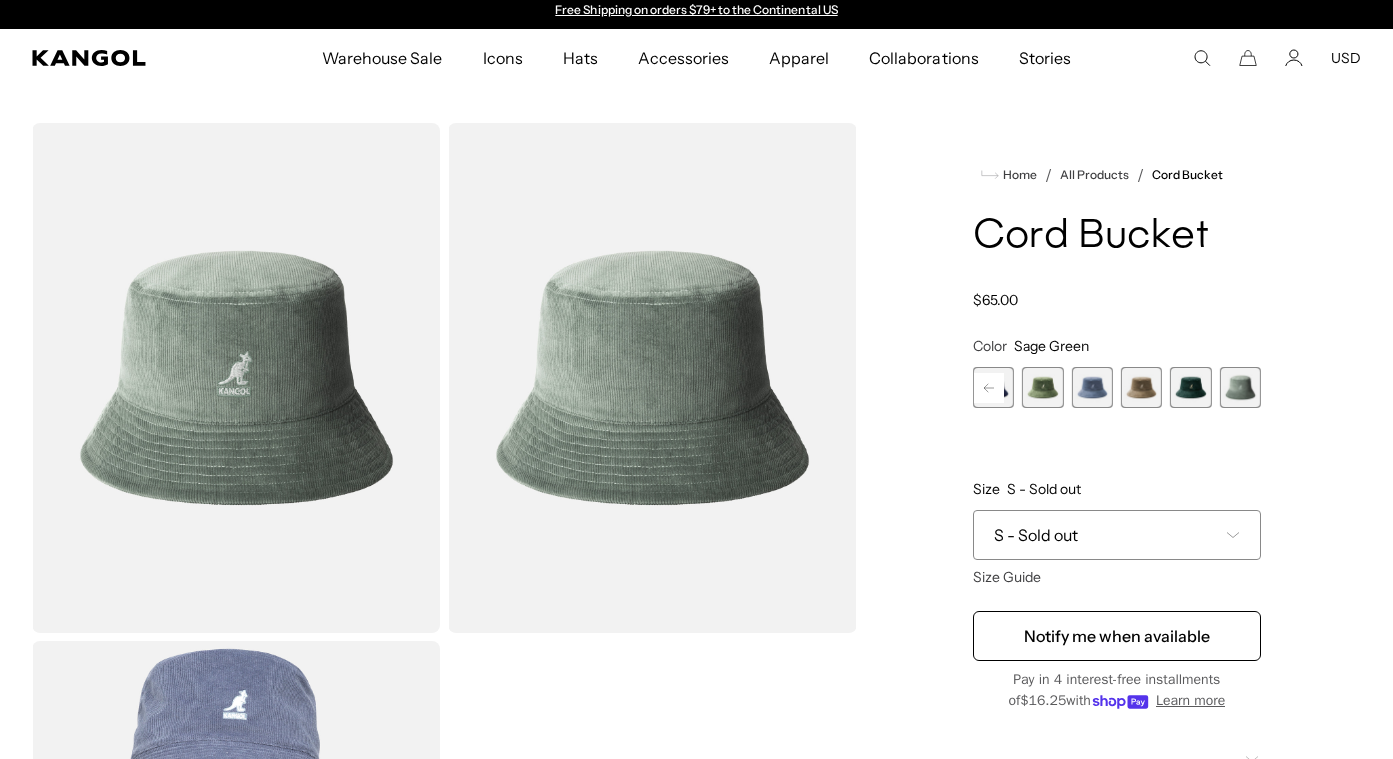 click at bounding box center [1091, 387] 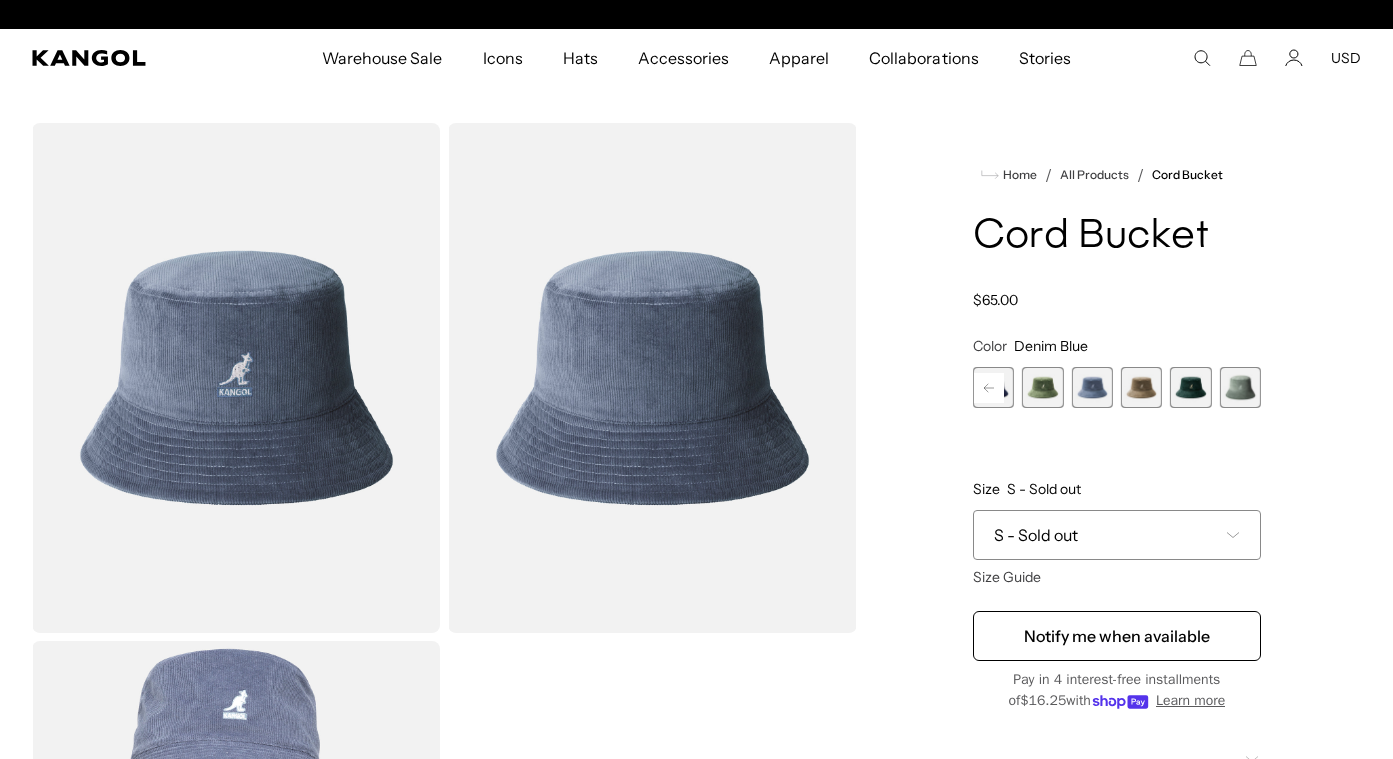 scroll, scrollTop: 0, scrollLeft: 412, axis: horizontal 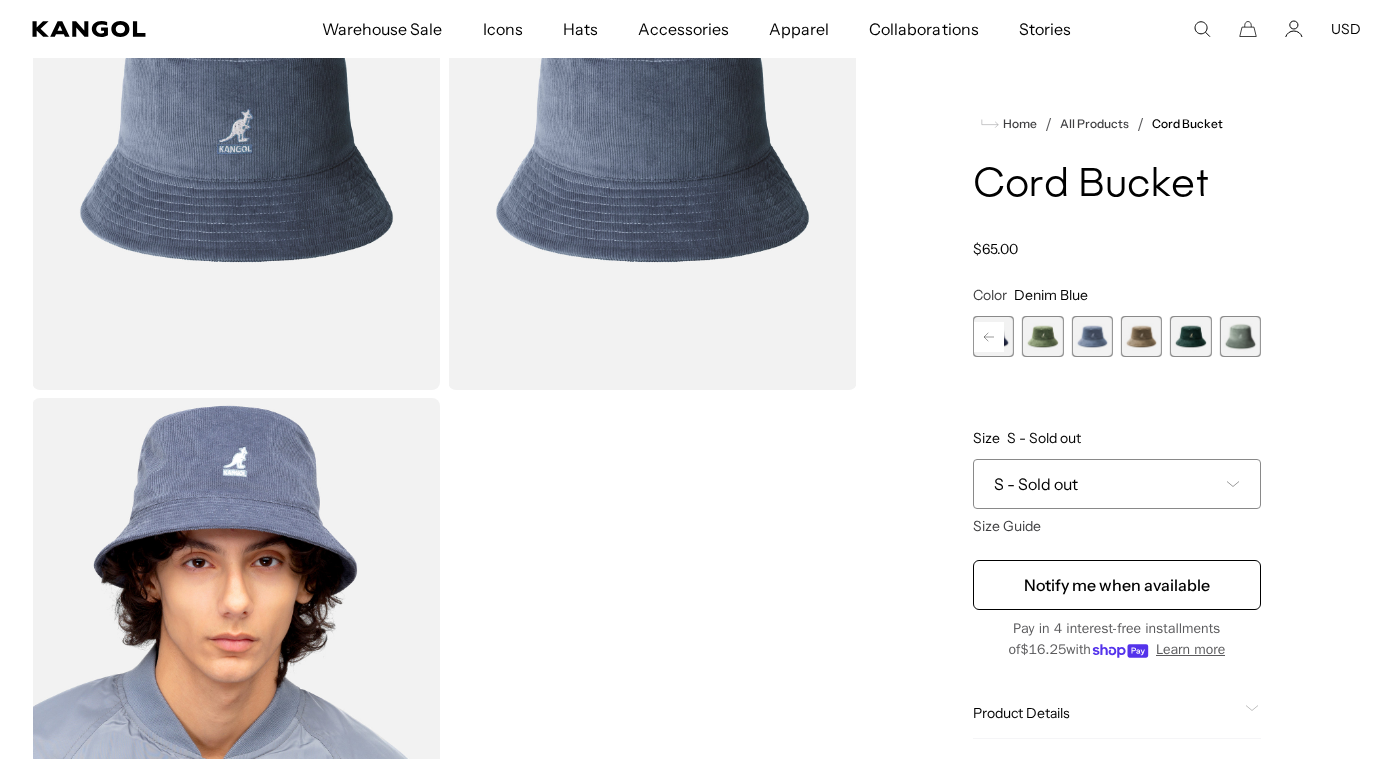 click at bounding box center (1240, 336) 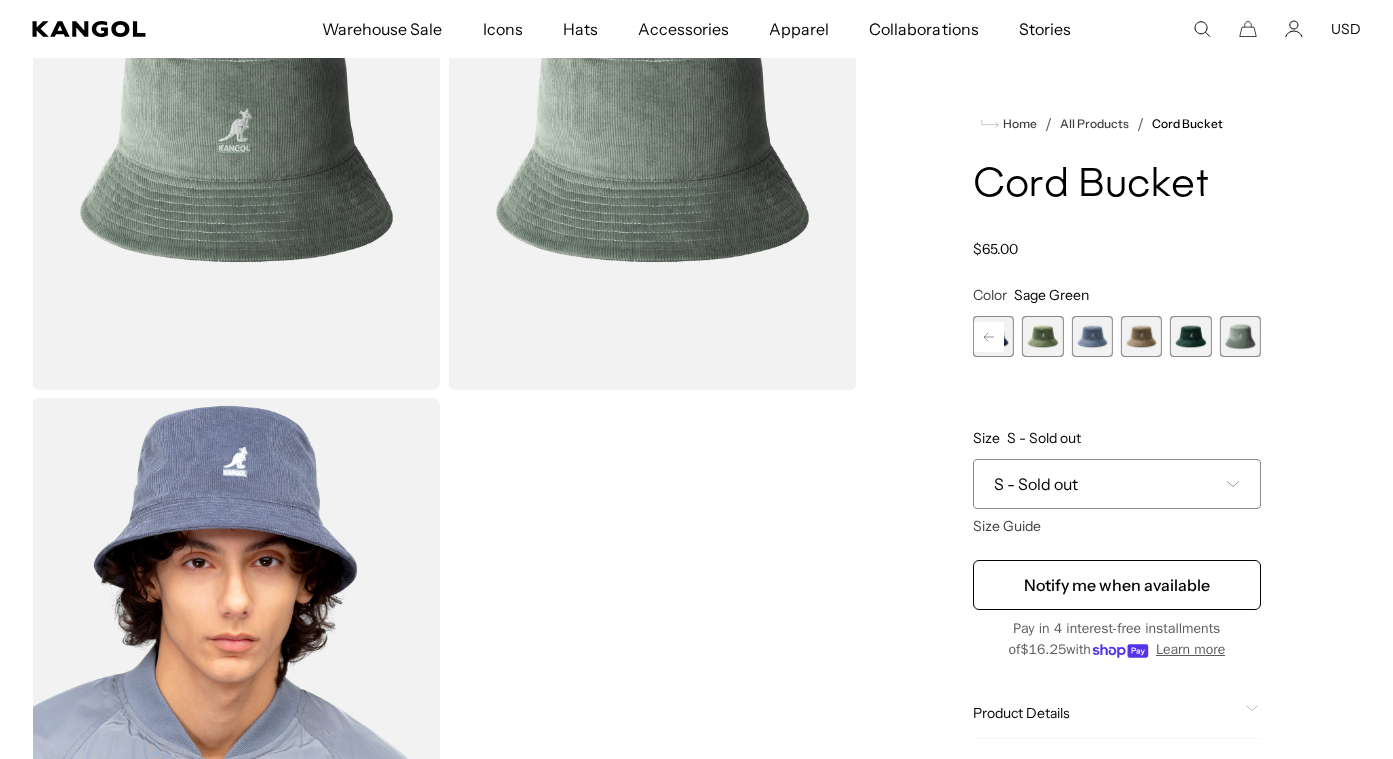 click at bounding box center [1190, 336] 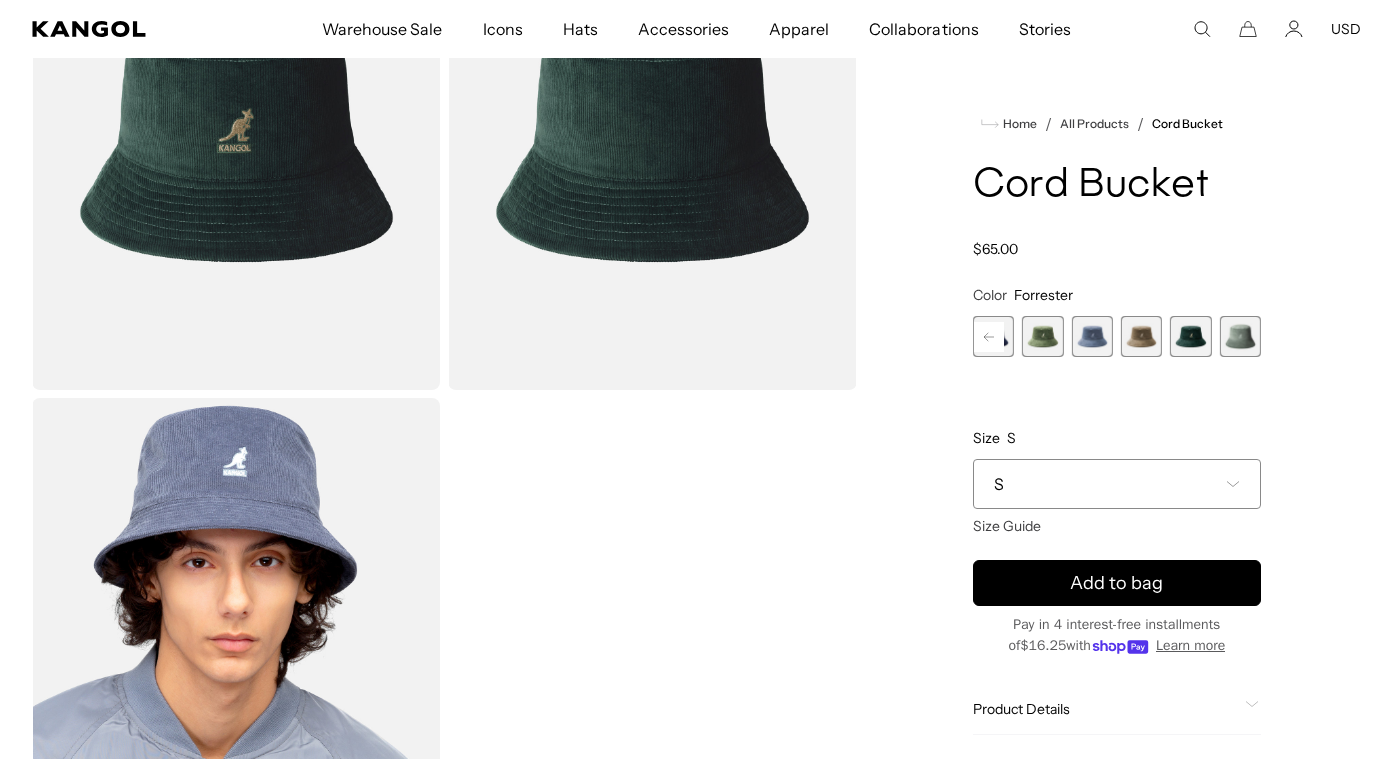 scroll, scrollTop: 0, scrollLeft: 412, axis: horizontal 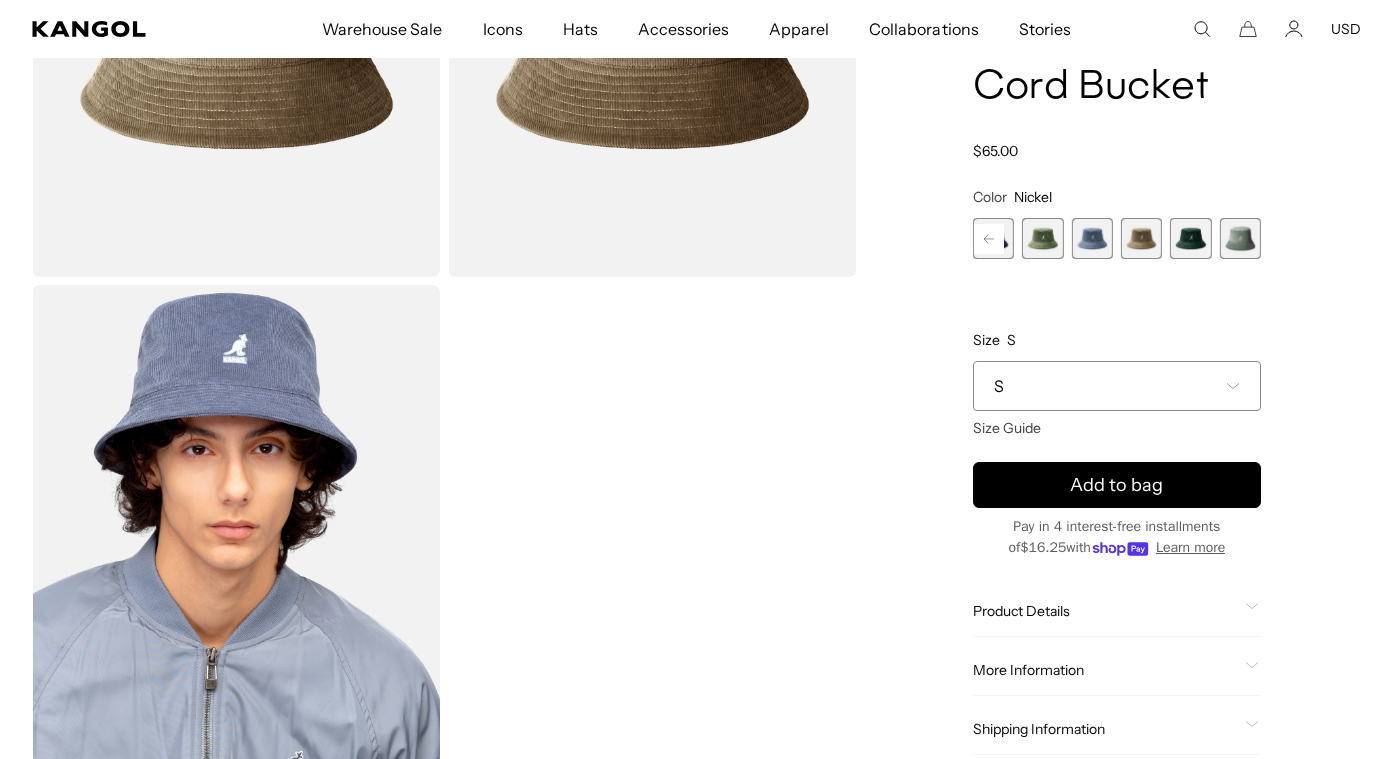click at bounding box center [1091, 238] 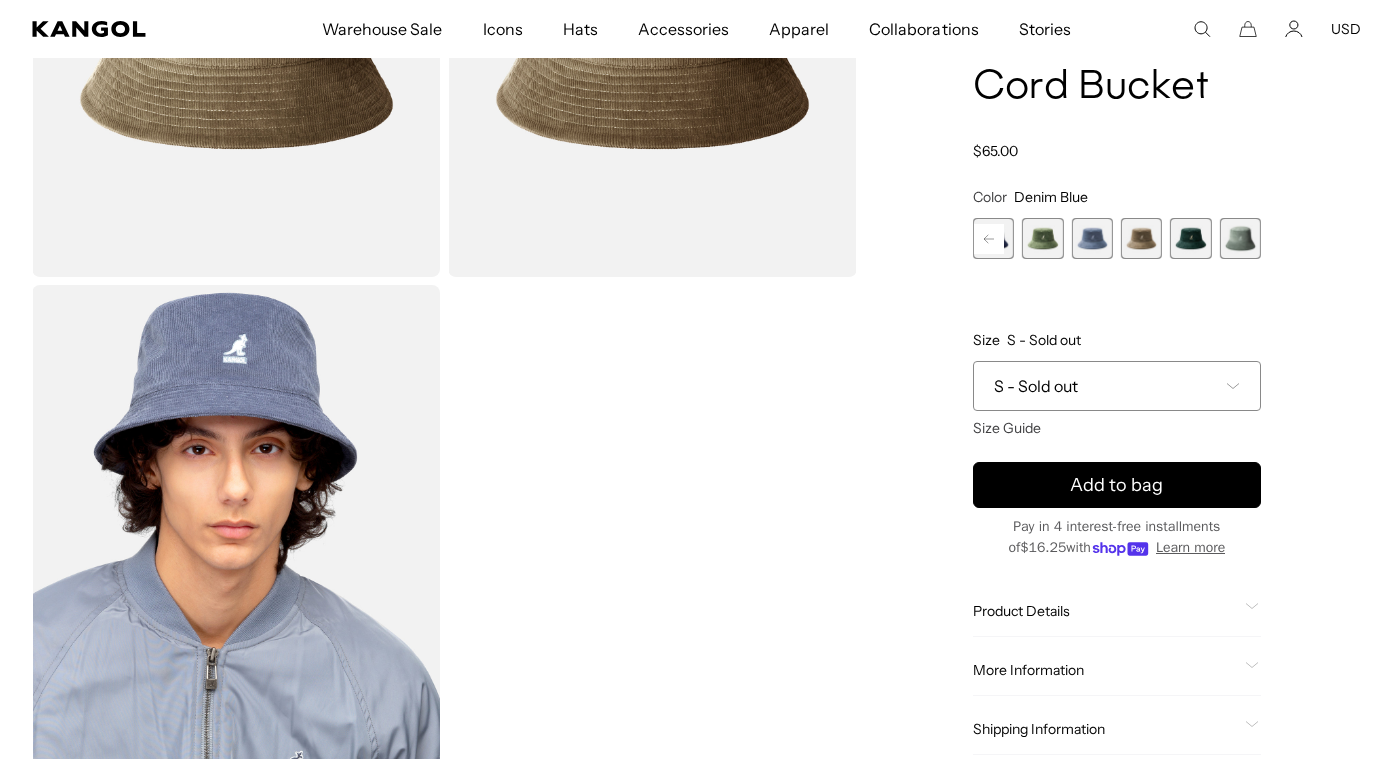 scroll, scrollTop: 0, scrollLeft: 0, axis: both 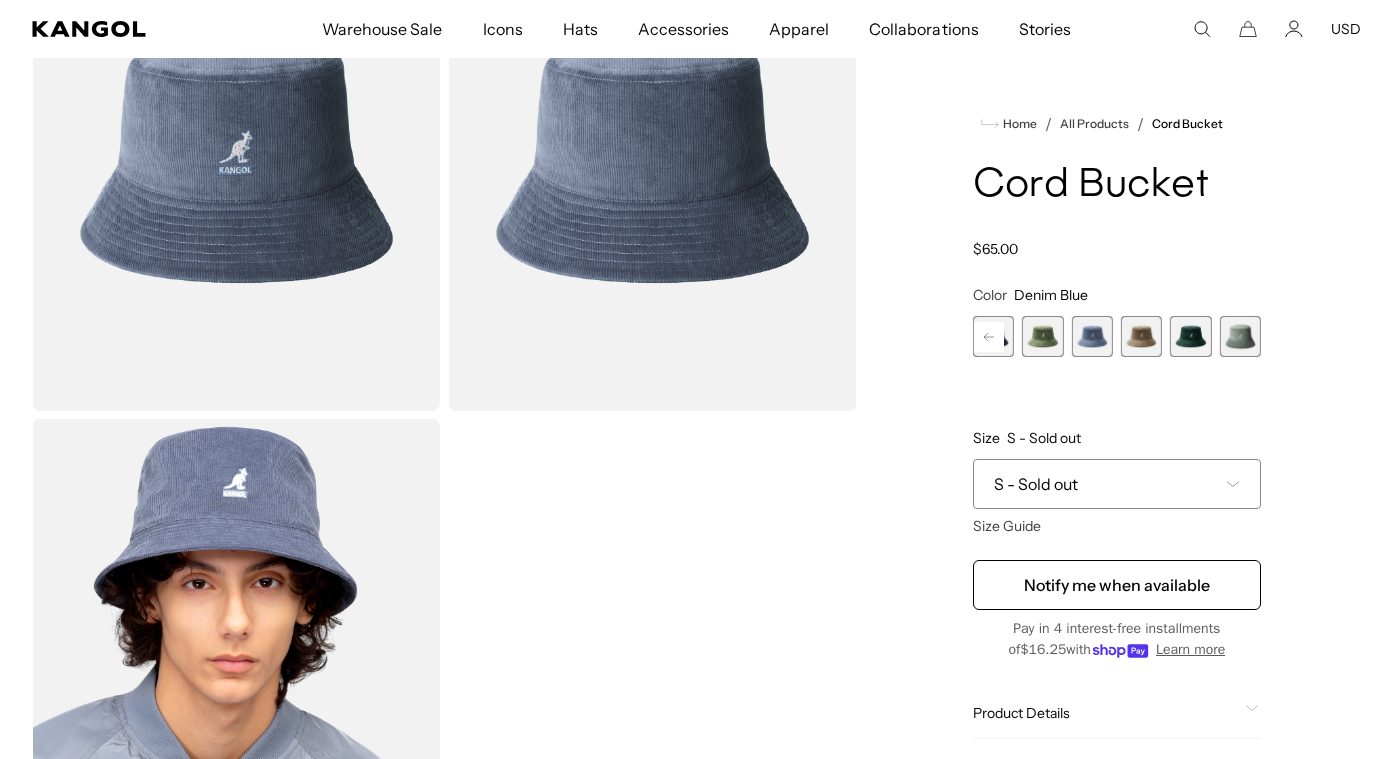 click at bounding box center (1240, 336) 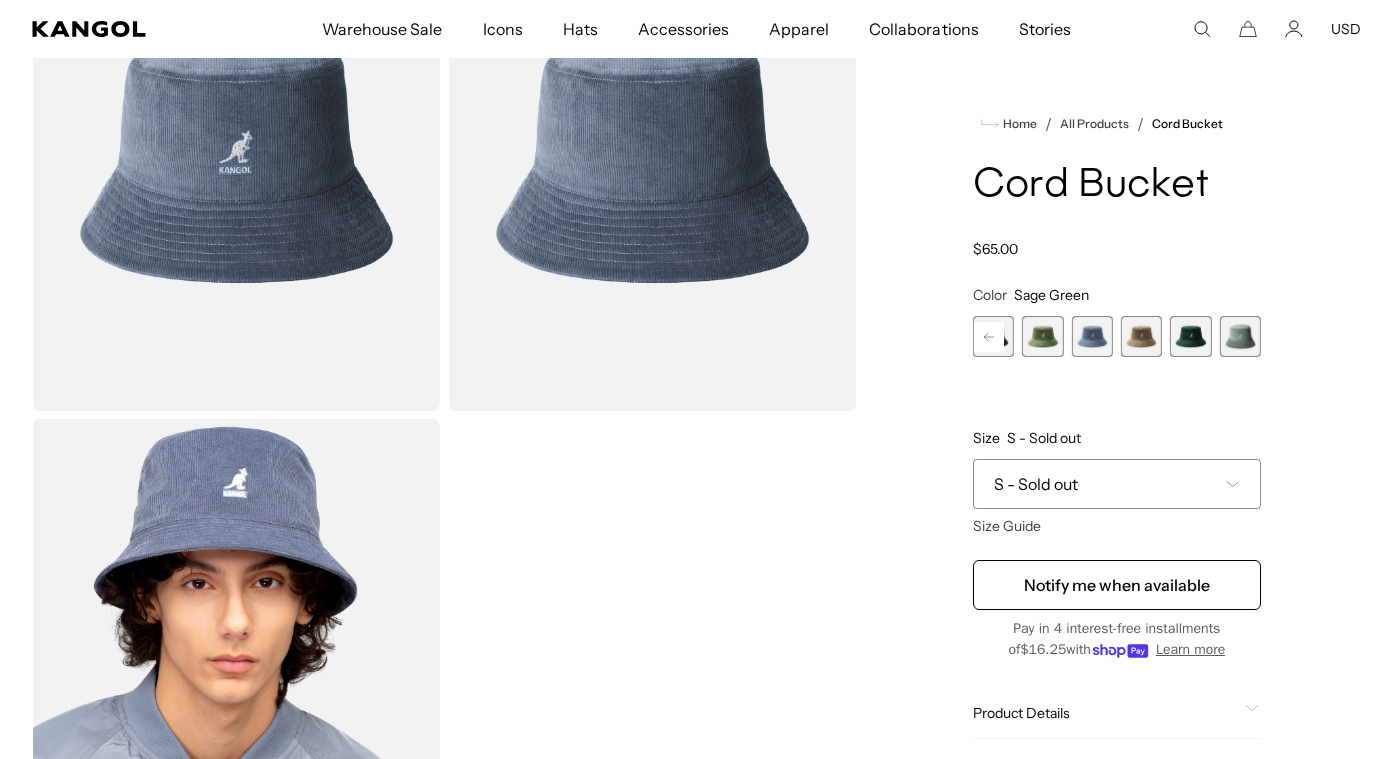 scroll, scrollTop: 0, scrollLeft: 0, axis: both 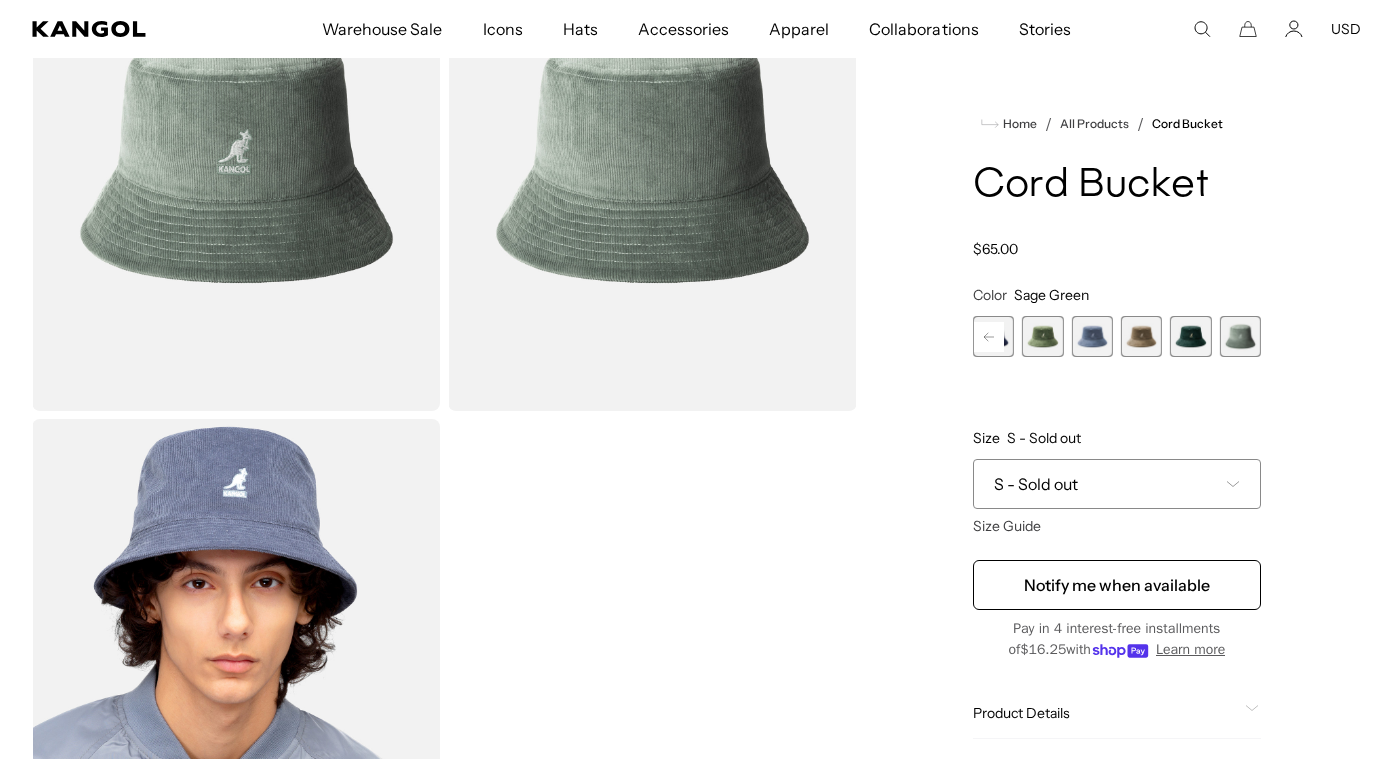 click at bounding box center (1091, 336) 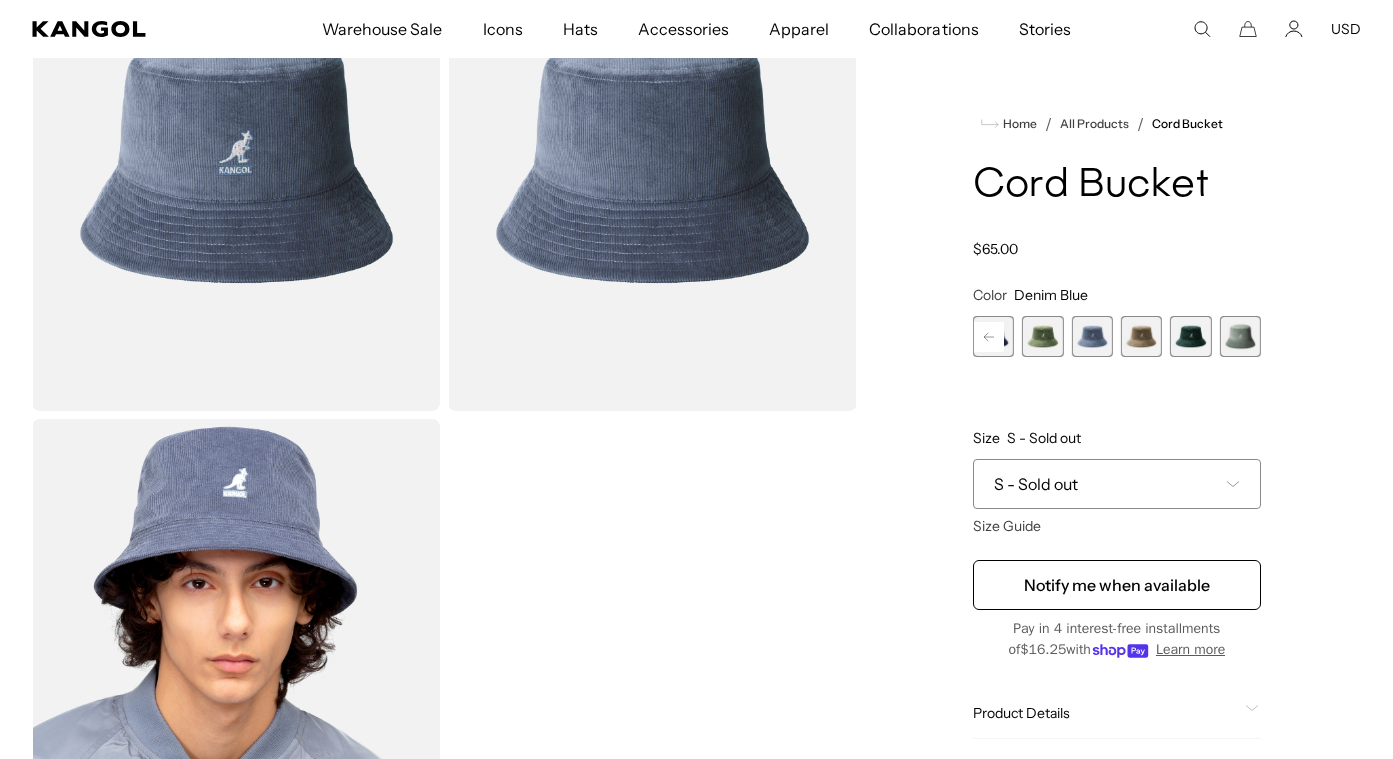 click 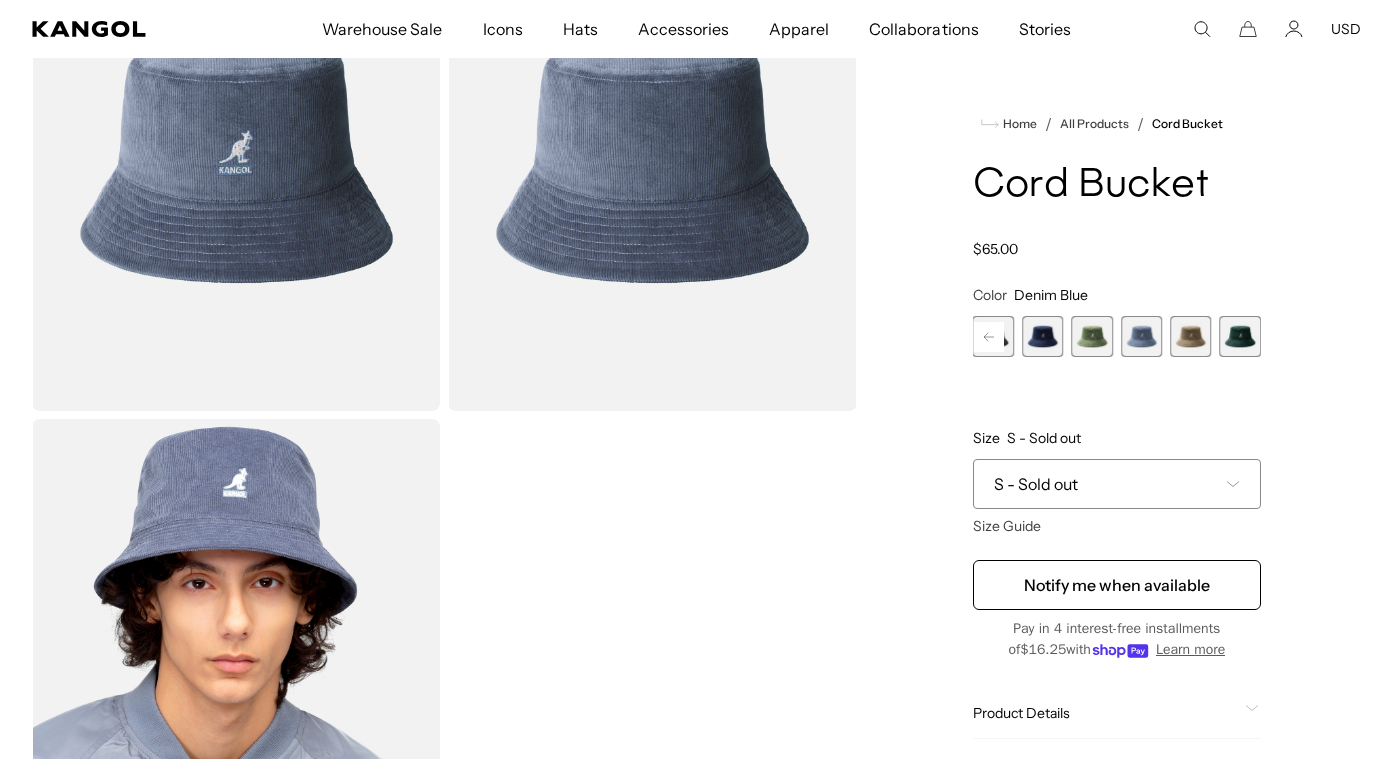 scroll, scrollTop: 0, scrollLeft: 0, axis: both 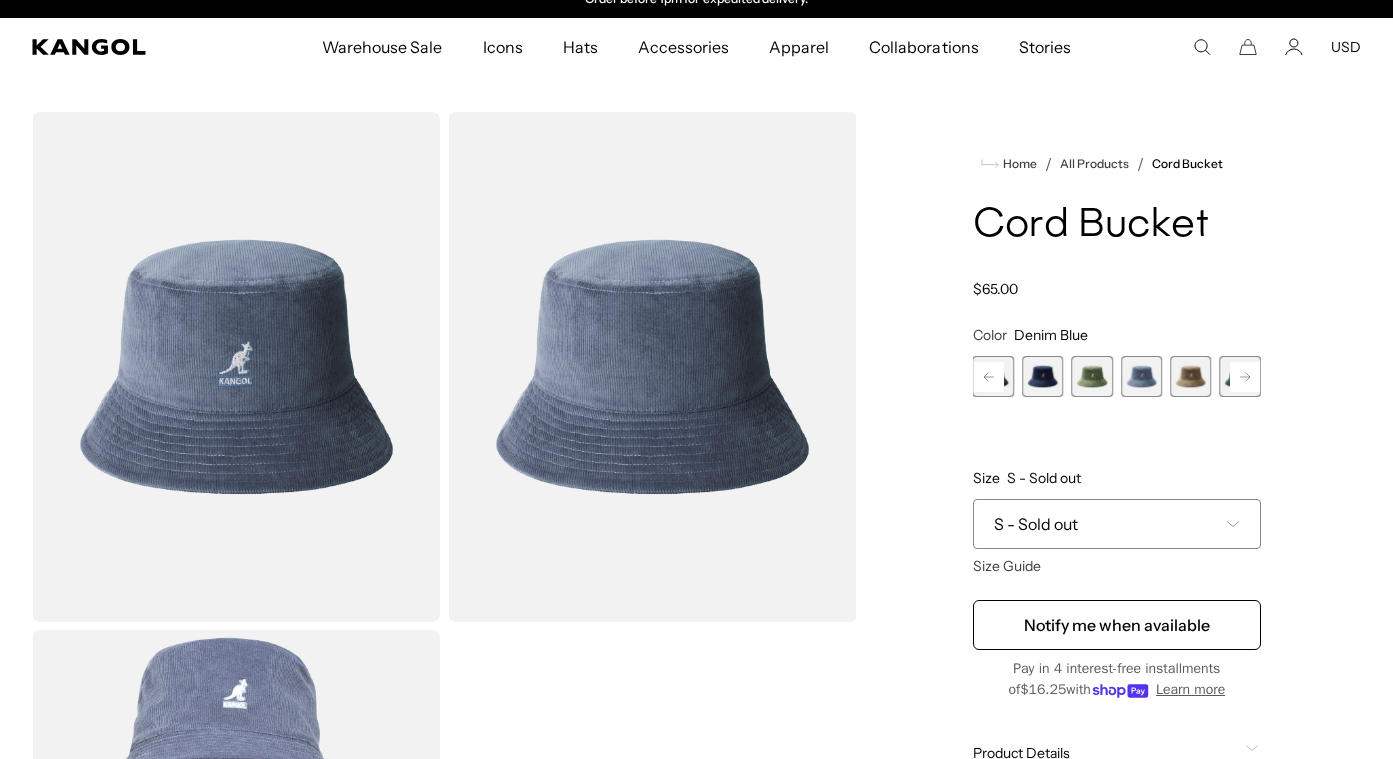 click 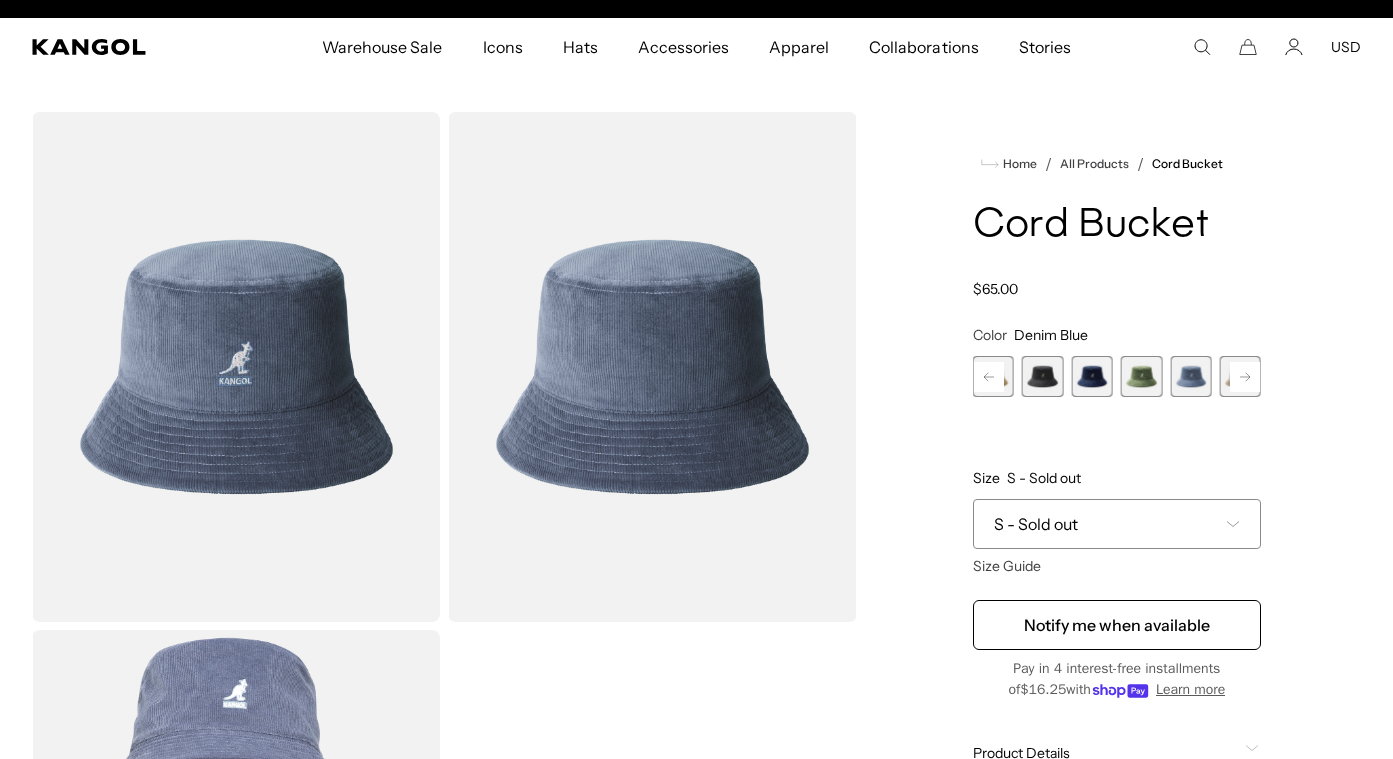 scroll, scrollTop: 0, scrollLeft: 0, axis: both 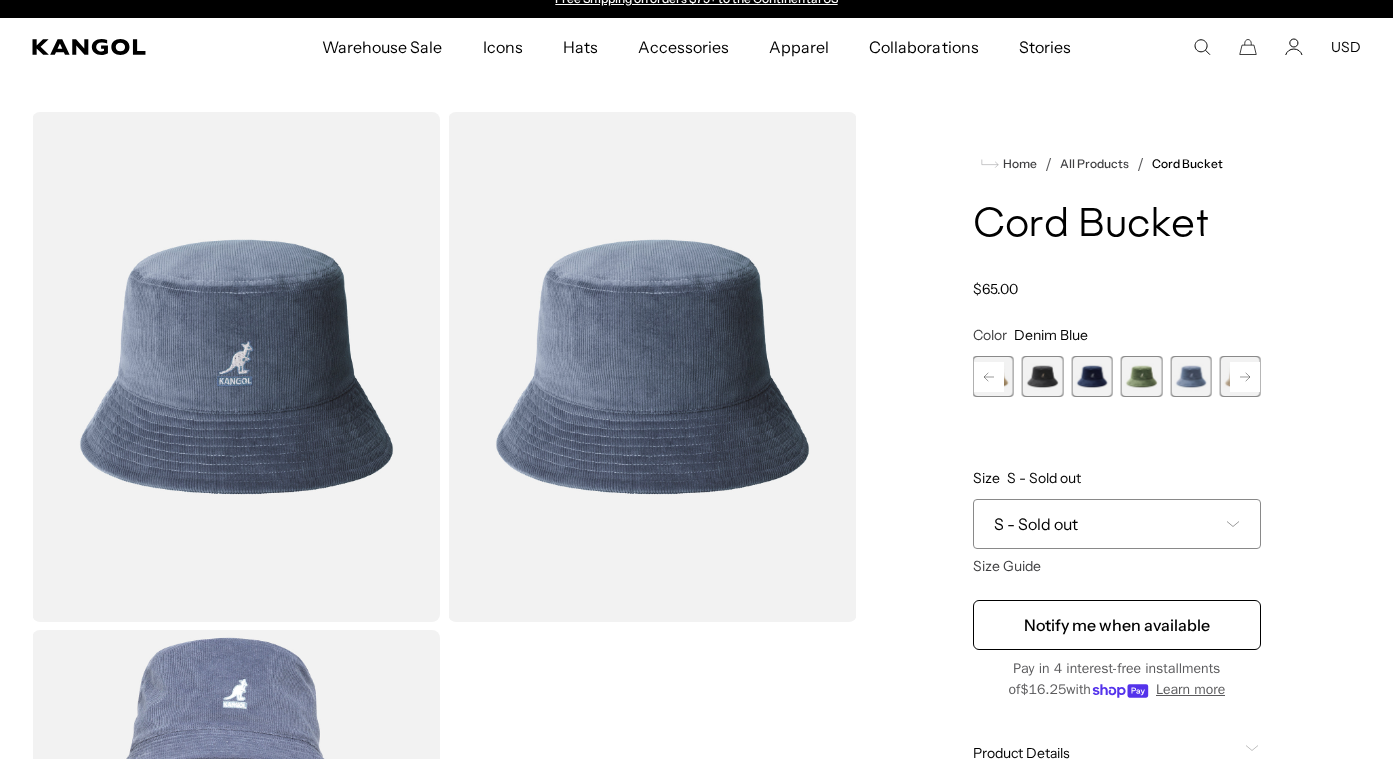 click 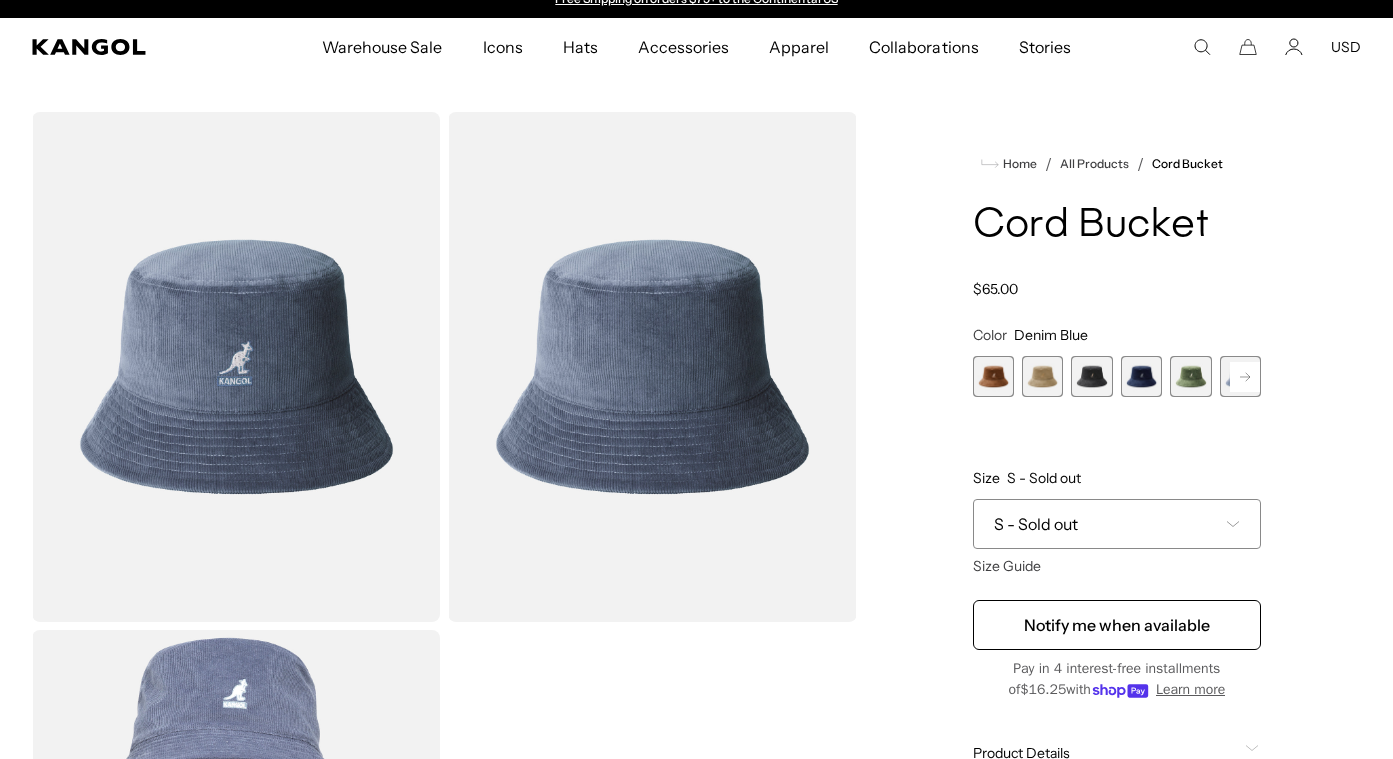 click at bounding box center [993, 376] 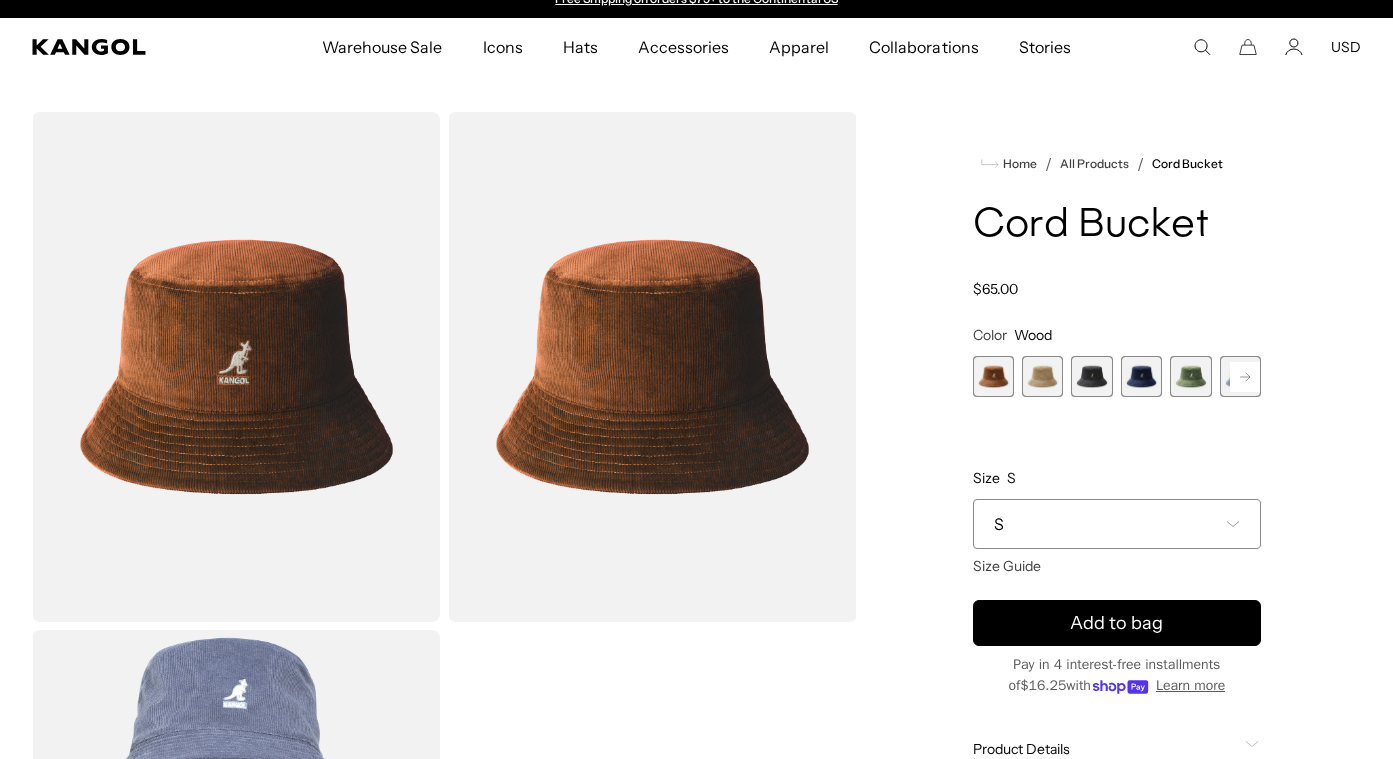 click at bounding box center (1042, 376) 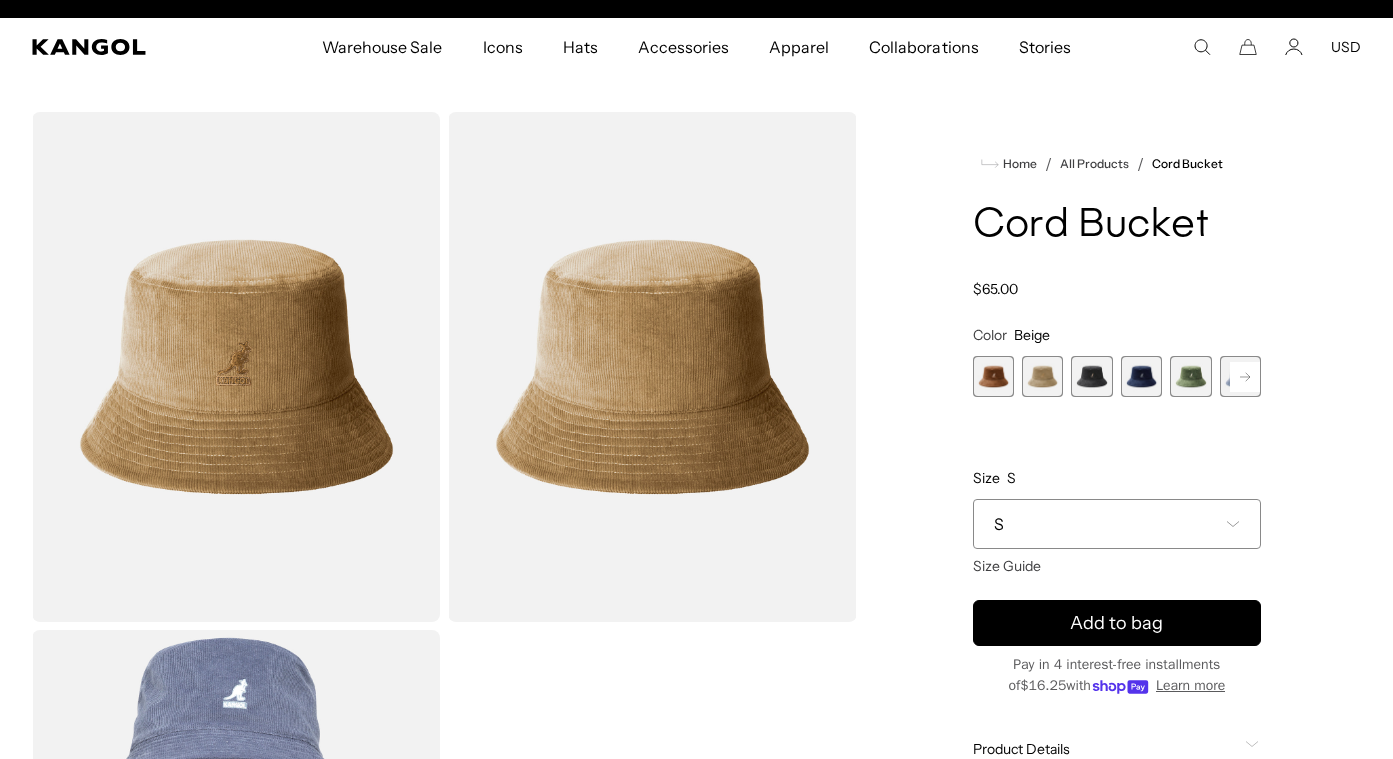 scroll, scrollTop: 0, scrollLeft: 412, axis: horizontal 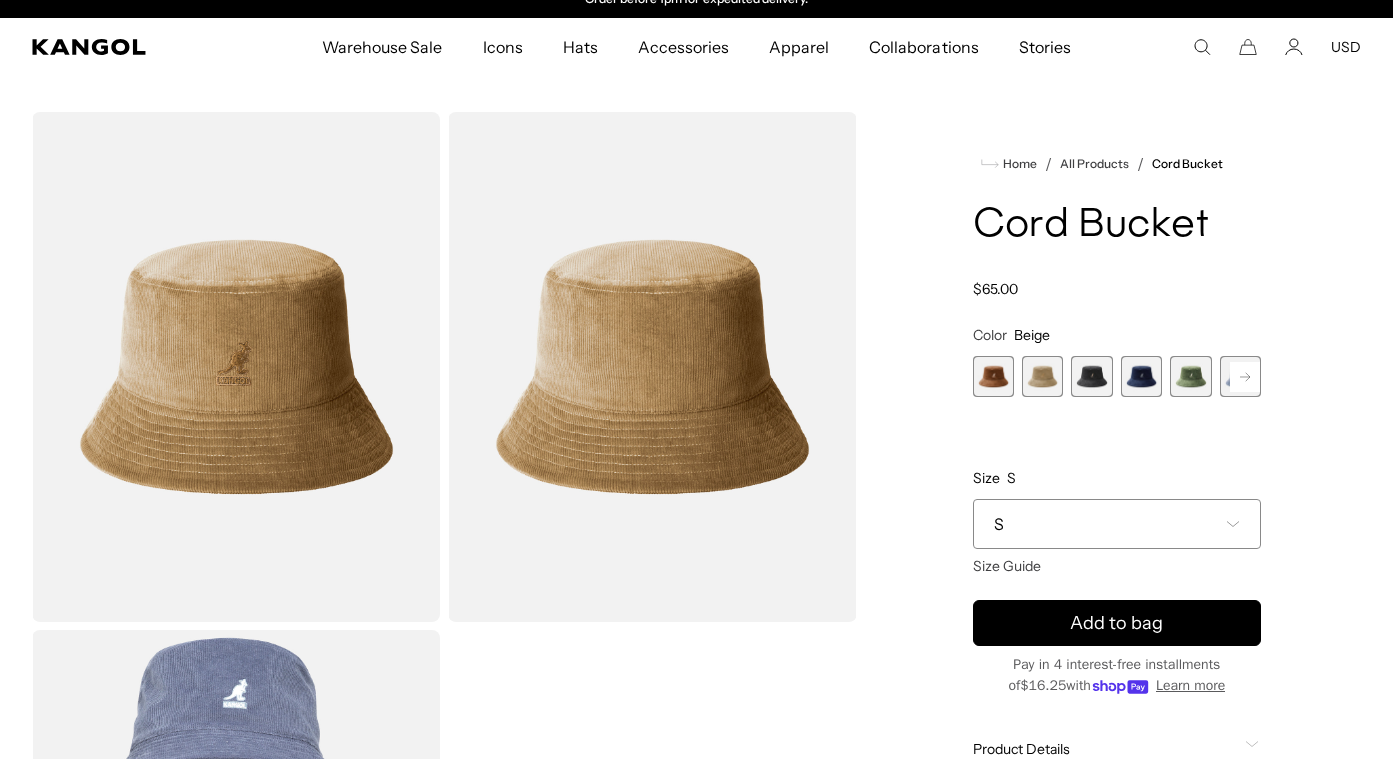 click at bounding box center (1091, 376) 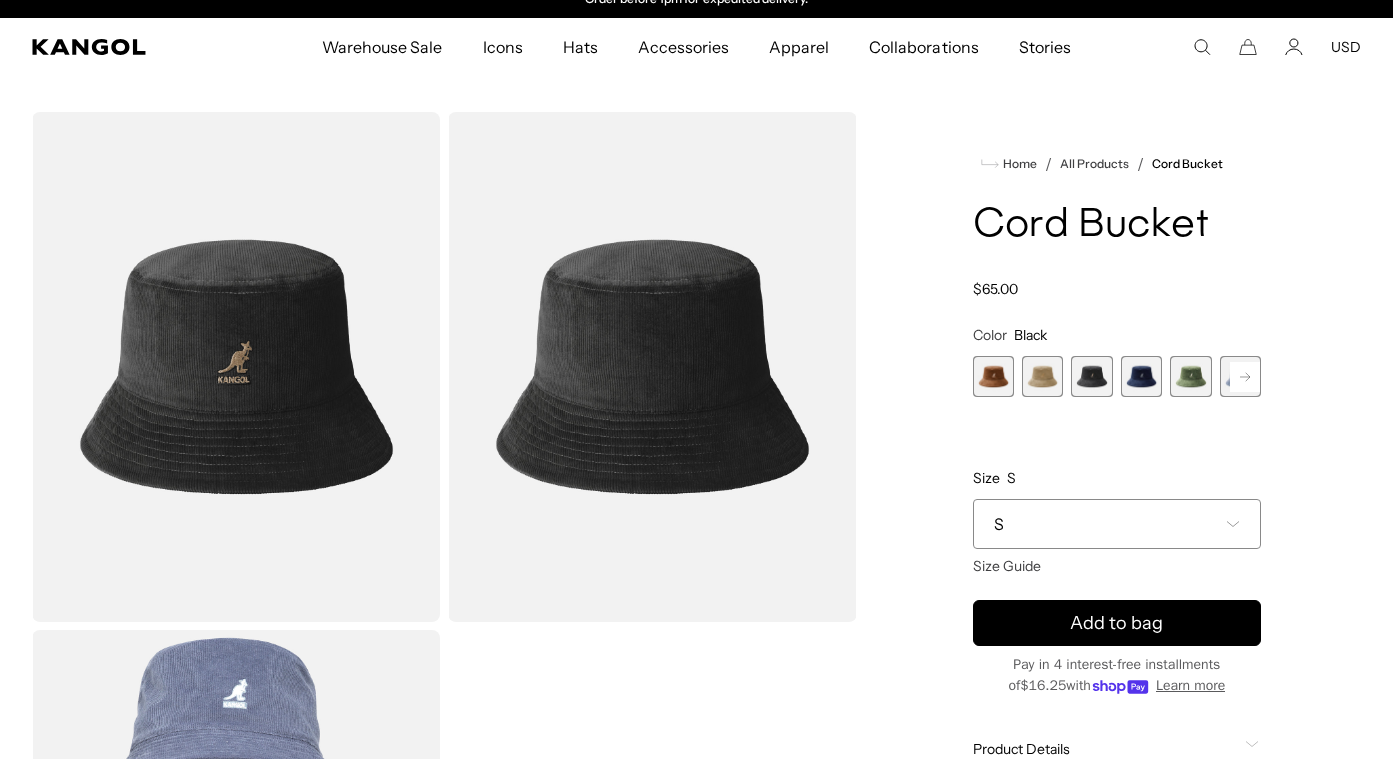 click at bounding box center [1141, 376] 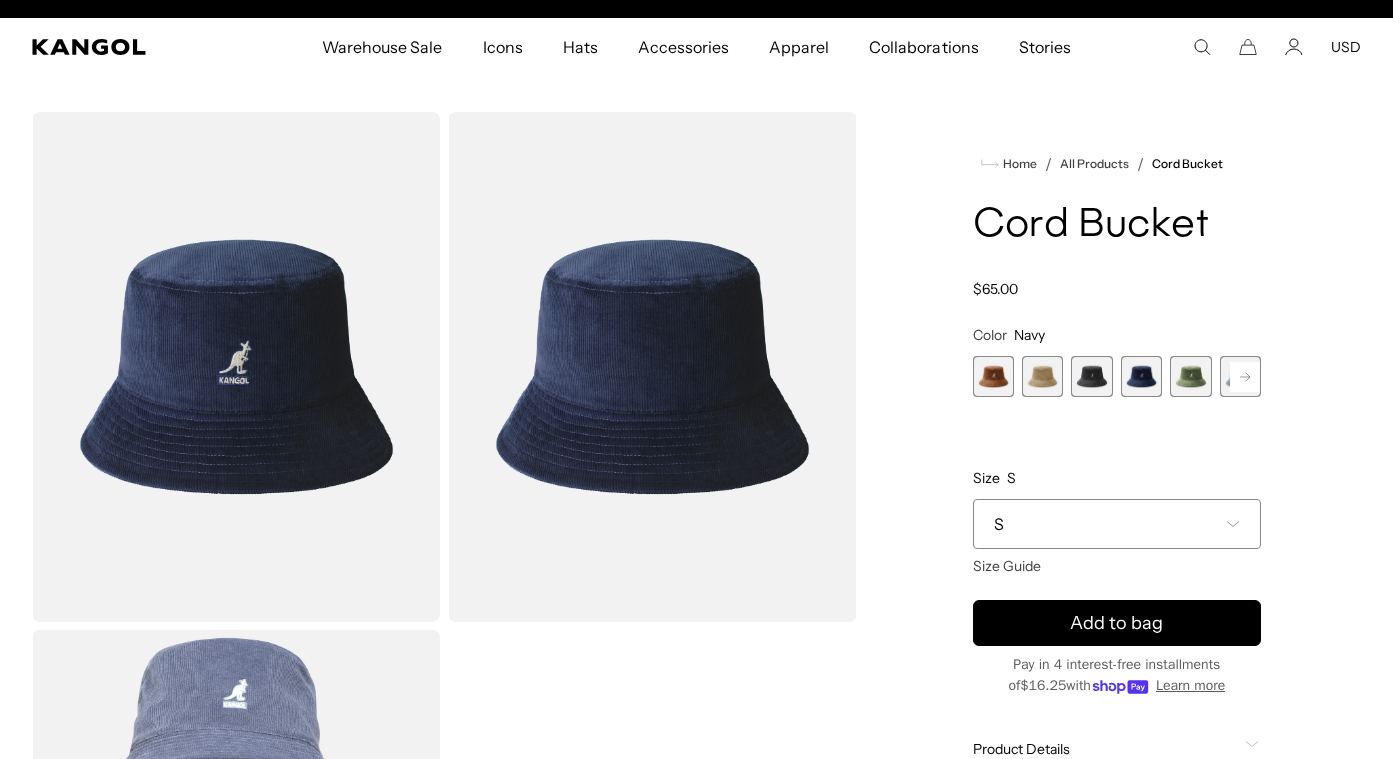 scroll, scrollTop: 0, scrollLeft: 0, axis: both 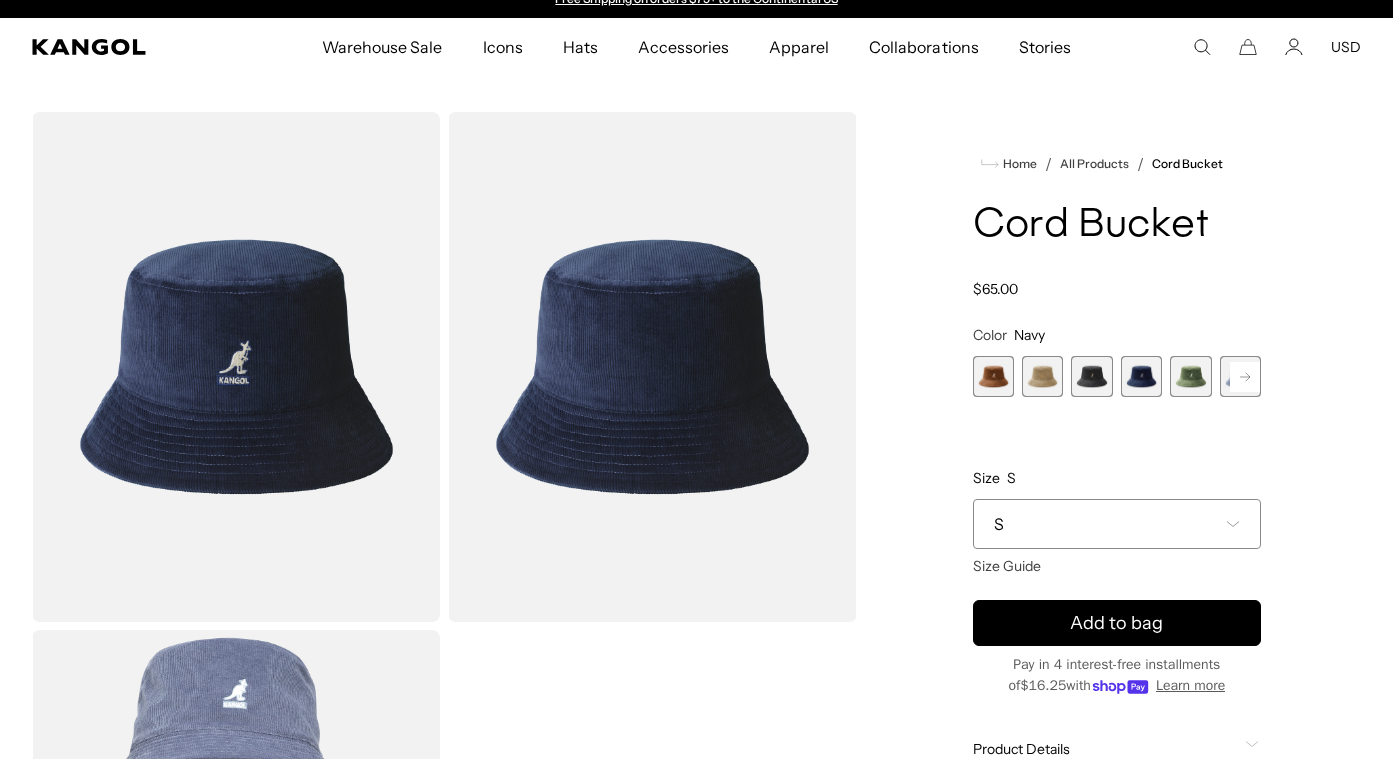 click at bounding box center [1190, 376] 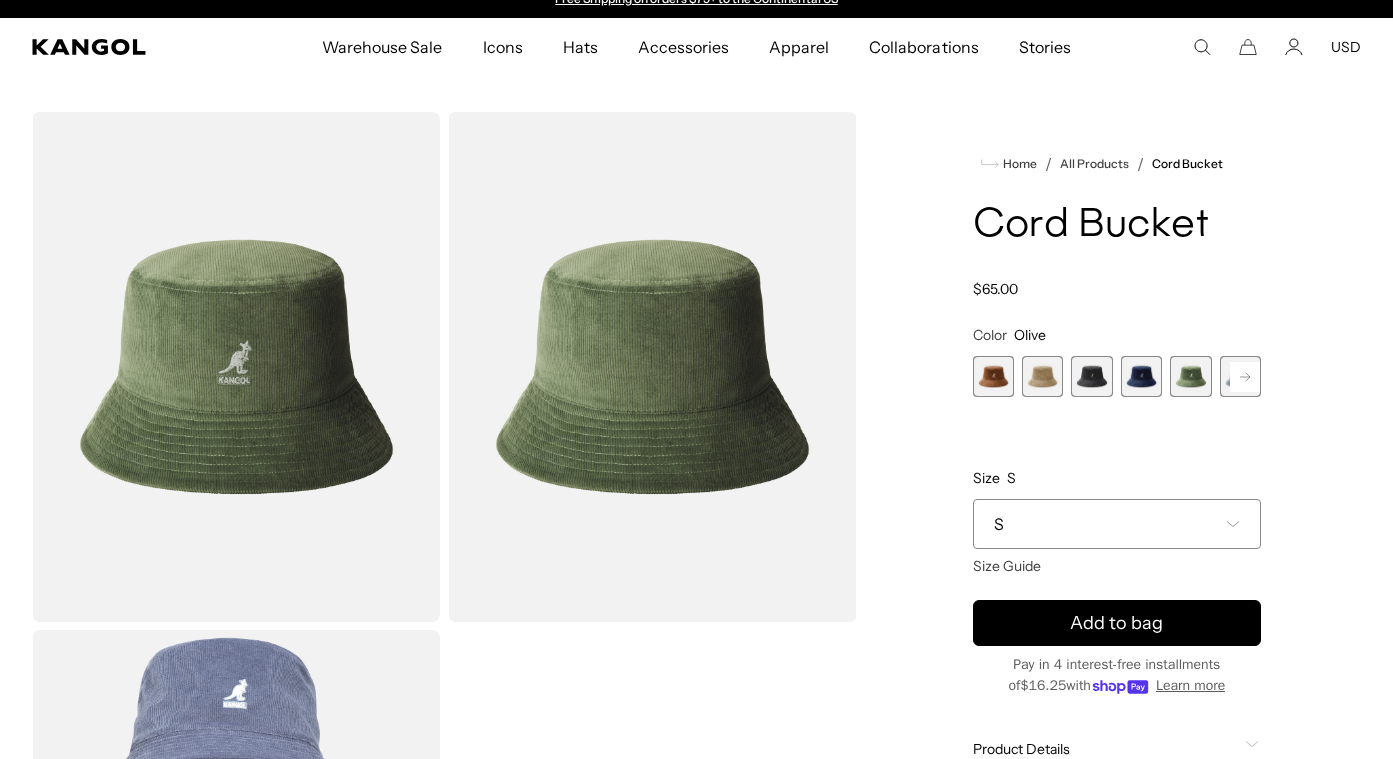 click 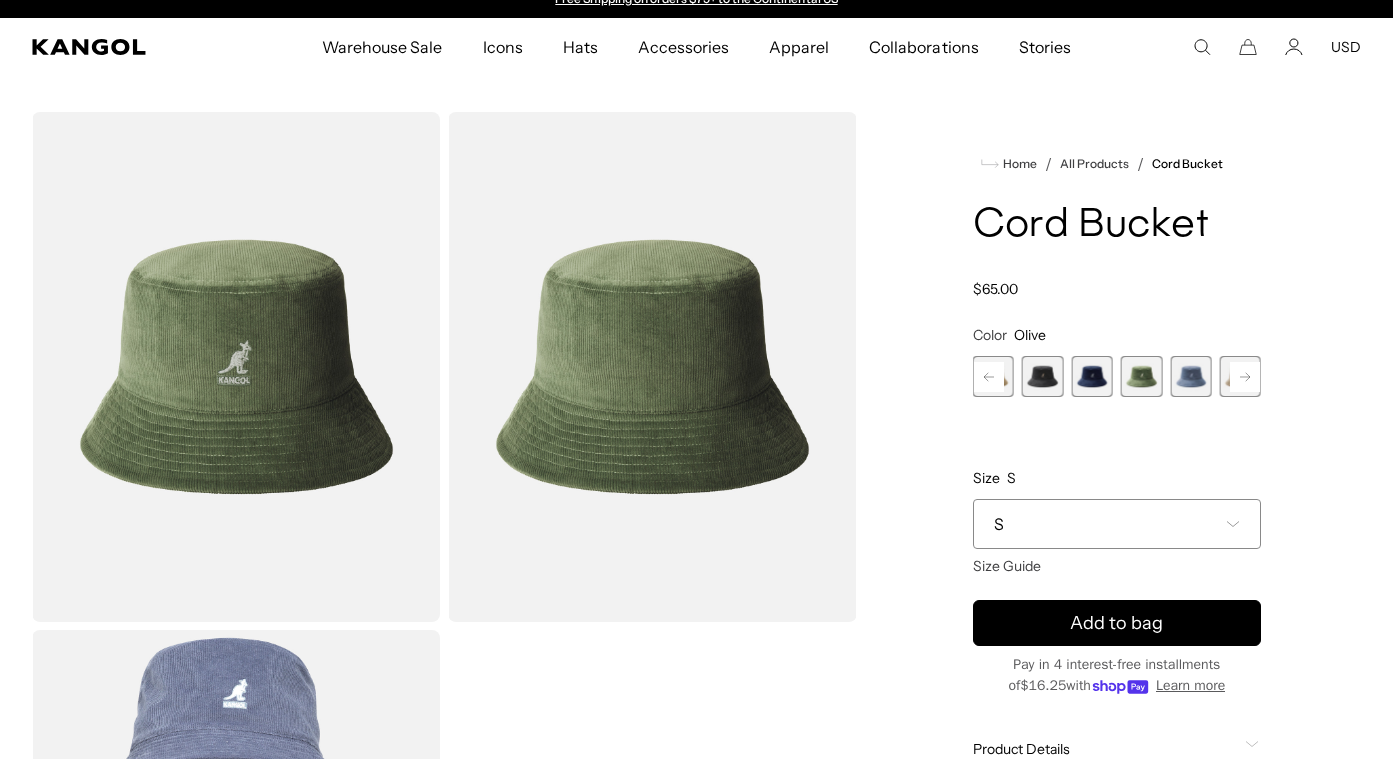 click 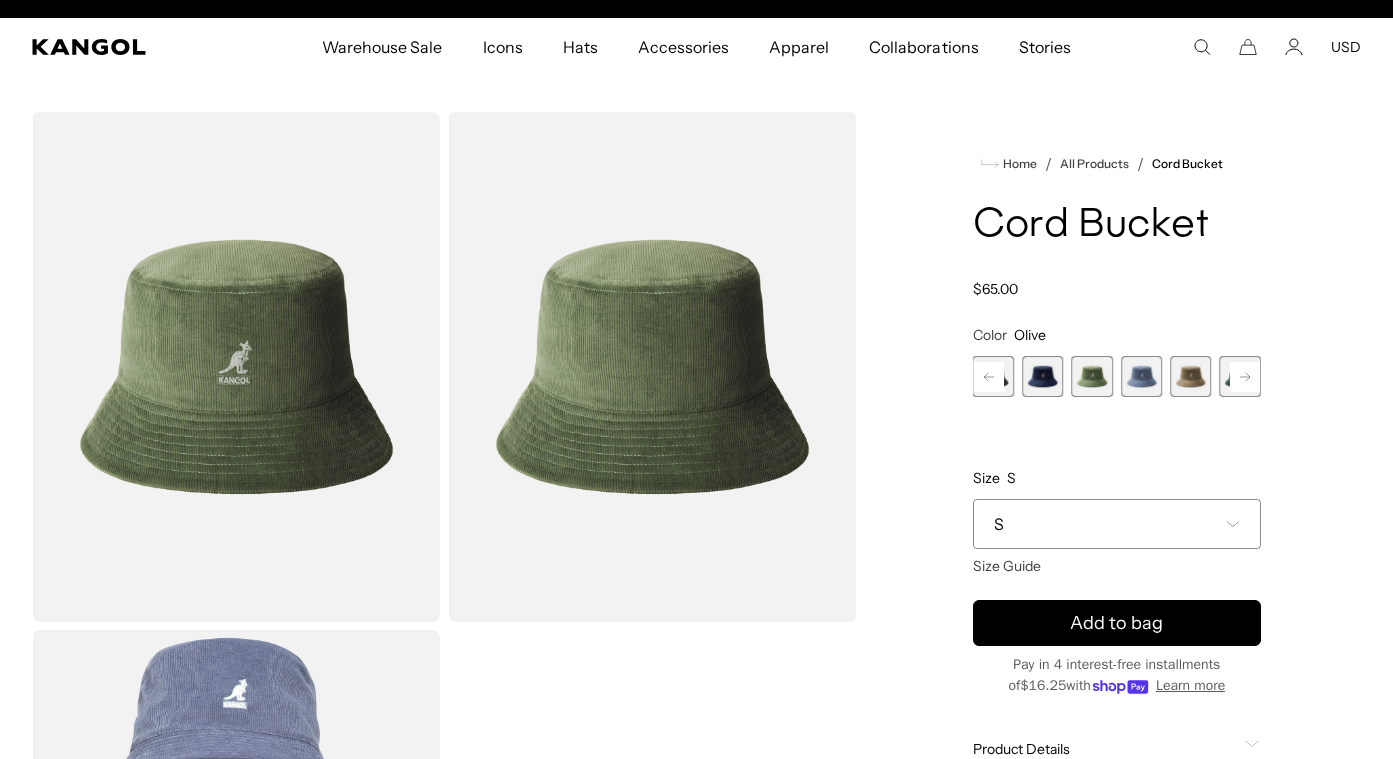 scroll, scrollTop: 0, scrollLeft: 412, axis: horizontal 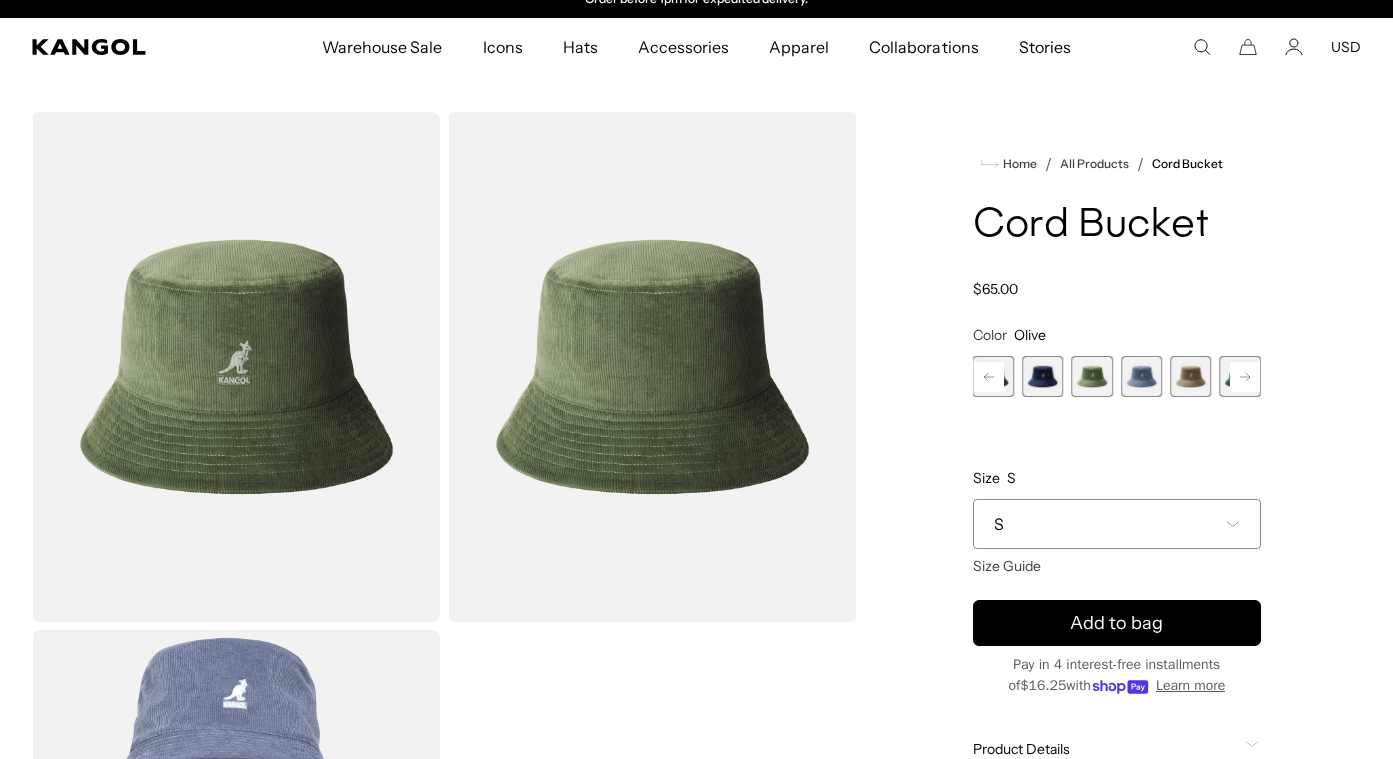 click at bounding box center [1042, 376] 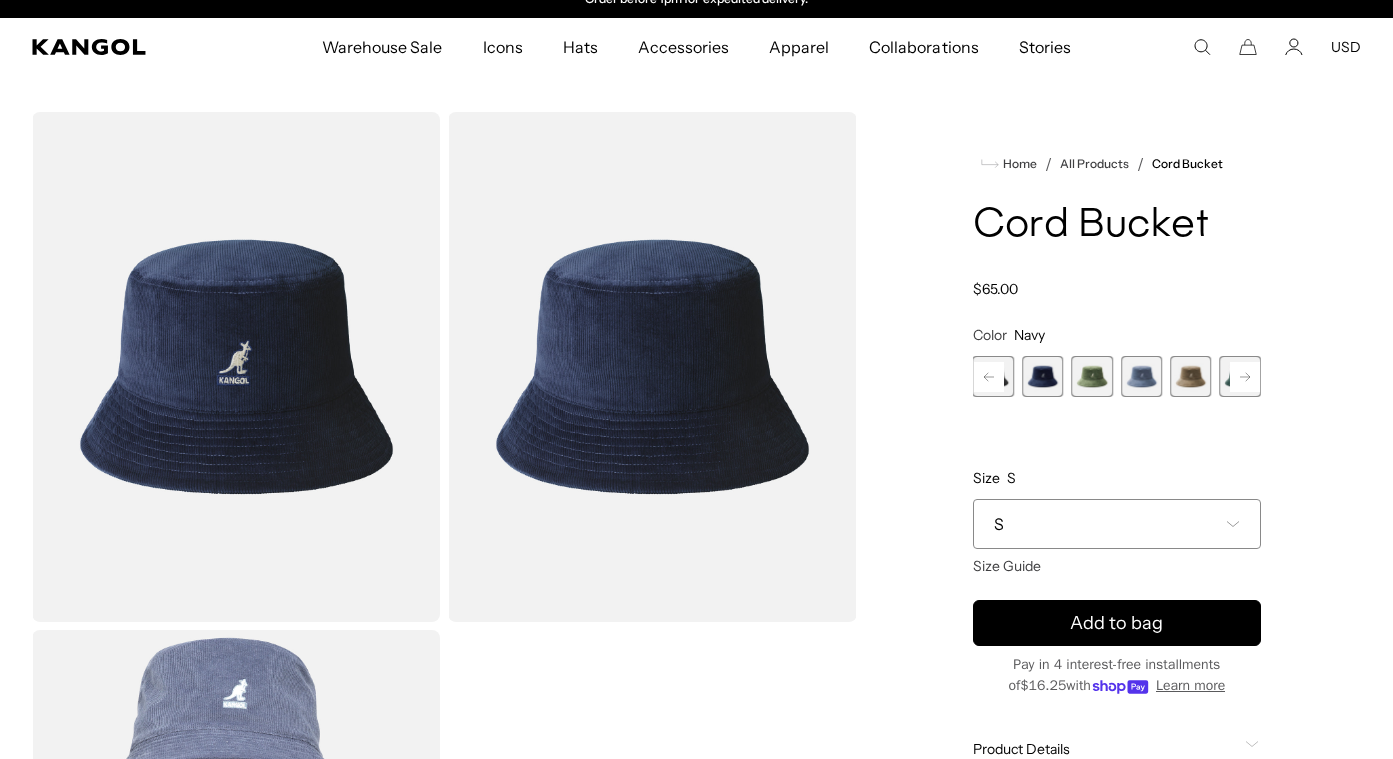 click at bounding box center [1091, 376] 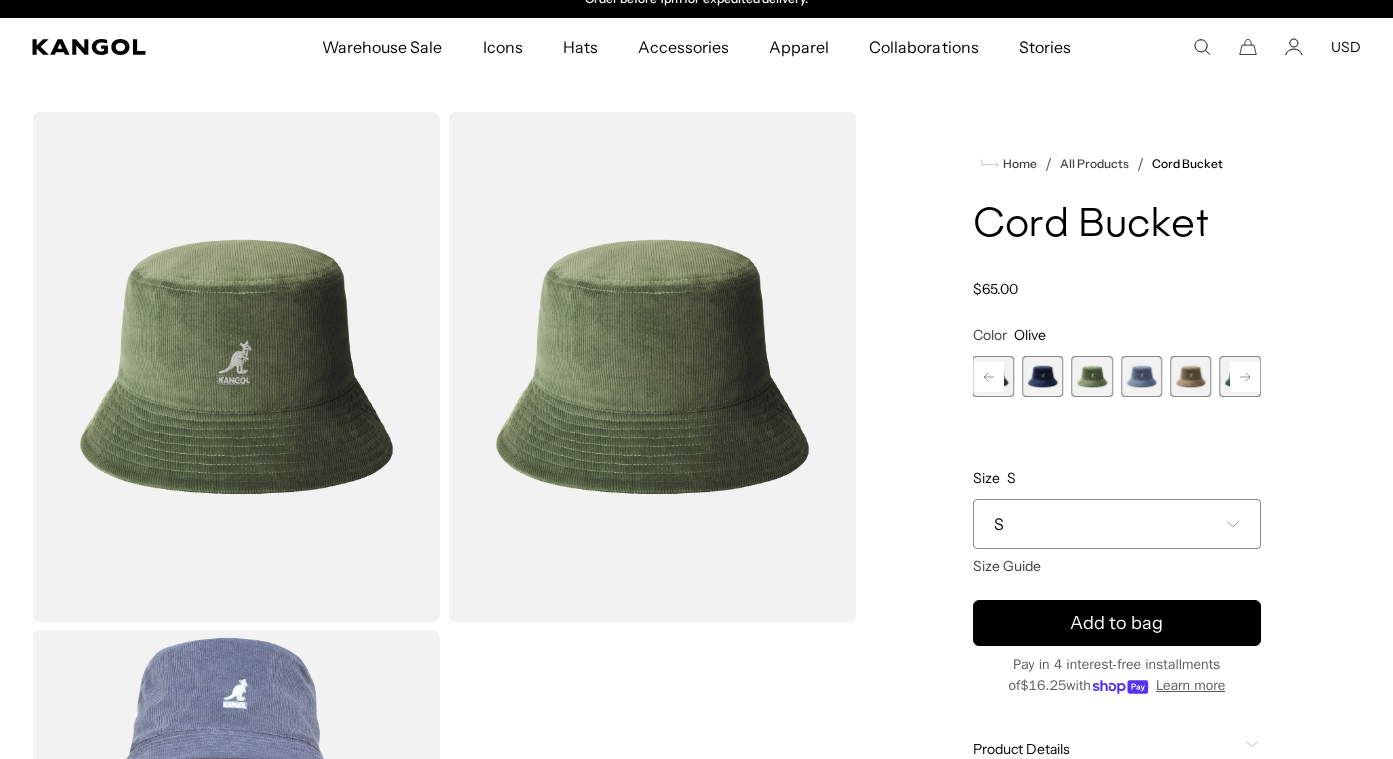 click at bounding box center (1141, 376) 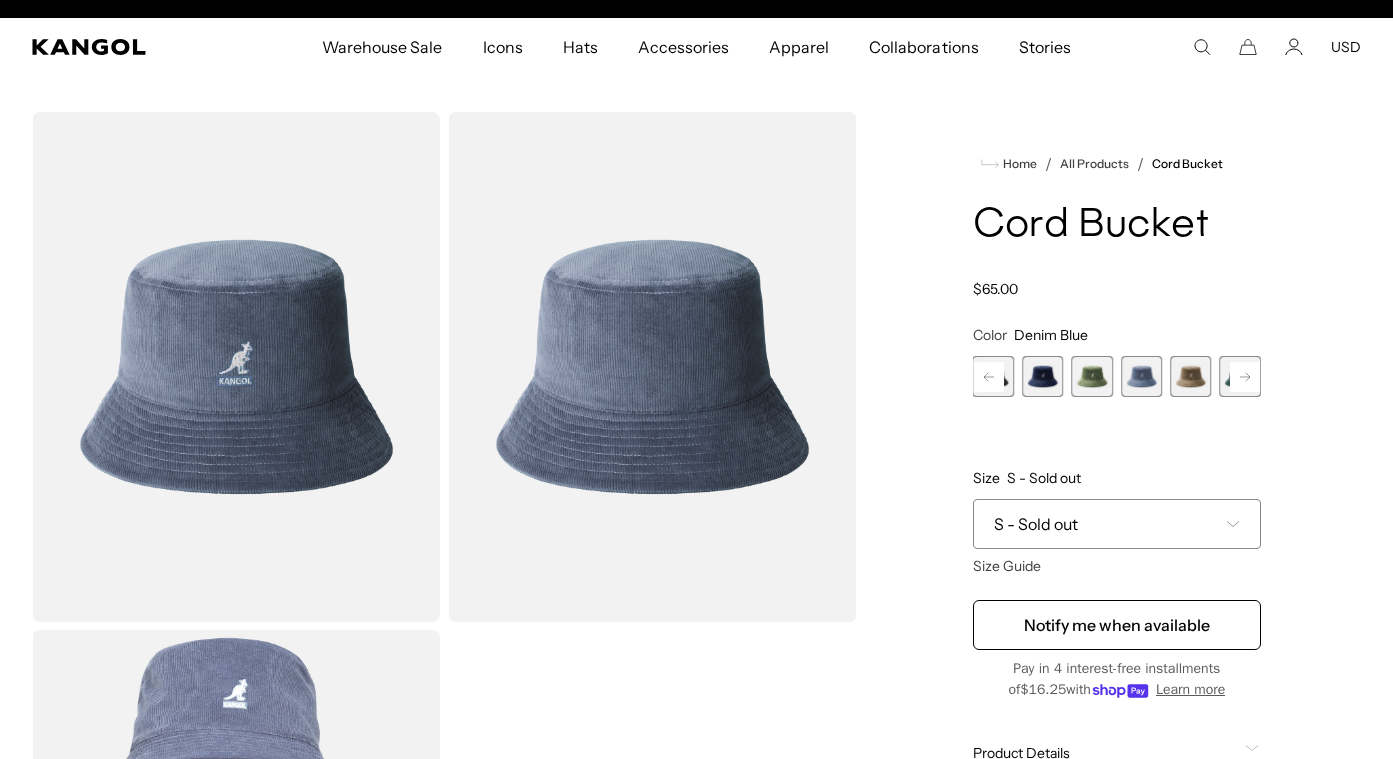 scroll, scrollTop: 0, scrollLeft: 0, axis: both 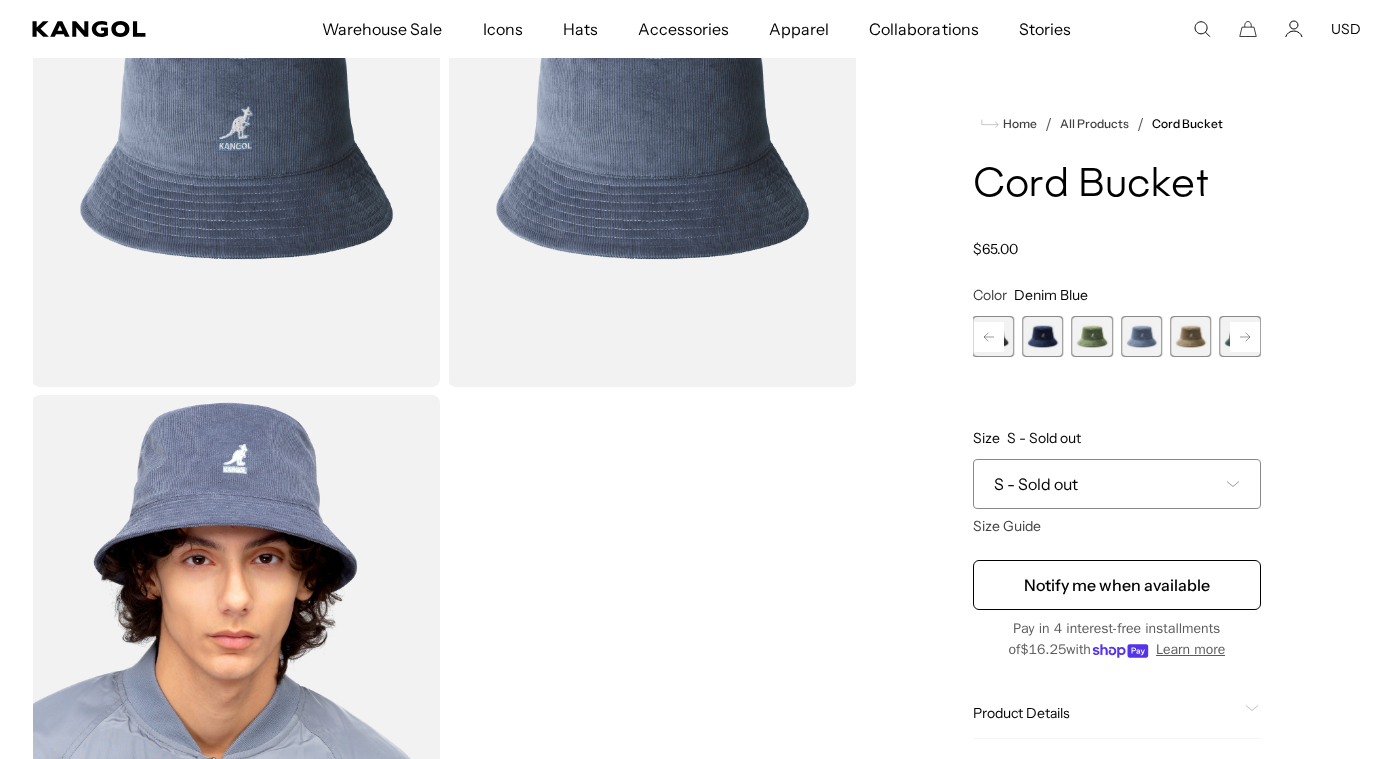 click 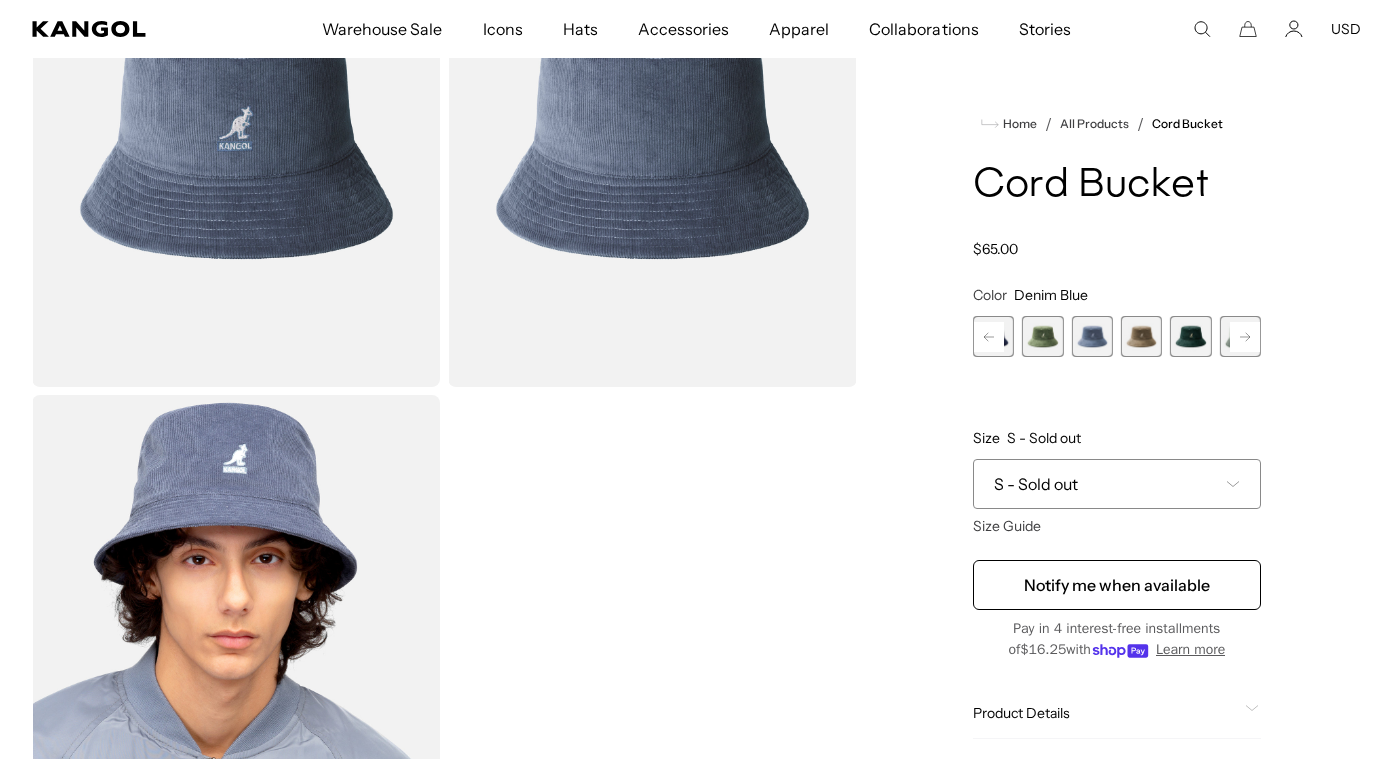 click on "Previous
Next
Wood
Variant sold out or unavailable
Beige
Variant sold out or unavailable
Black
Variant sold out or unavailable
Navy
Variant sold out or unavailable
Olive
Variant sold out or unavailable
Denim Blue
Variant sold out or unavailable
Nickel" at bounding box center [1117, 336] 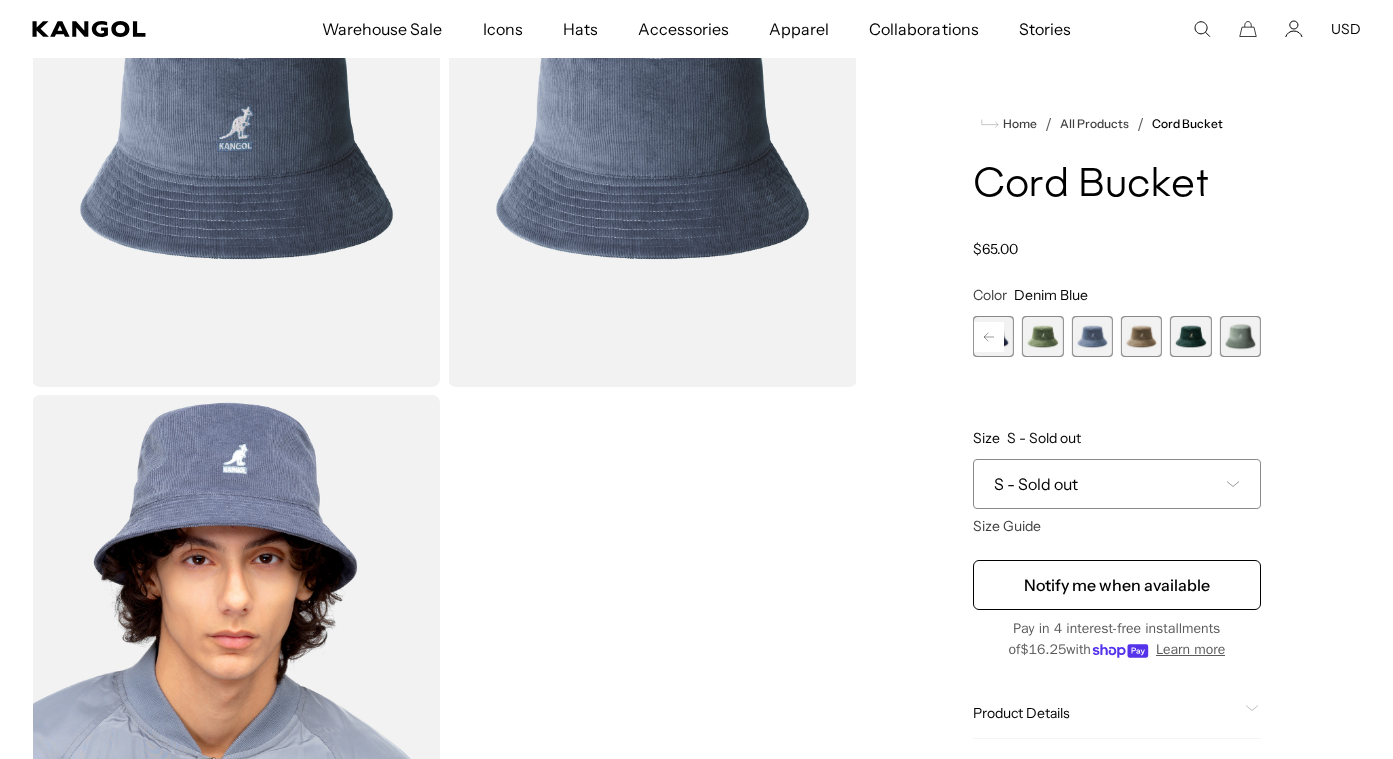 click at bounding box center [1240, 336] 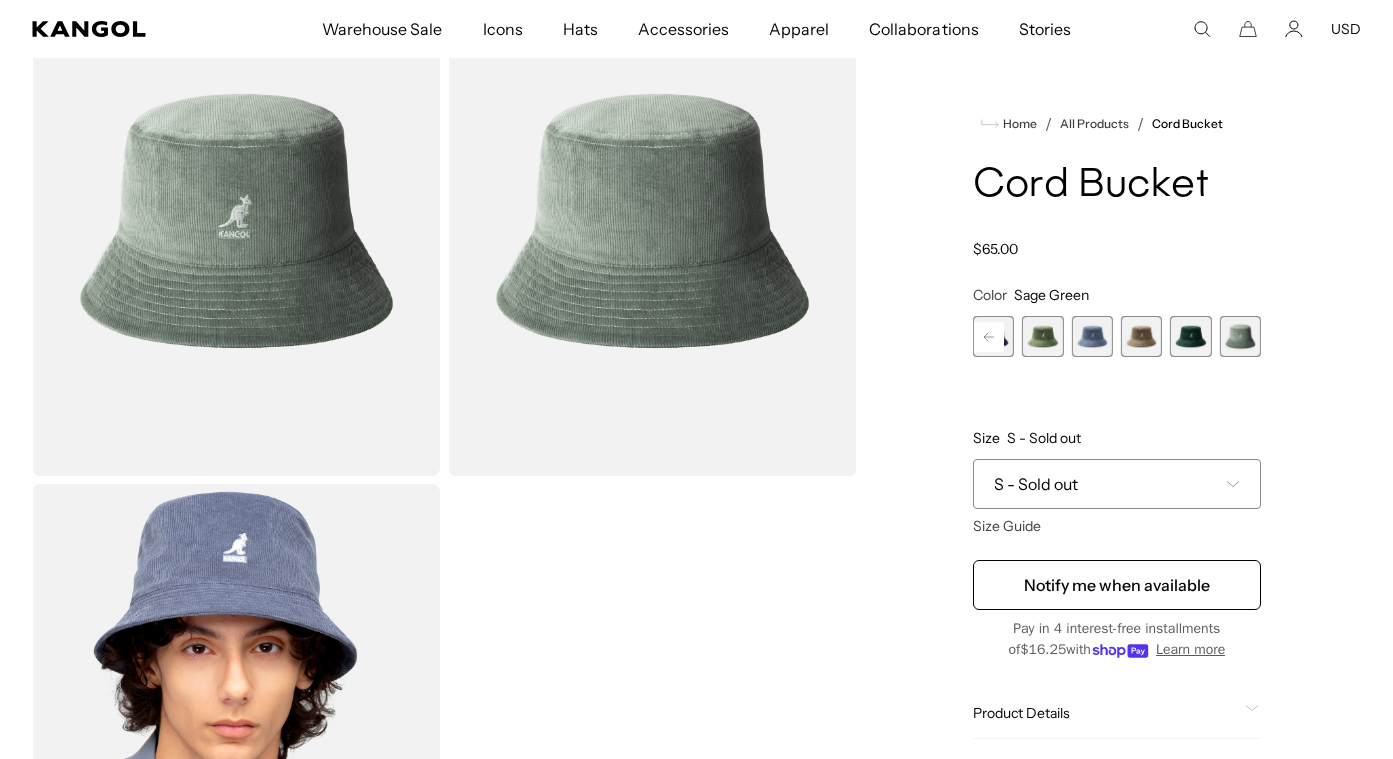 scroll, scrollTop: 161, scrollLeft: 0, axis: vertical 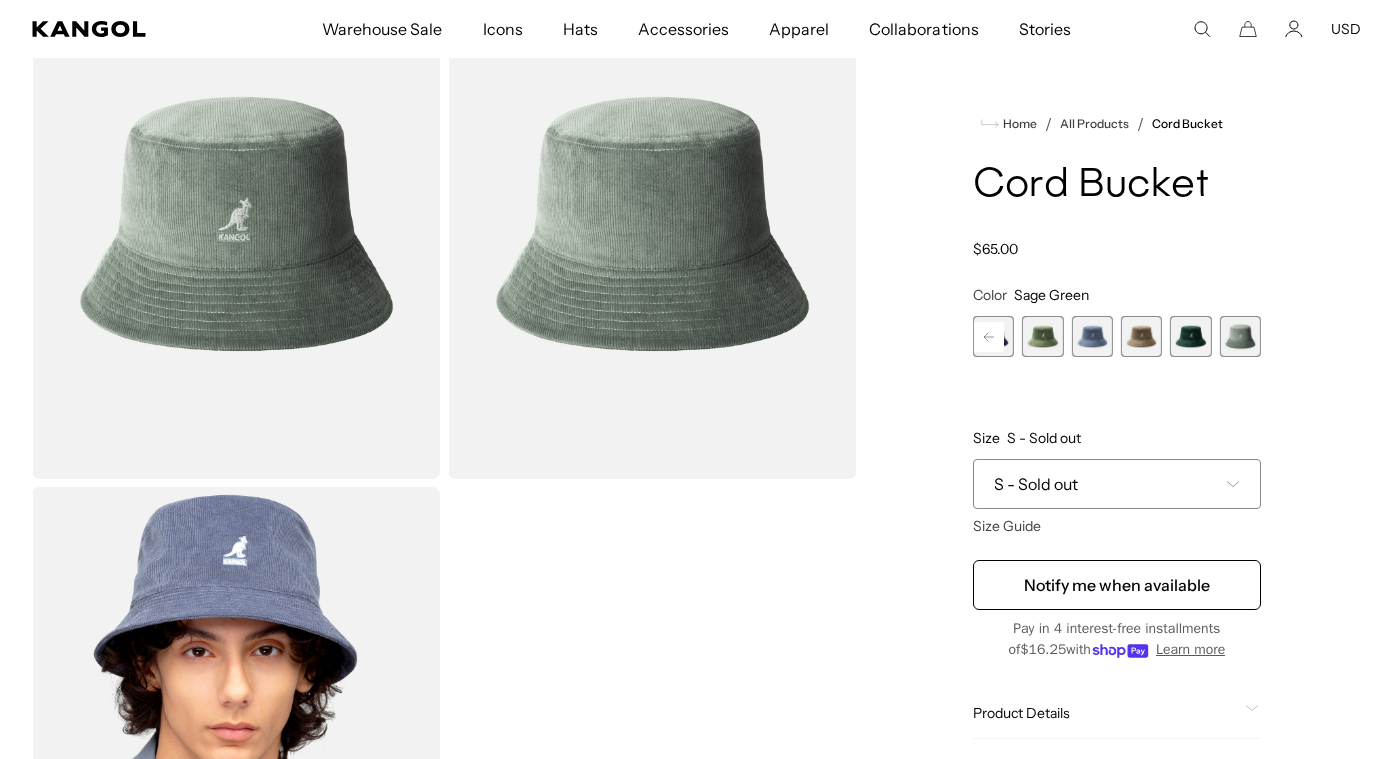 click at bounding box center [1190, 336] 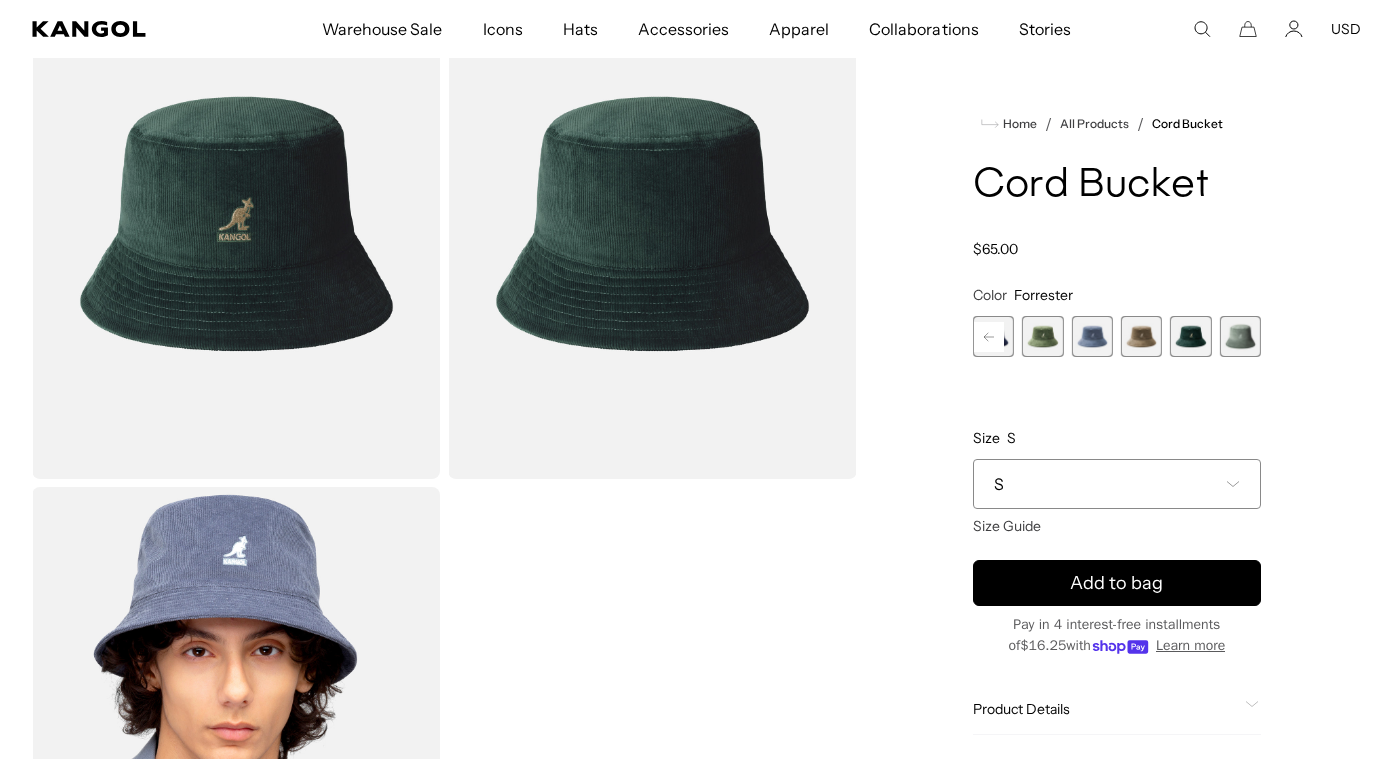 click at bounding box center [1141, 336] 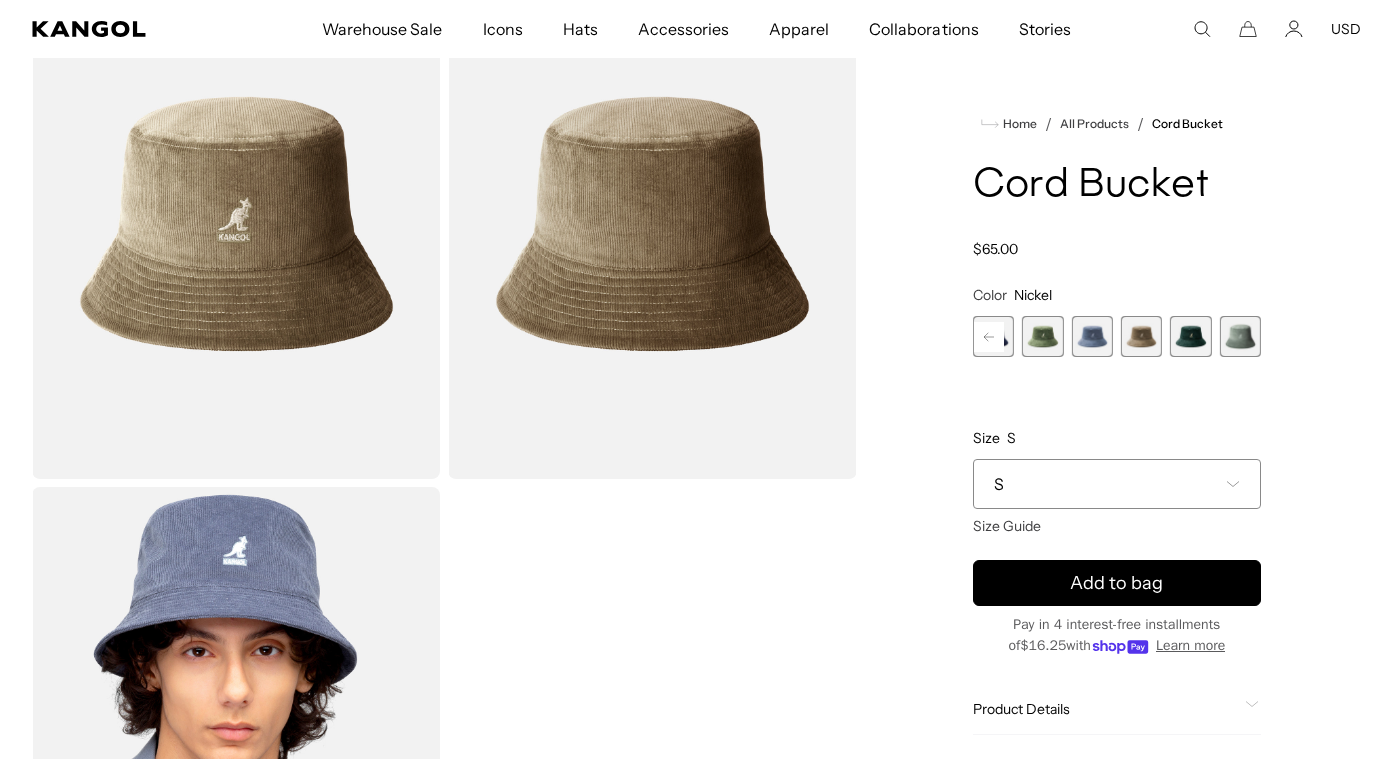 click at bounding box center [652, 224] 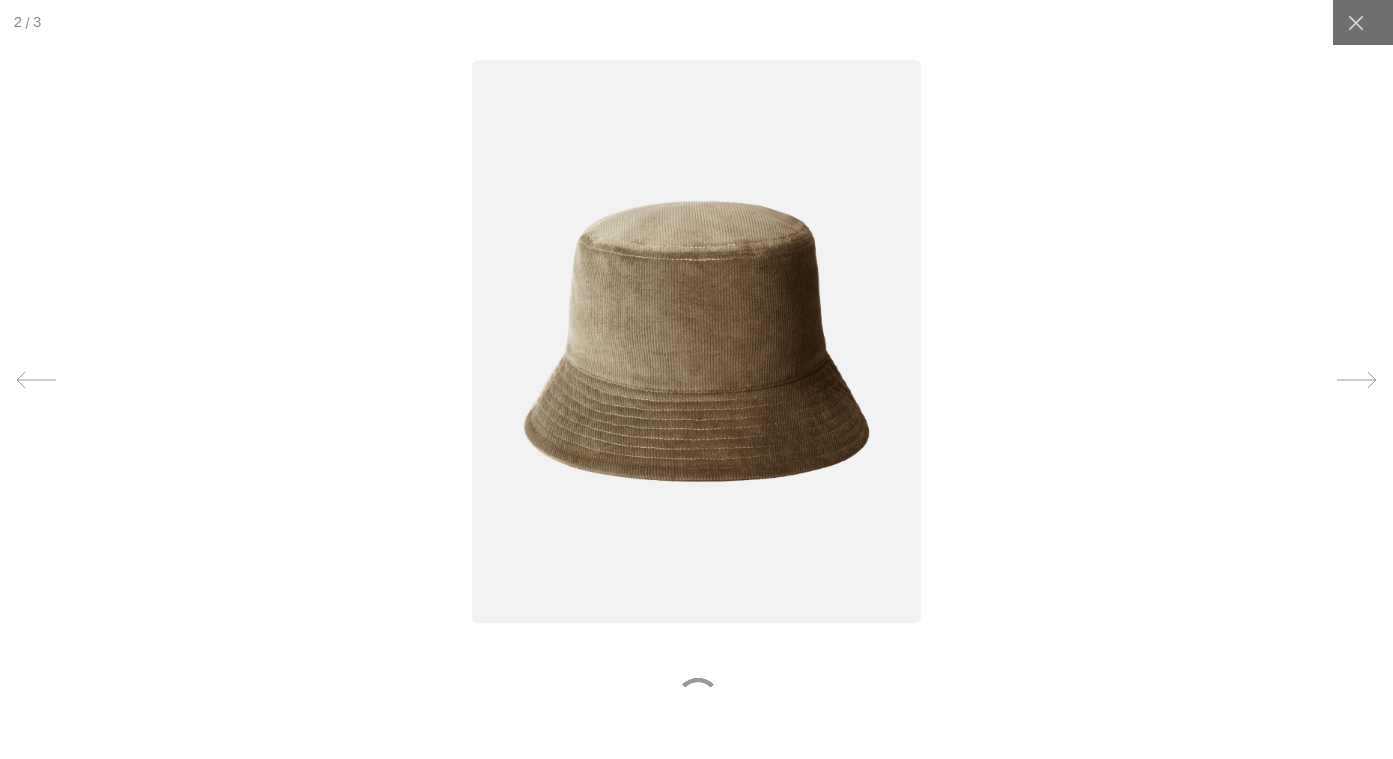 scroll, scrollTop: 0, scrollLeft: 0, axis: both 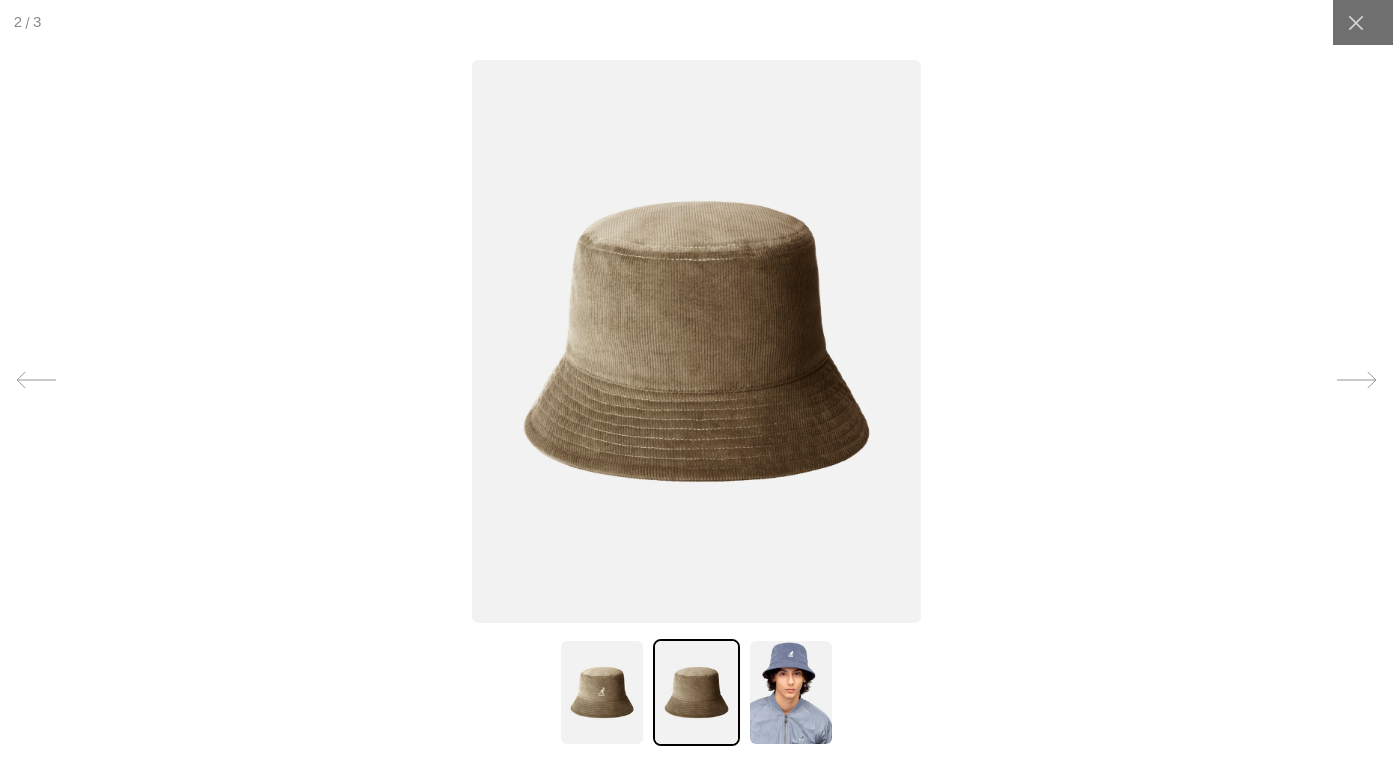 click at bounding box center [696, 341] 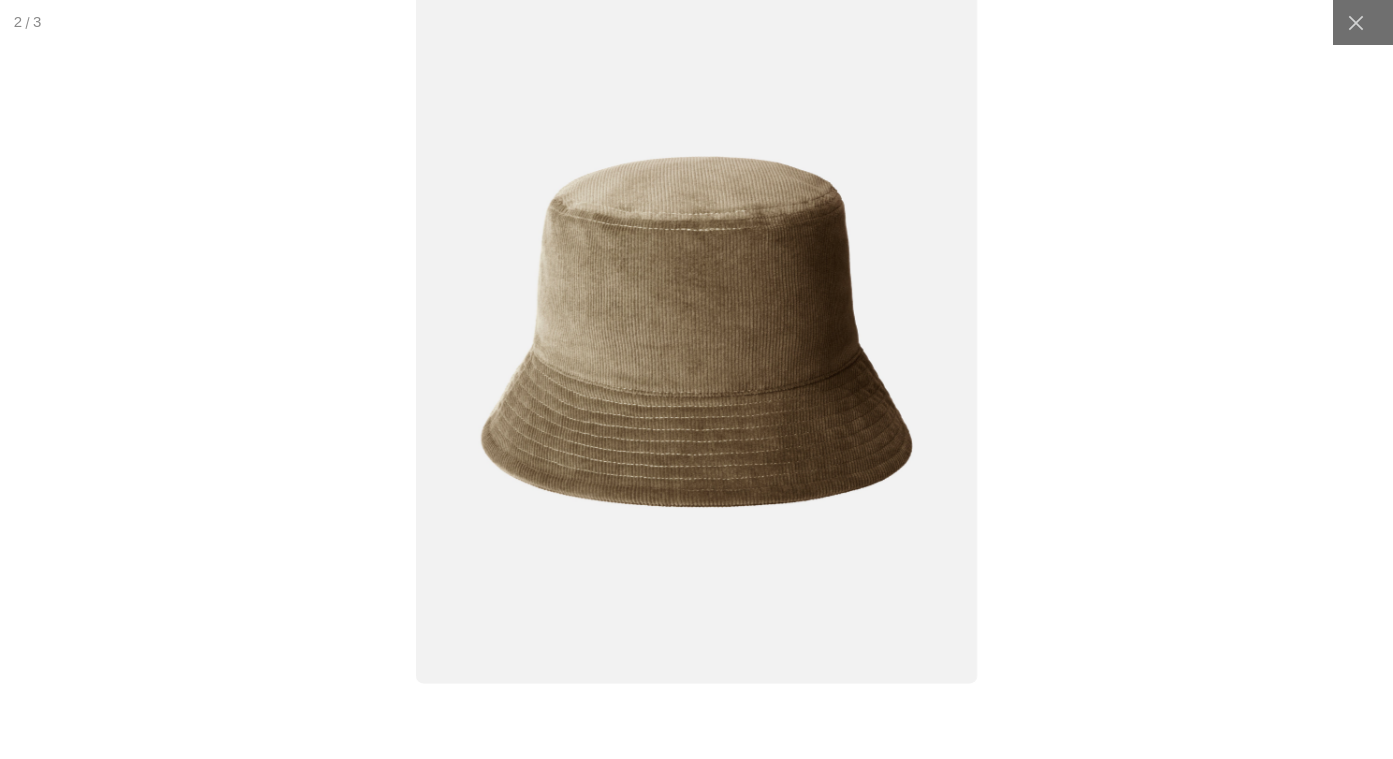 click at bounding box center (697, 332) 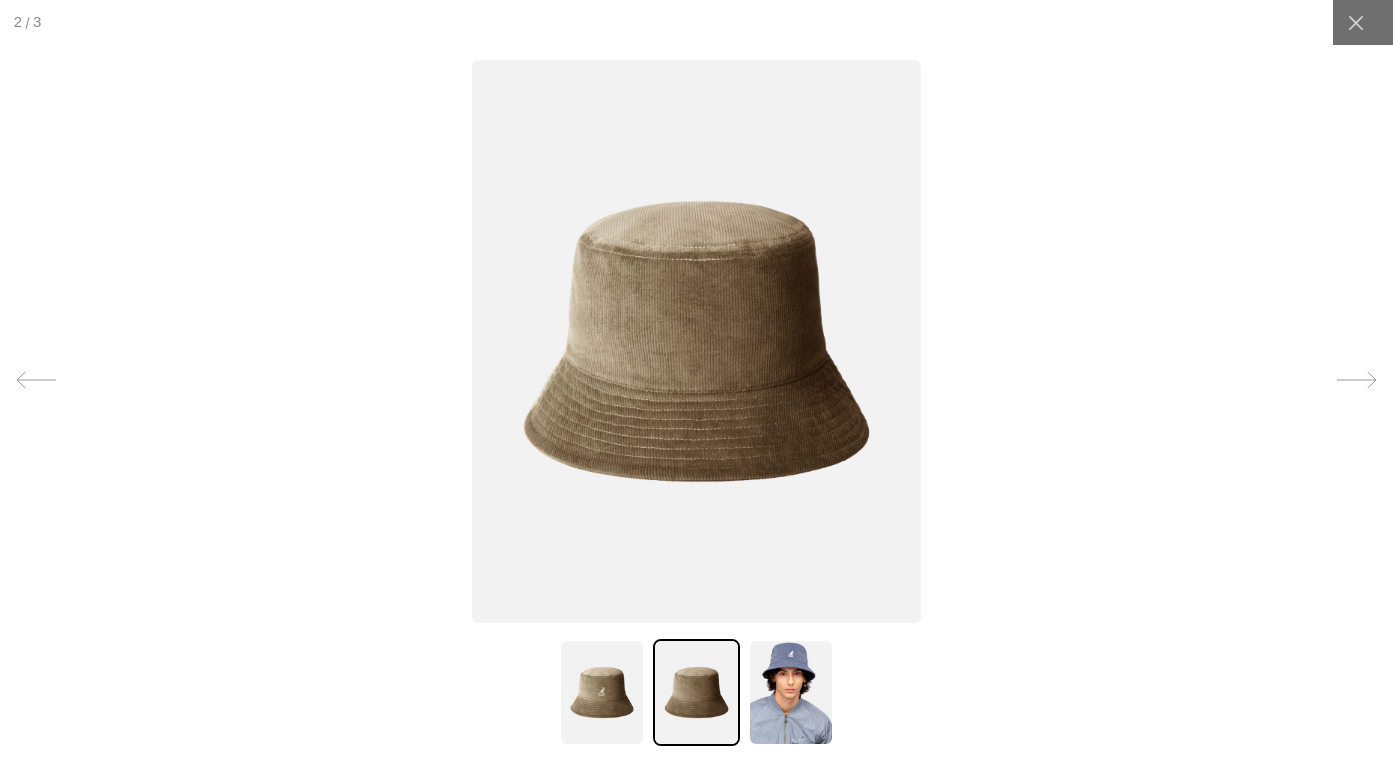 scroll, scrollTop: 0, scrollLeft: 412, axis: horizontal 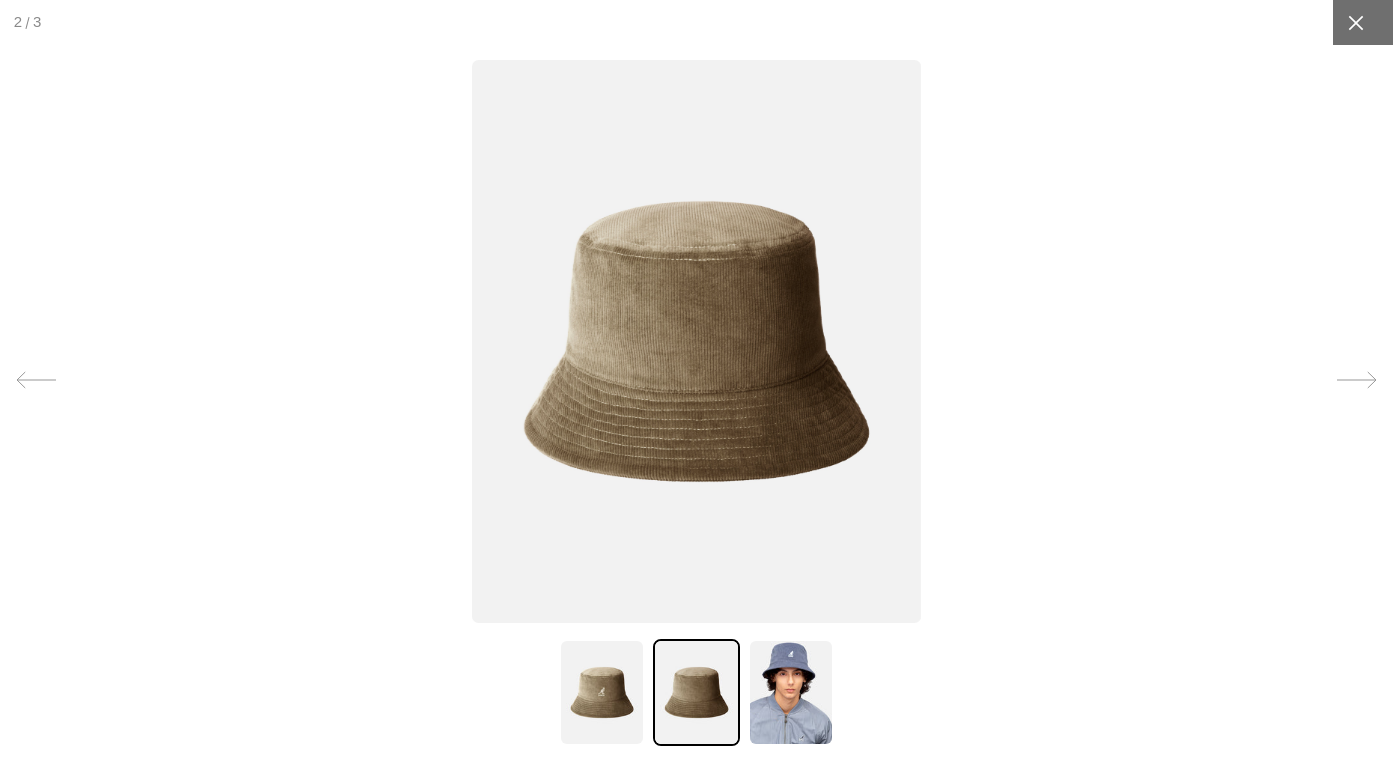 click 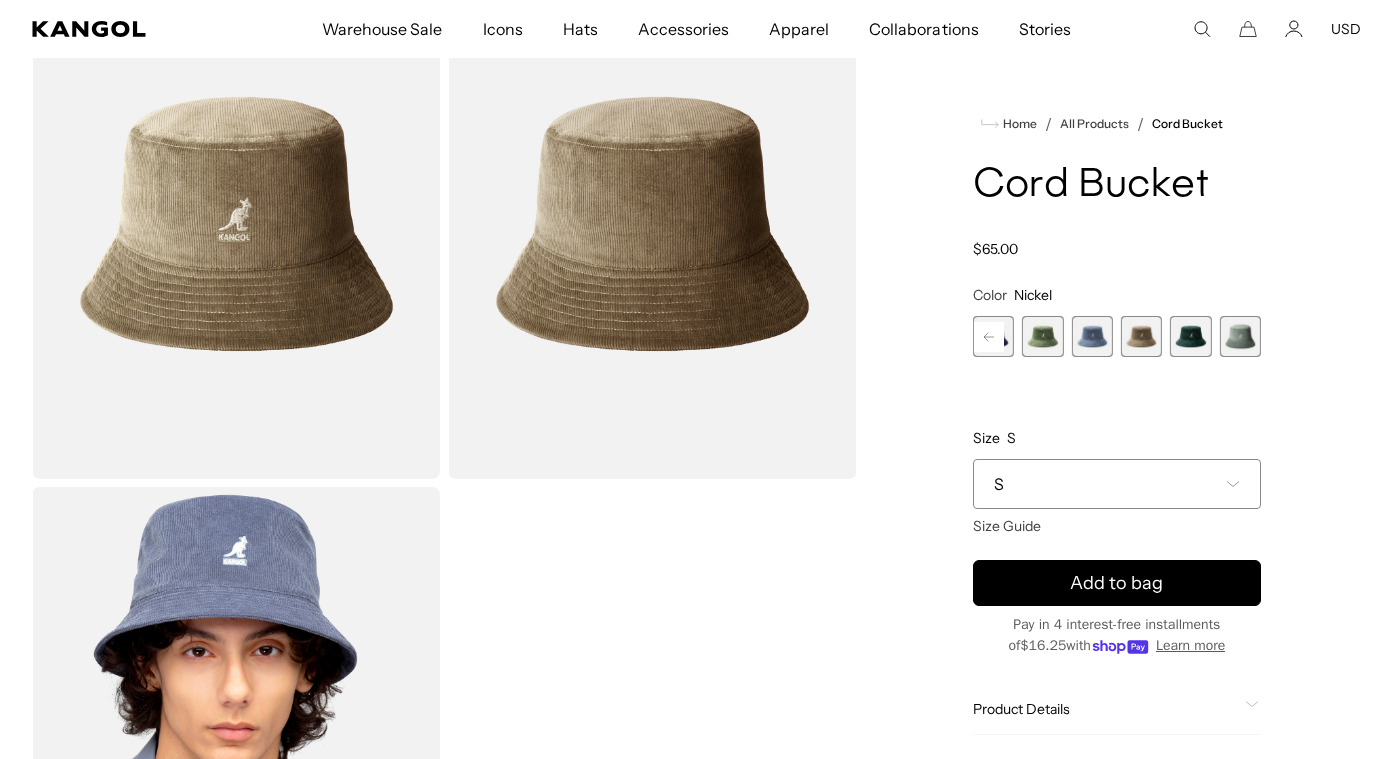 click at bounding box center [1091, 336] 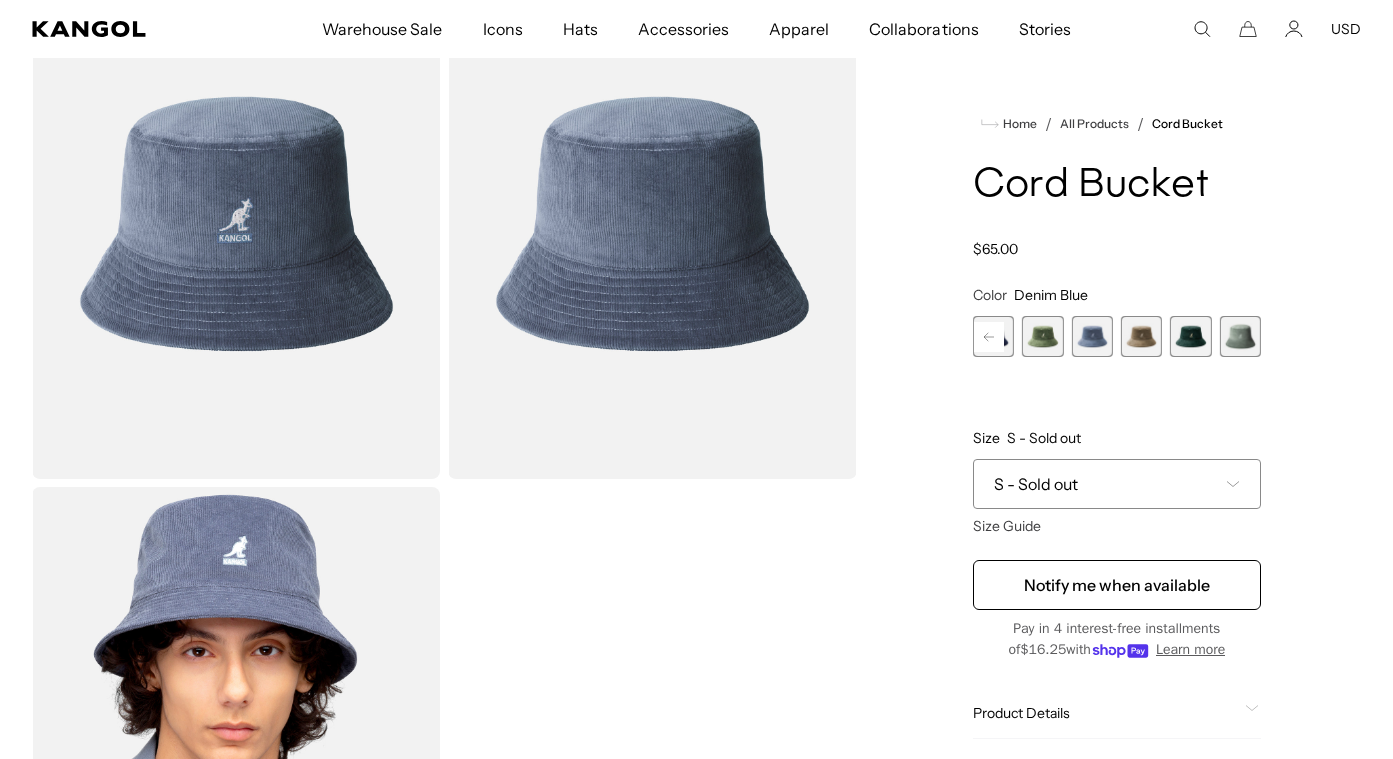 scroll, scrollTop: 0, scrollLeft: 412, axis: horizontal 